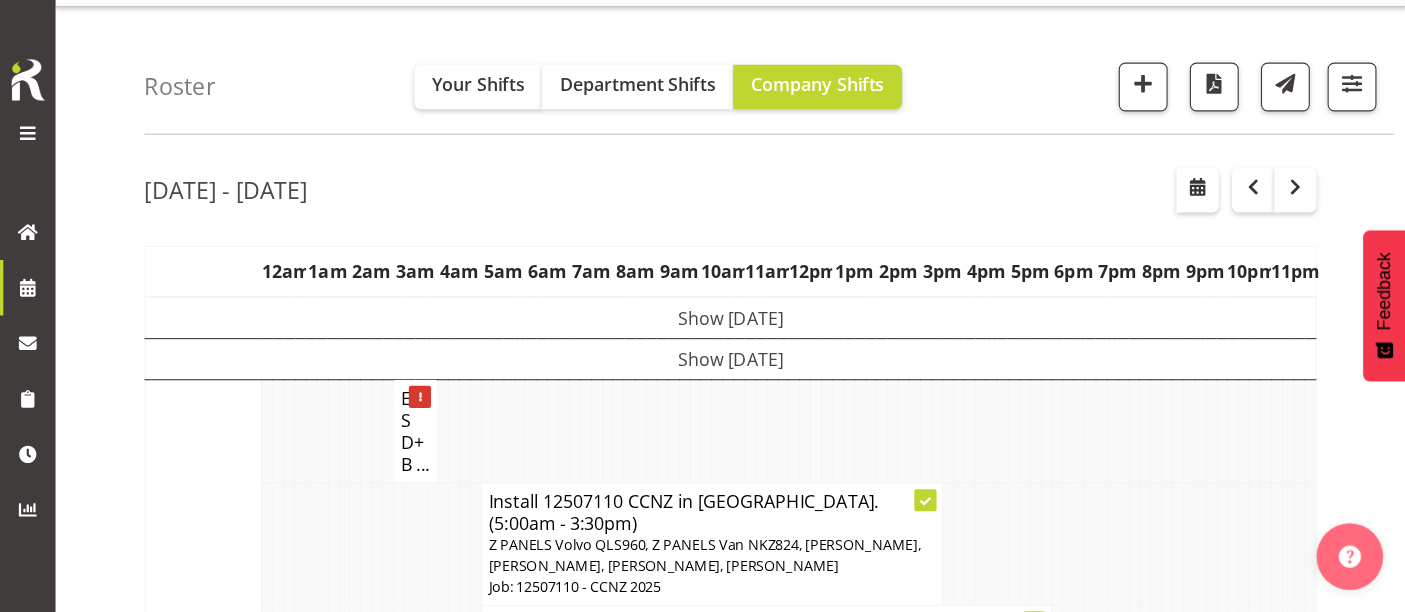 scroll, scrollTop: 0, scrollLeft: 0, axis: both 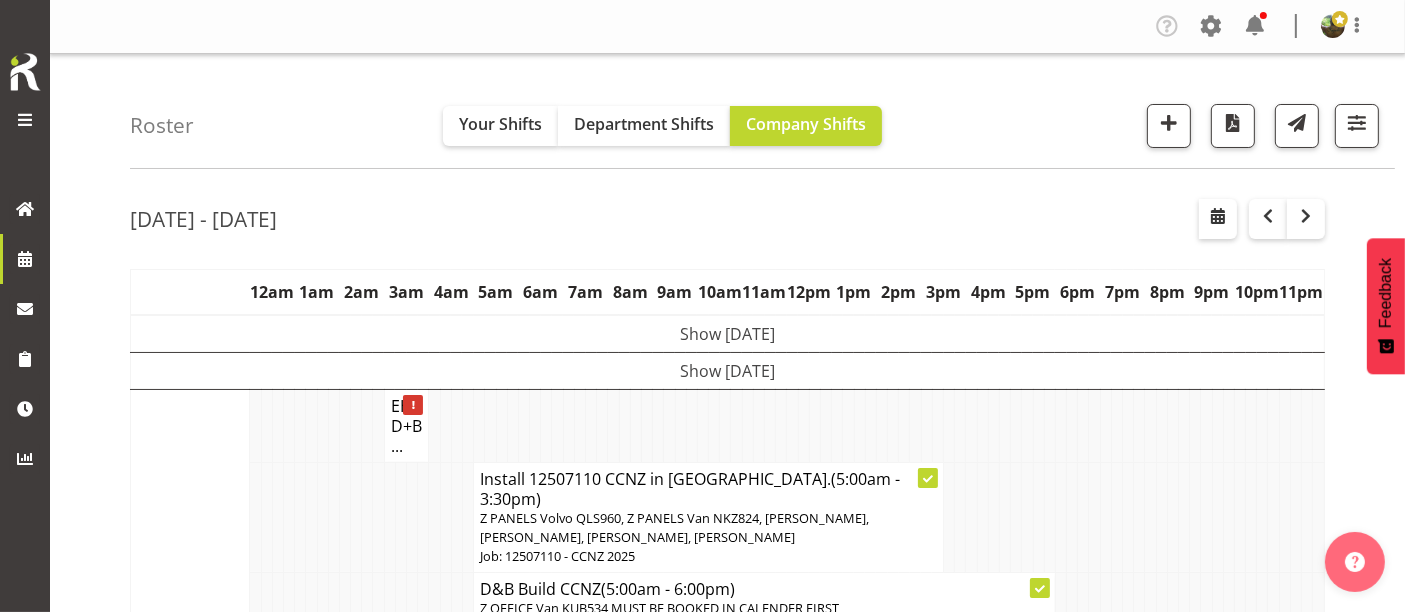 drag, startPoint x: 1246, startPoint y: 3, endPoint x: 961, endPoint y: 88, distance: 297.40546 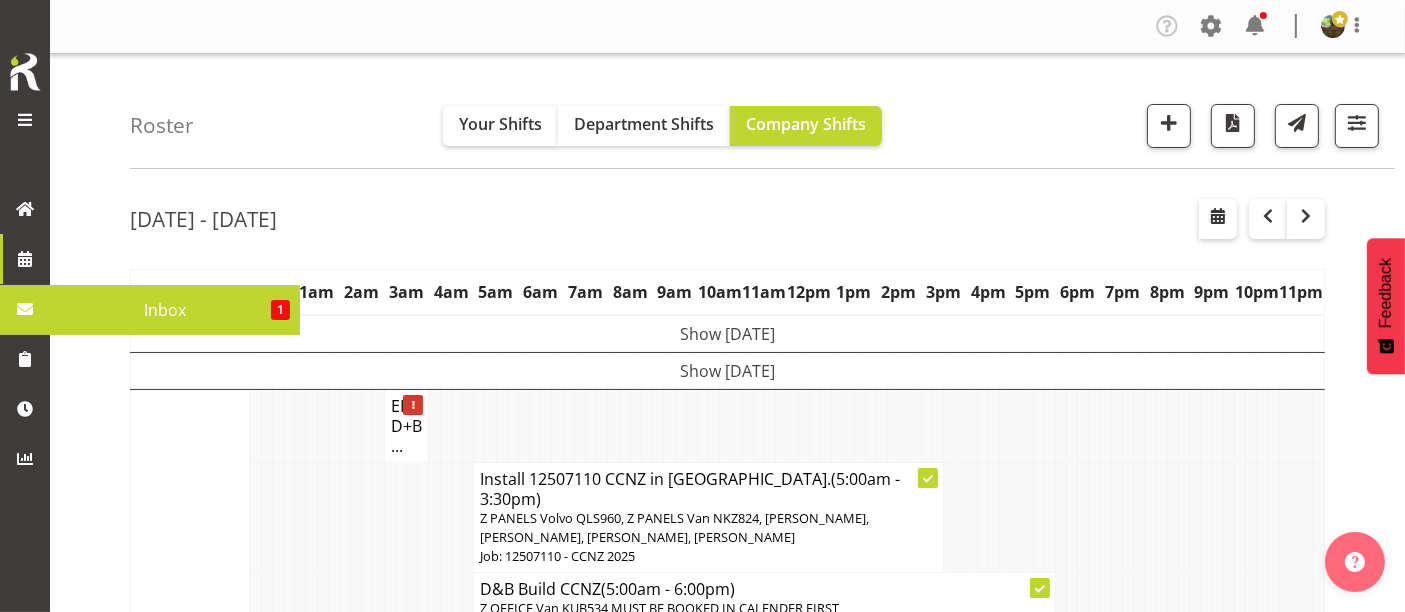 click on "Inbox" at bounding box center (165, 310) 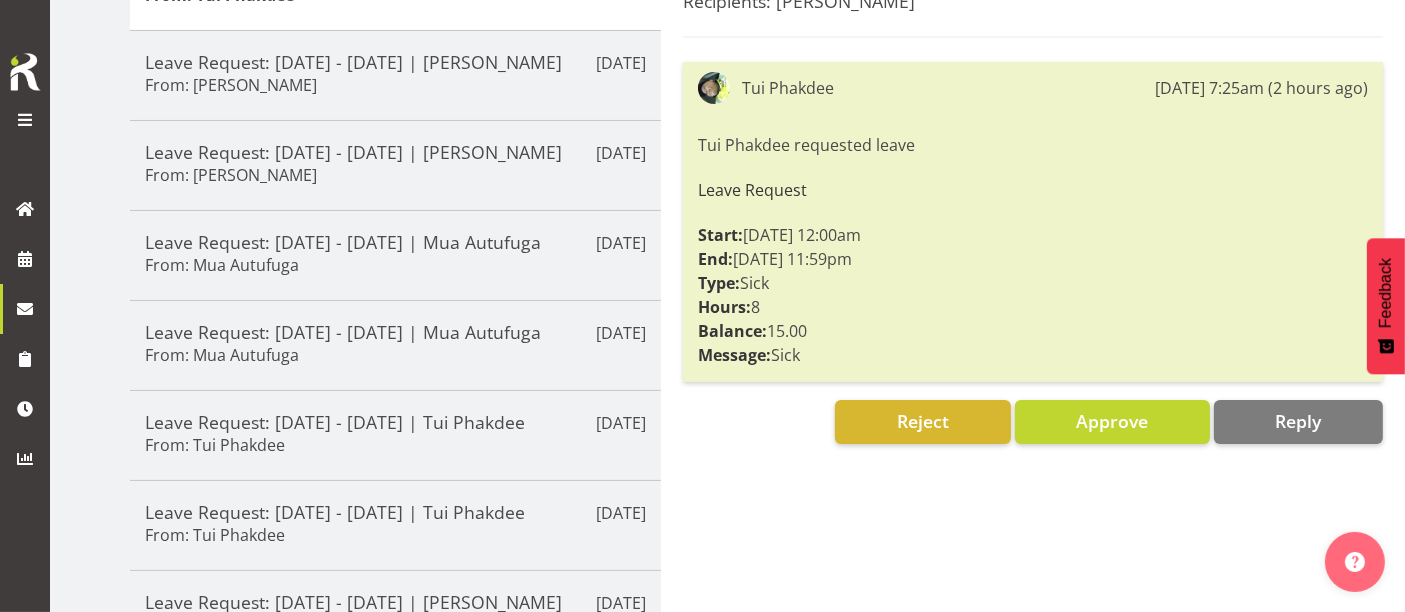 scroll, scrollTop: 333, scrollLeft: 0, axis: vertical 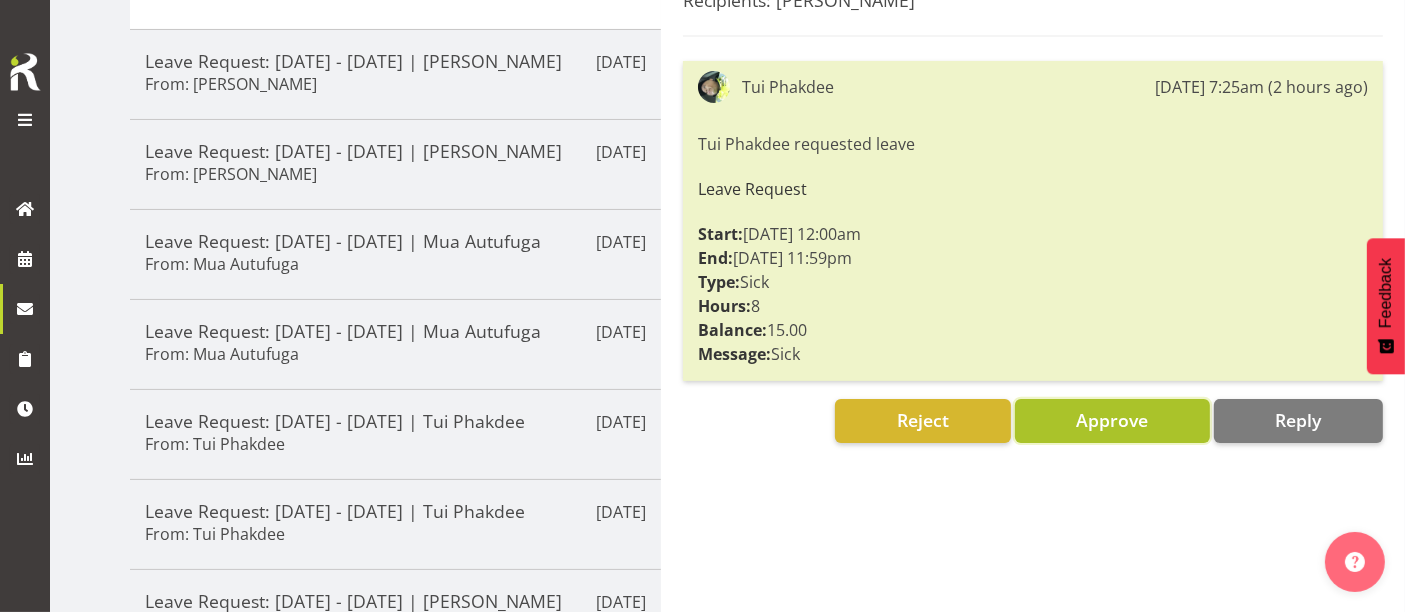 click on "Approve" at bounding box center (1112, 420) 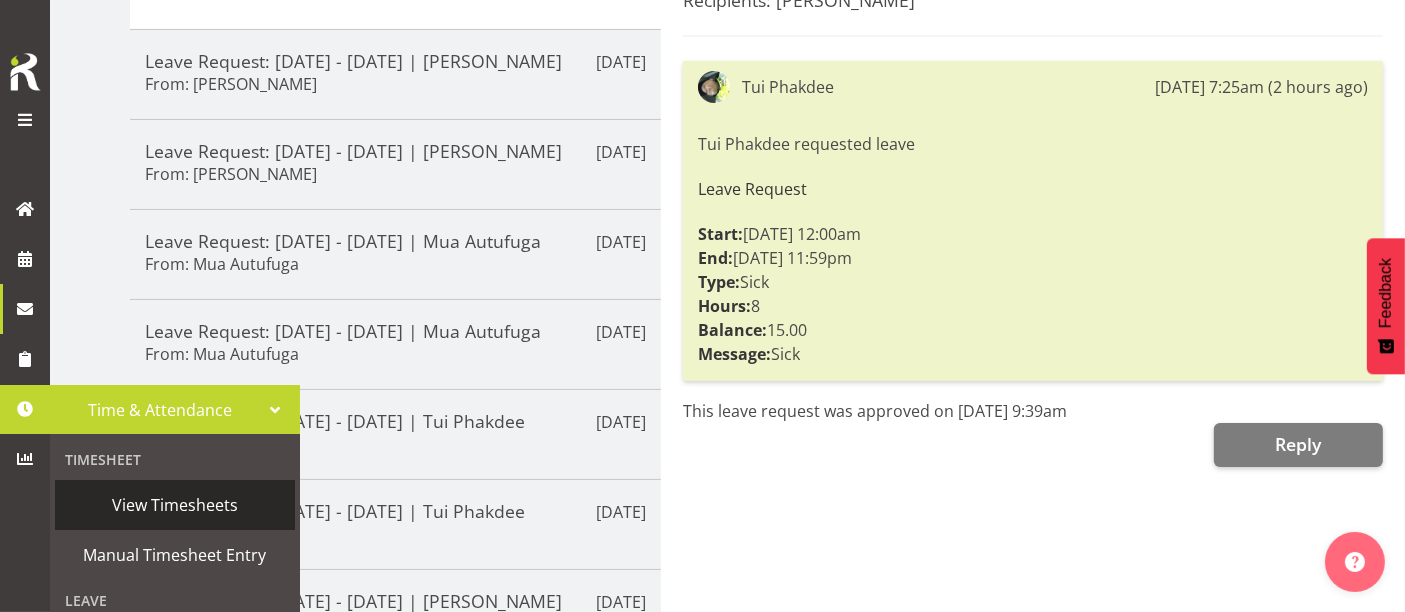 click on "View Timesheets" at bounding box center (175, 505) 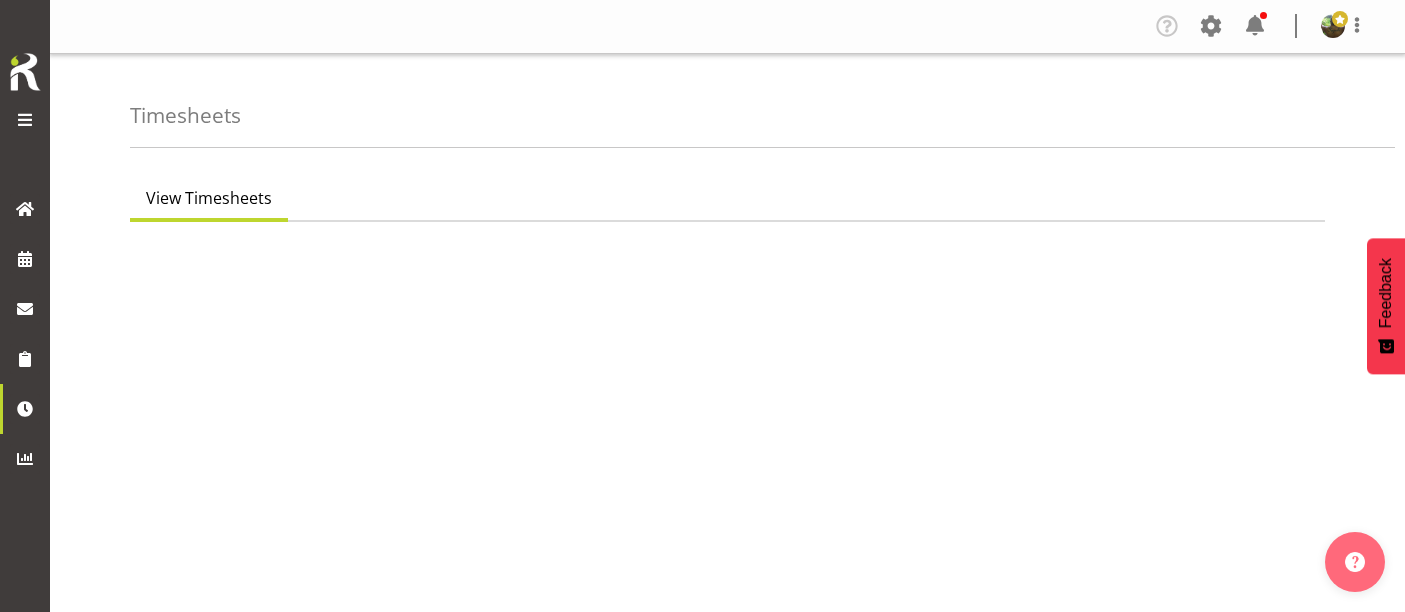 scroll, scrollTop: 0, scrollLeft: 0, axis: both 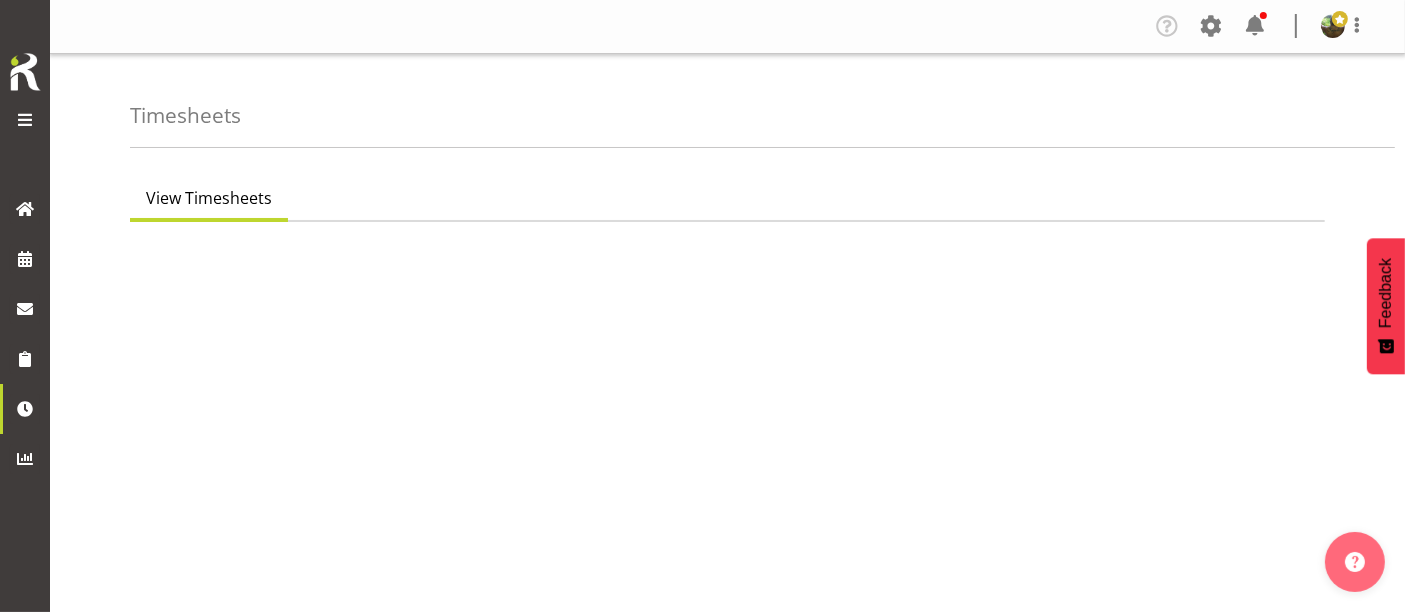 select on "7" 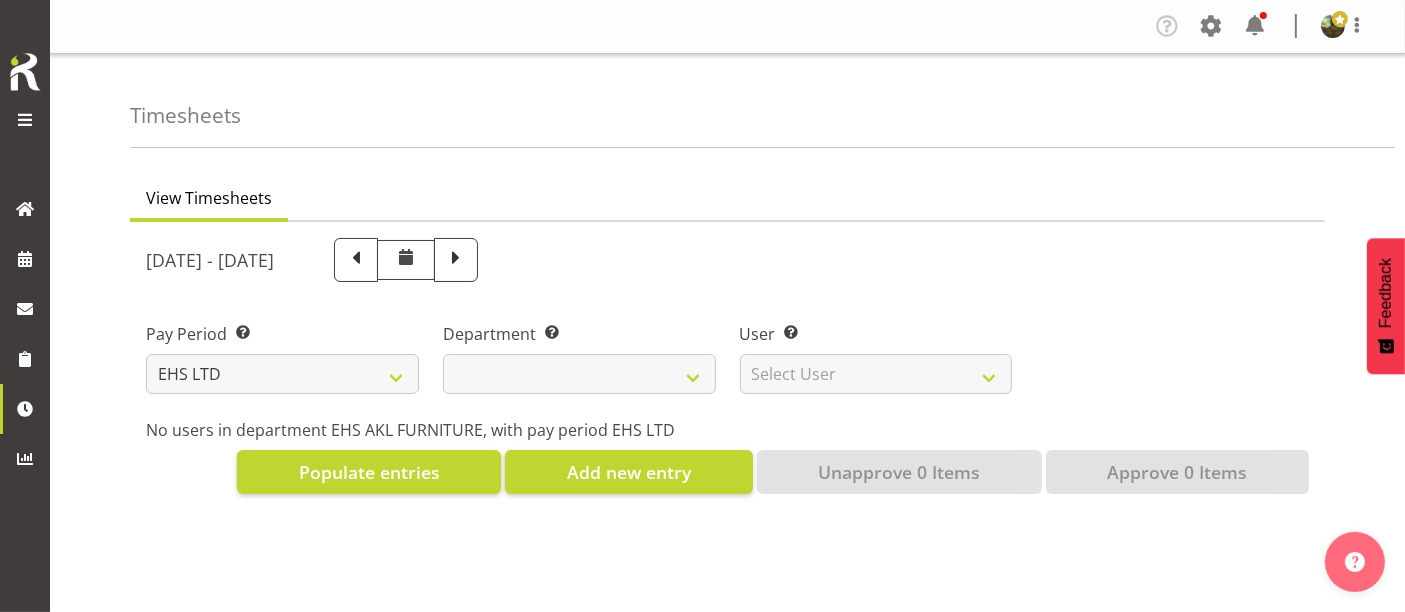 select 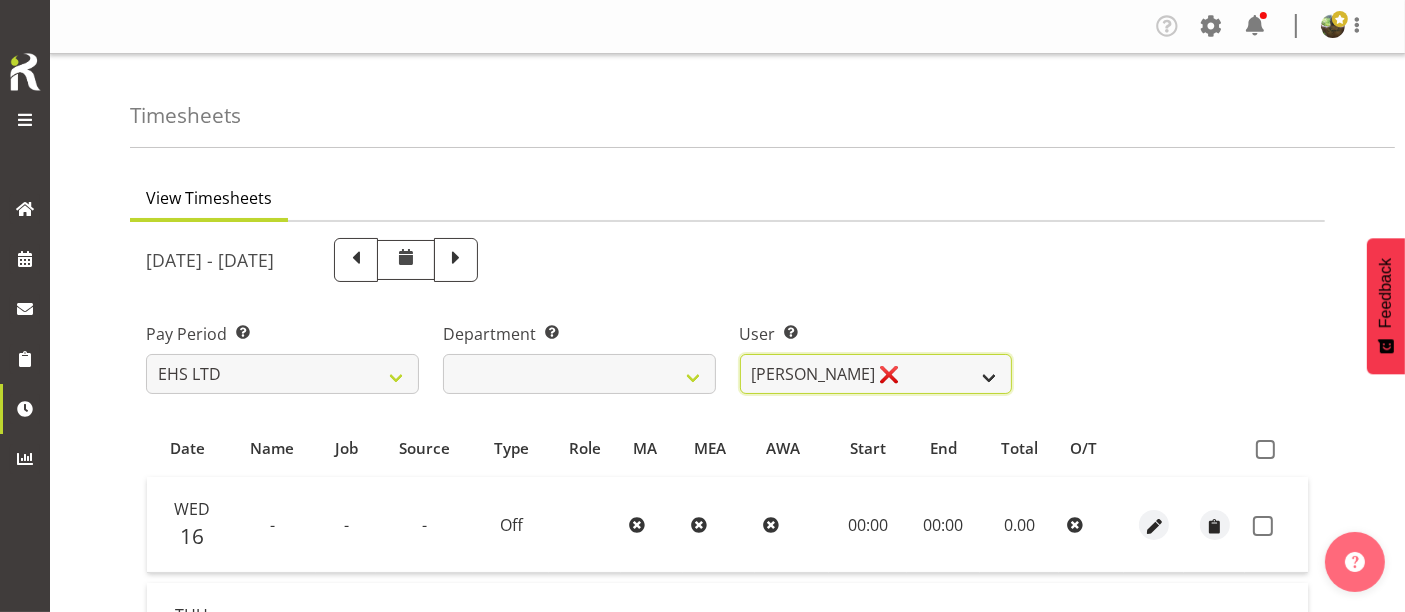 click on "[PERSON_NAME]
❌
[PERSON_NAME]
❌
[PERSON_NAME]
❌
[PERSON_NAME]
❌
[PERSON_NAME]
❌
[PERSON_NAME]
❌
Mua Autufuga
❌
Ngamata Upoko
❌
Panuwitch Pongsanusorn
❌
Pongpanot Pewklieng
❌
[PERSON_NAME]
❌
Sanong Phongam
❌
Sarayut Sahathanalatthakool
❌
Sivanila Sapati
❌" at bounding box center (876, 374) 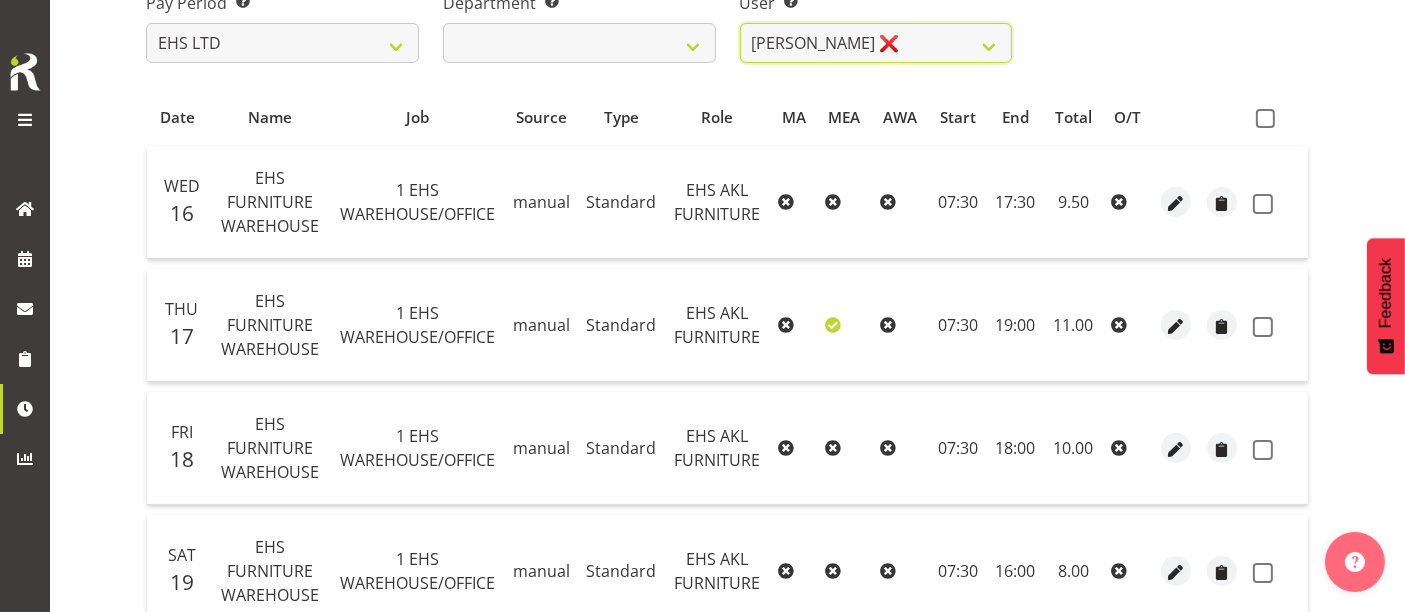scroll, scrollTop: 297, scrollLeft: 0, axis: vertical 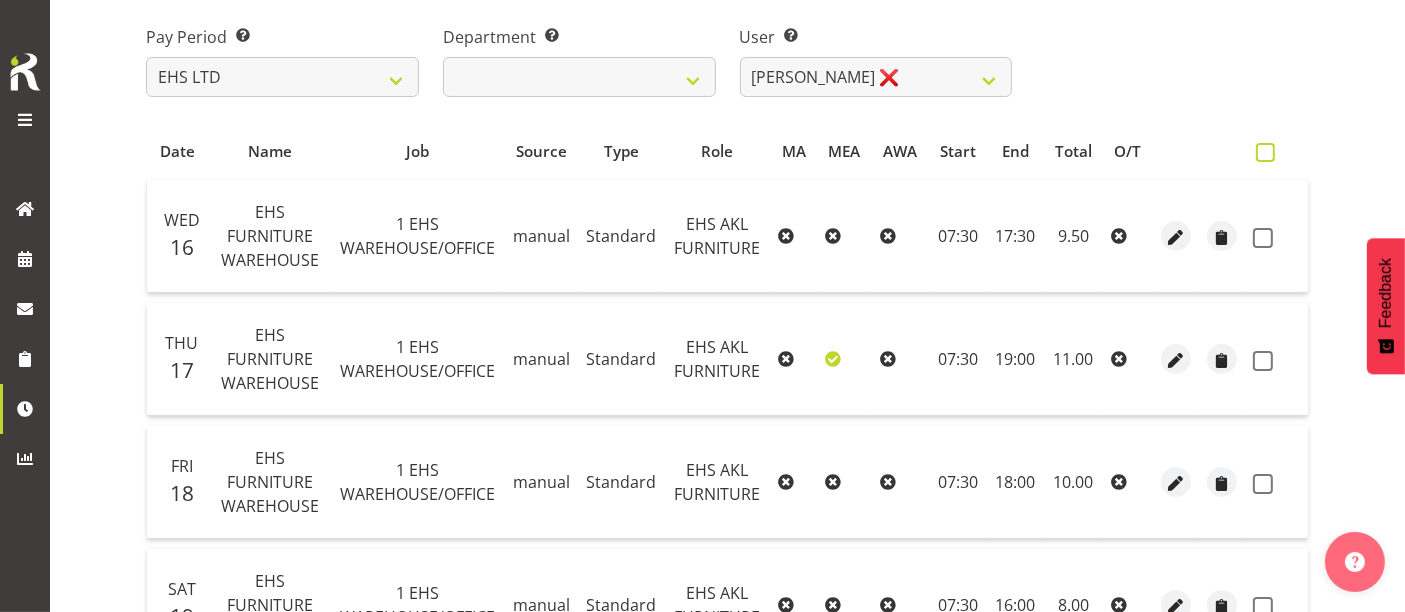 click at bounding box center (1265, 152) 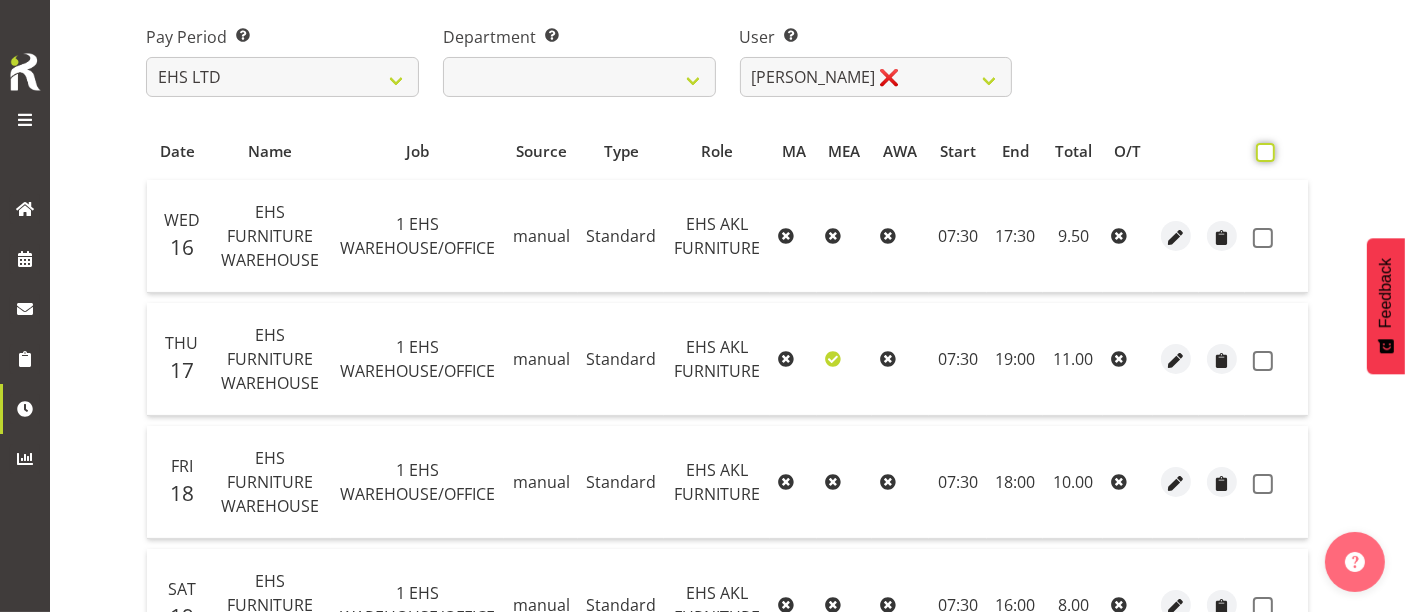 click at bounding box center [1262, 152] 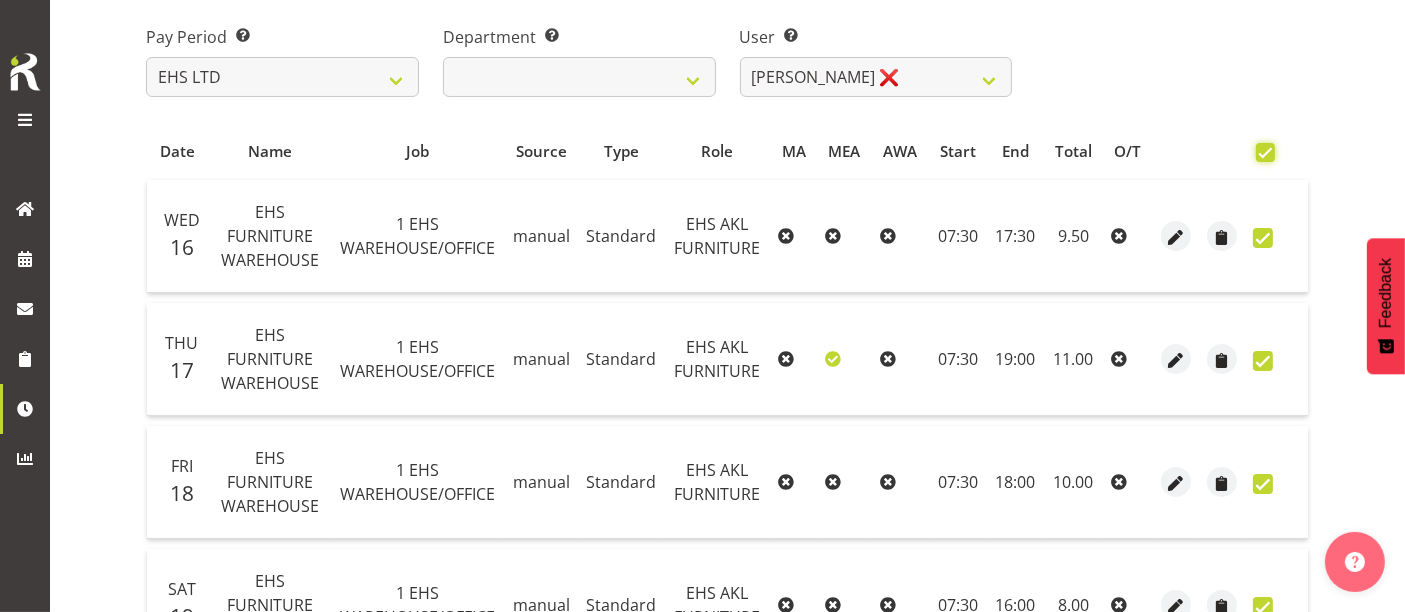 checkbox on "true" 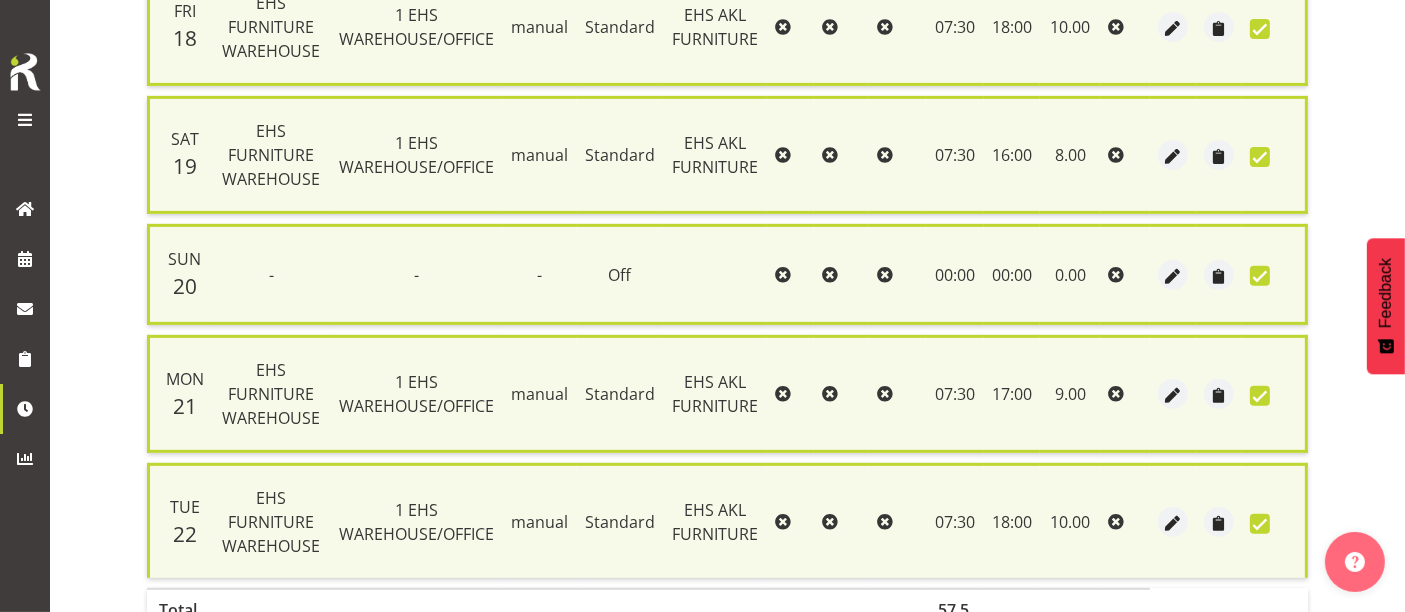 scroll, scrollTop: 886, scrollLeft: 0, axis: vertical 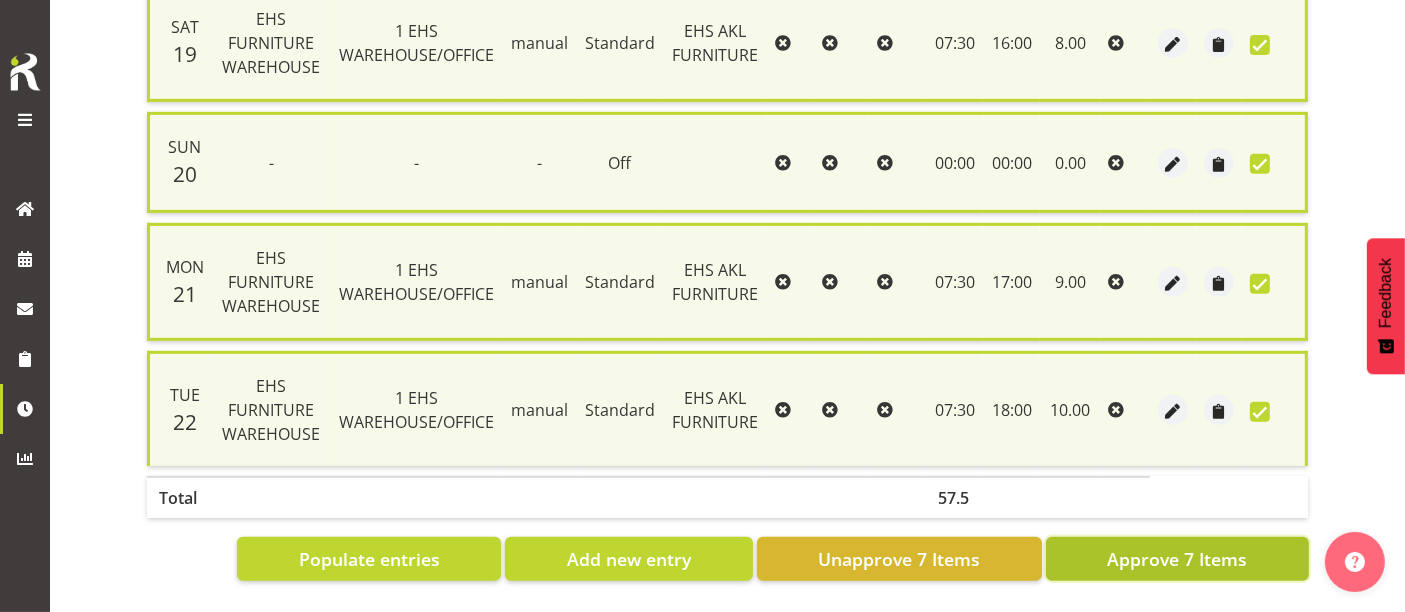 click on "Approve 7 Items" at bounding box center (1177, 559) 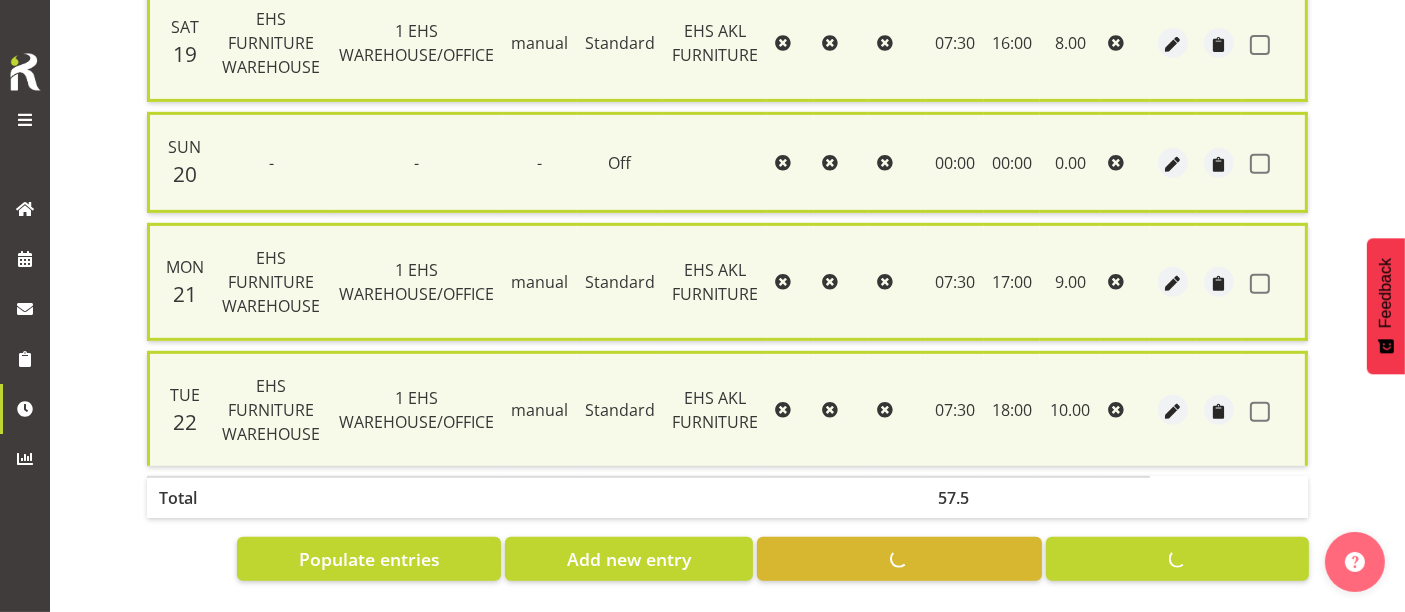 checkbox on "false" 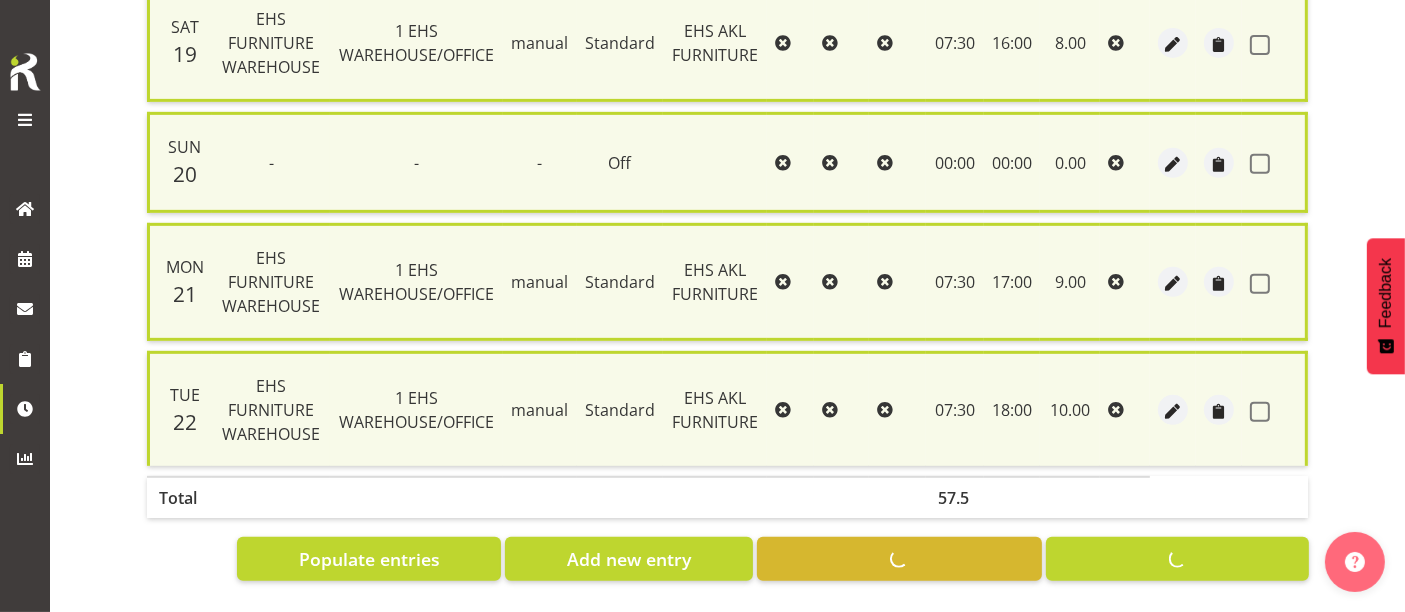 checkbox on "false" 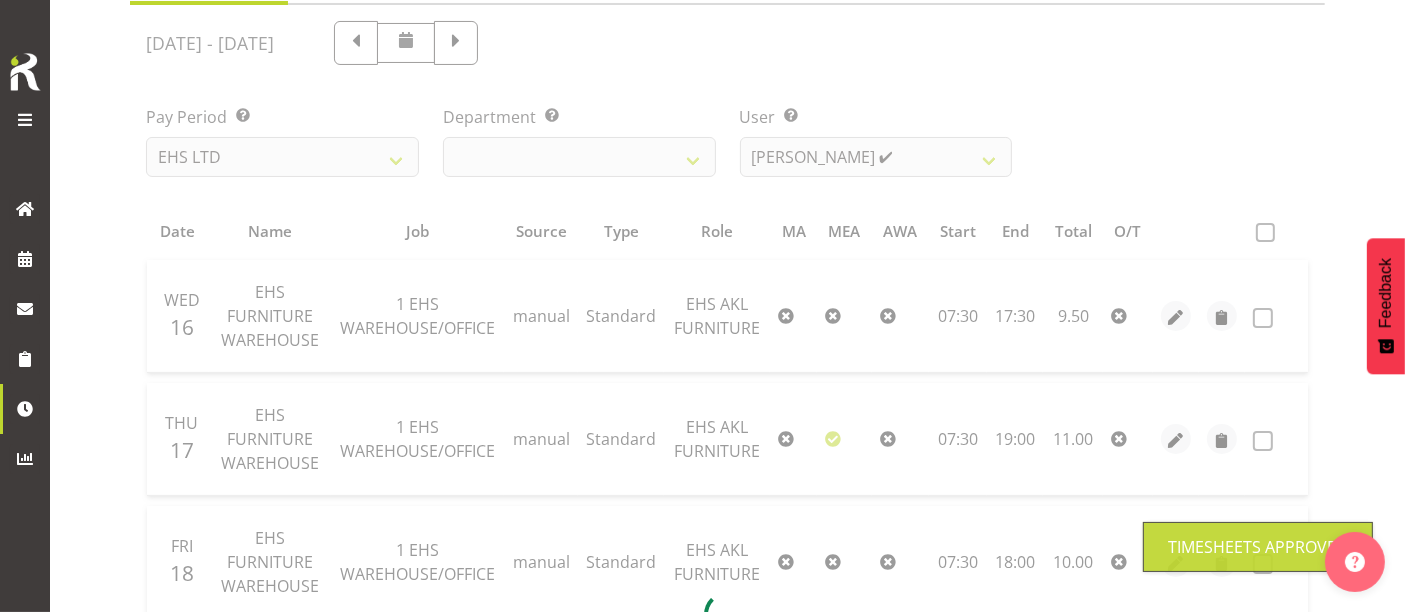 scroll, scrollTop: 74, scrollLeft: 0, axis: vertical 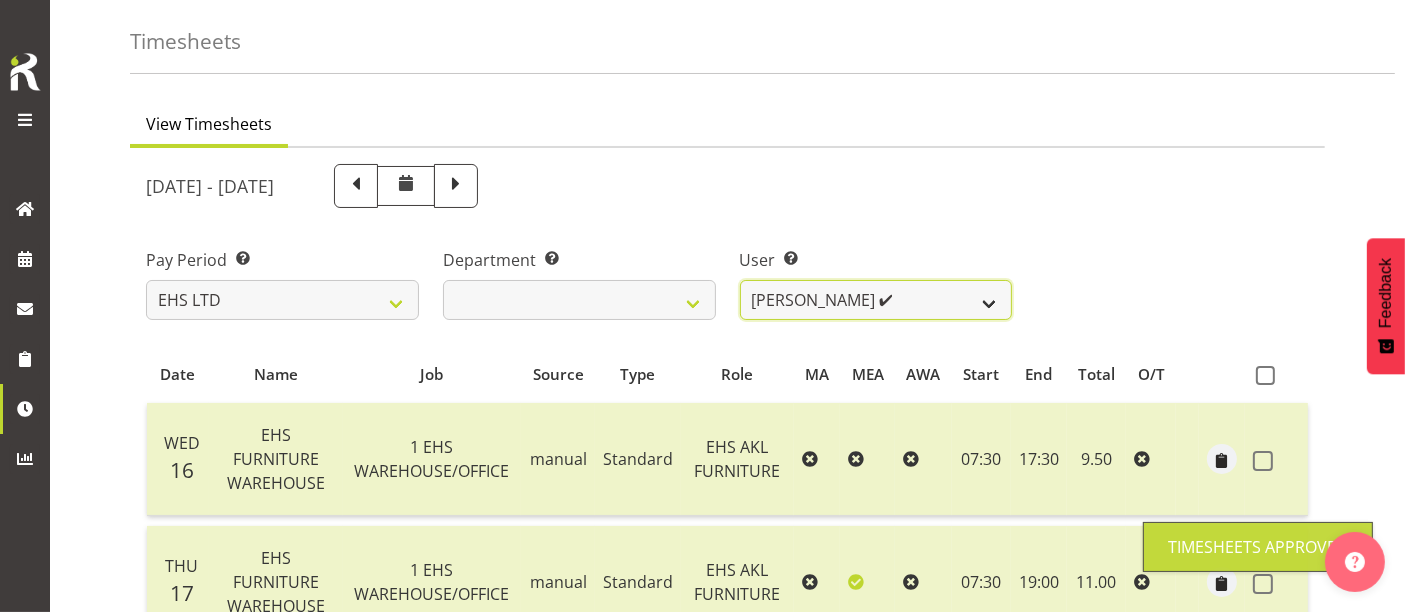 click on "[PERSON_NAME]
❌
[PERSON_NAME]
❌
[PERSON_NAME]
✔
[PERSON_NAME]
❌
[PERSON_NAME]
❌
[PERSON_NAME]
❌
Mua Autufuga
❌
Ngamata Upoko
❌
Panuwitch Pongsanusorn
❌
Pongpanot Pewklieng
❌
[PERSON_NAME]
❌
Sanong Phongam
❌
Sarayut Sahathanalatthakool
❌
Sivanila Sapati
❌" at bounding box center [876, 300] 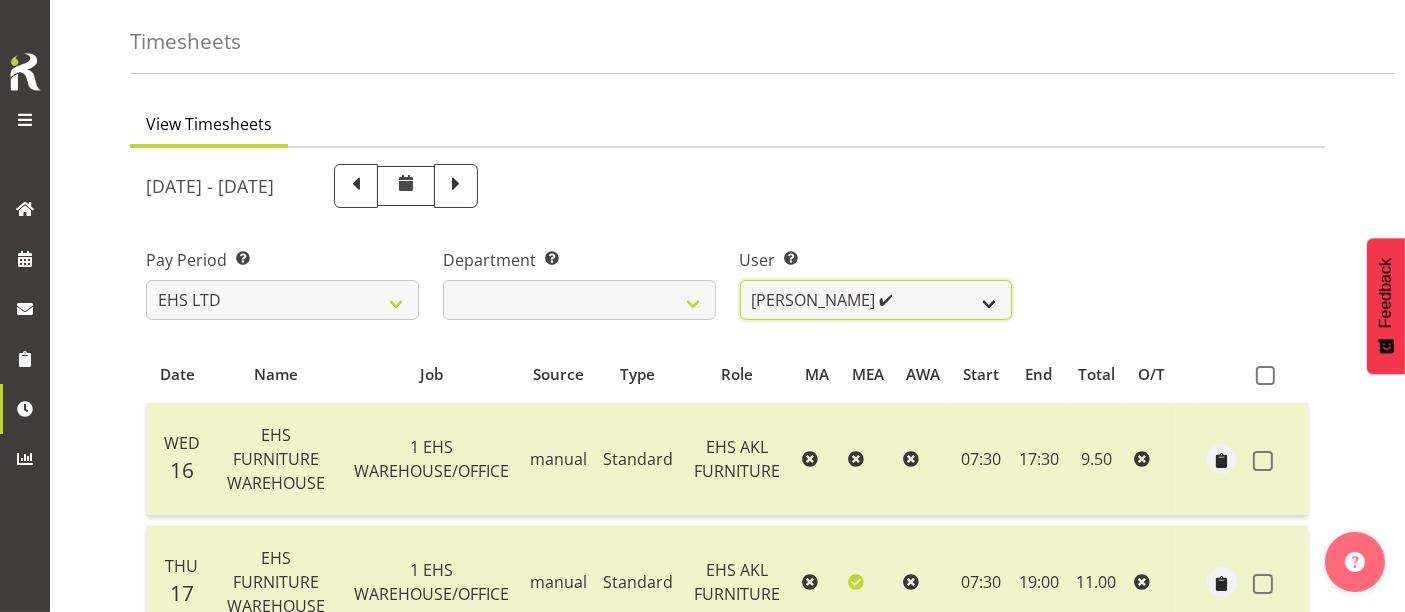 click on "[PERSON_NAME]
❌
[PERSON_NAME]
❌
[PERSON_NAME]
✔
[PERSON_NAME]
❌
[PERSON_NAME]
❌
[PERSON_NAME]
❌
Mua Autufuga
❌
Ngamata Upoko
❌
Panuwitch Pongsanusorn
❌
Pongpanot Pewklieng
❌
[PERSON_NAME]
❌
Sanong Phongam
❌
Sarayut Sahathanalatthakool
❌
Sivanila Sapati
❌" at bounding box center [876, 300] 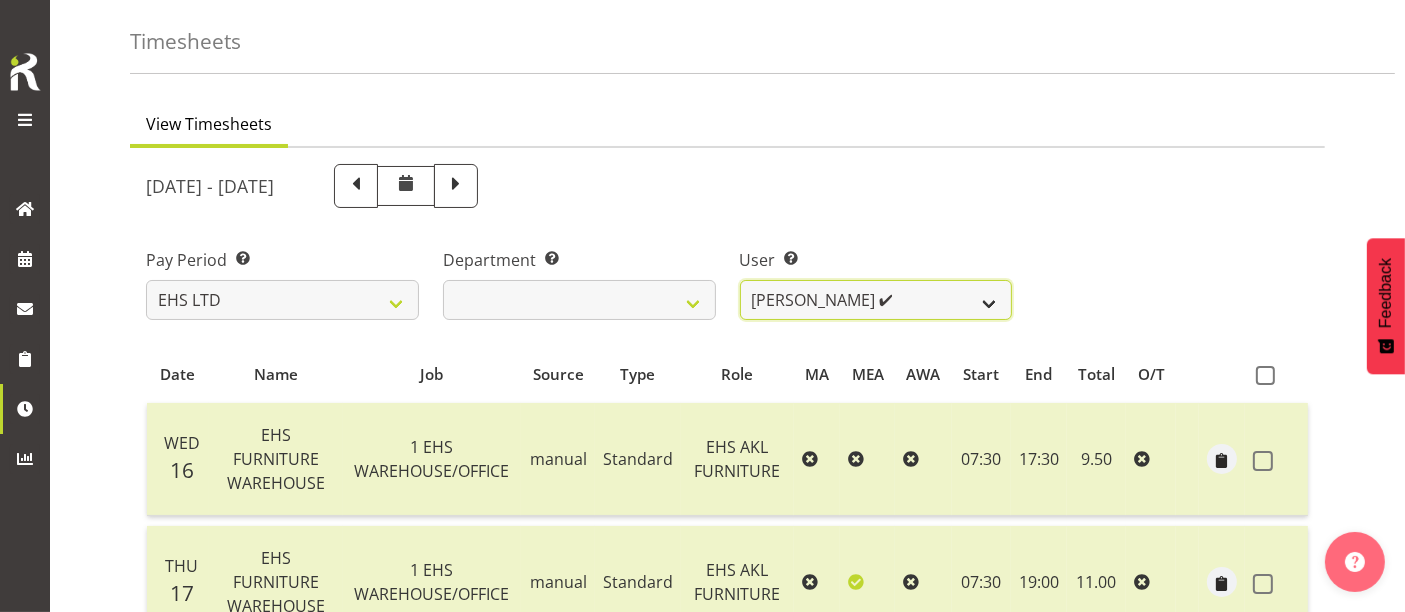 select on "1112" 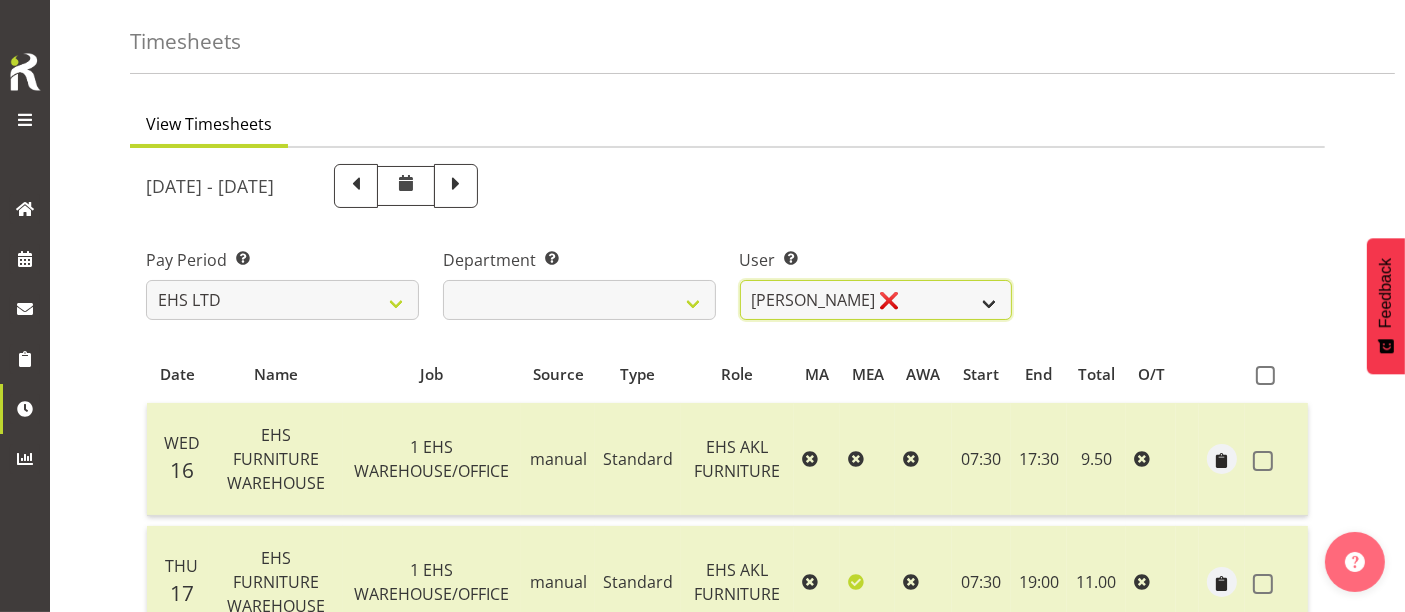 click on "[PERSON_NAME]
❌
[PERSON_NAME]
❌
[PERSON_NAME]
✔
[PERSON_NAME]
❌
[PERSON_NAME]
❌
[PERSON_NAME]
❌
Mua Autufuga
❌
Ngamata Upoko
❌
Panuwitch Pongsanusorn
❌
Pongpanot Pewklieng
❌
[PERSON_NAME]
❌
Sanong Phongam
❌
Sarayut Sahathanalatthakool
❌
Sivanila Sapati
❌" at bounding box center (876, 300) 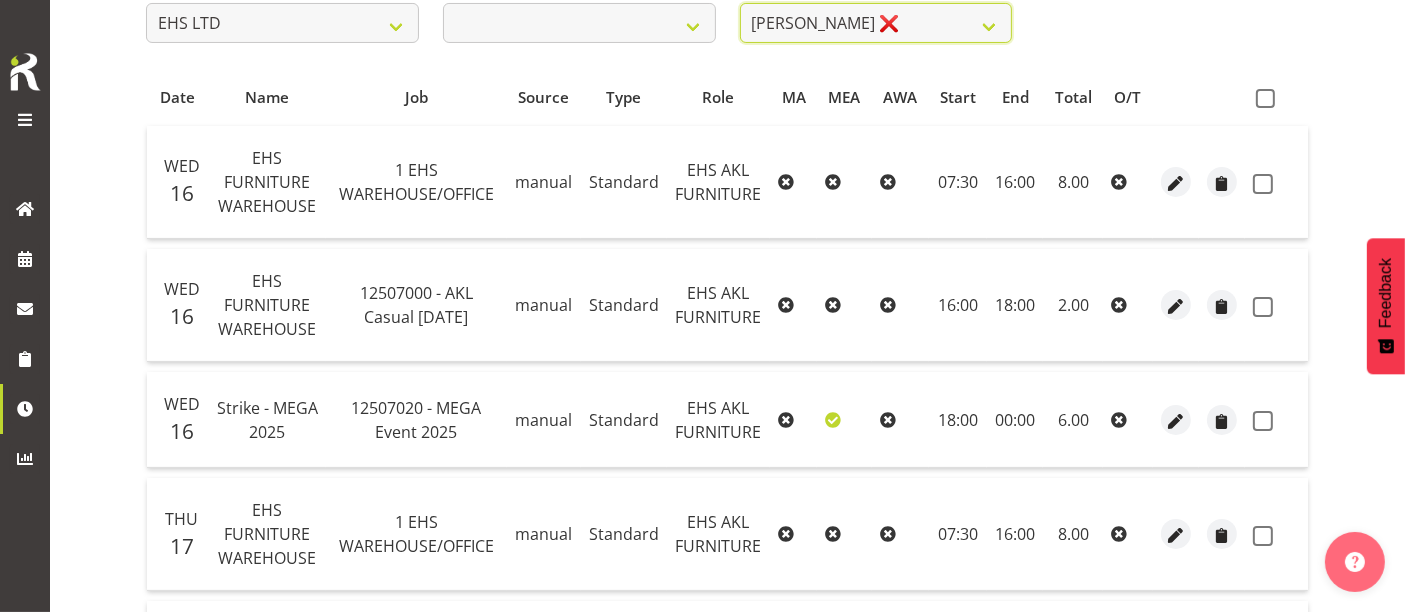 scroll, scrollTop: 302, scrollLeft: 0, axis: vertical 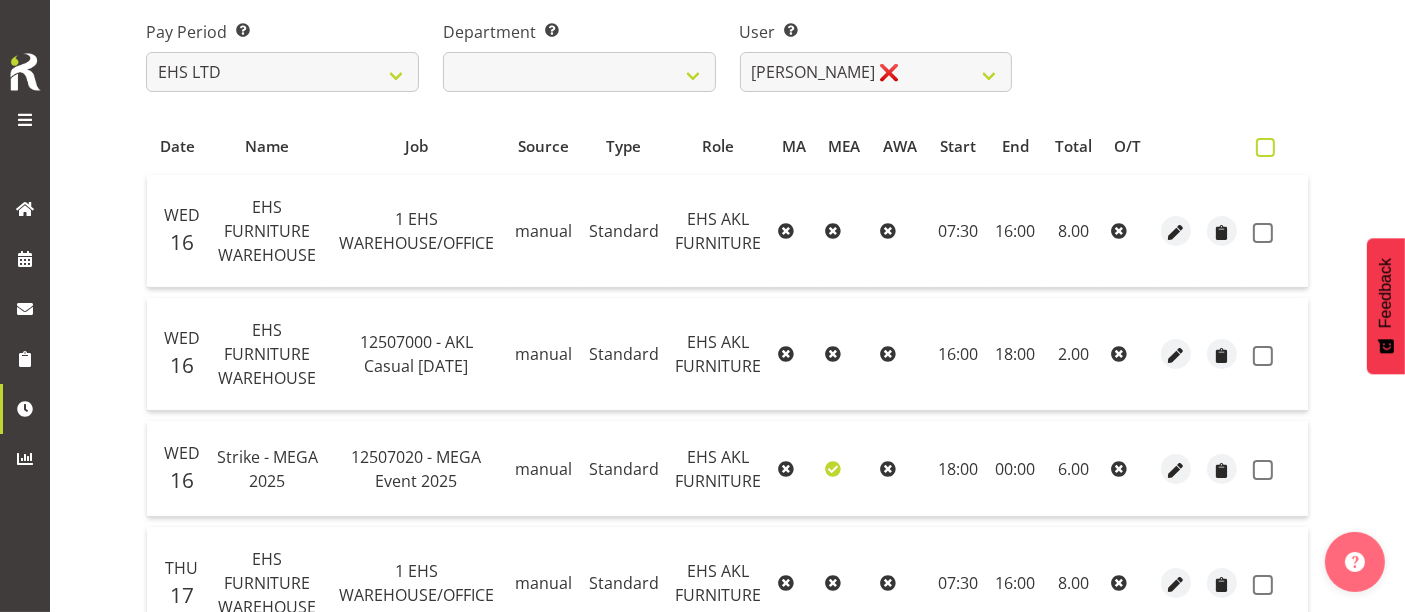 click at bounding box center (1265, 147) 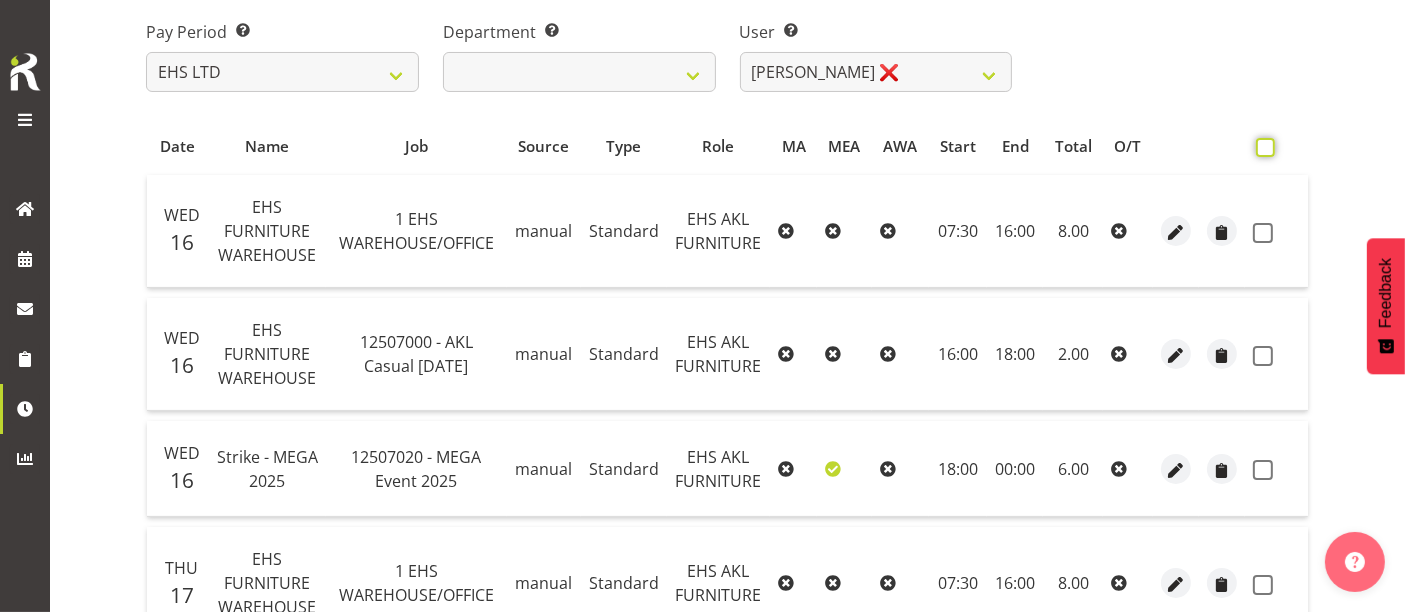 click at bounding box center (1262, 147) 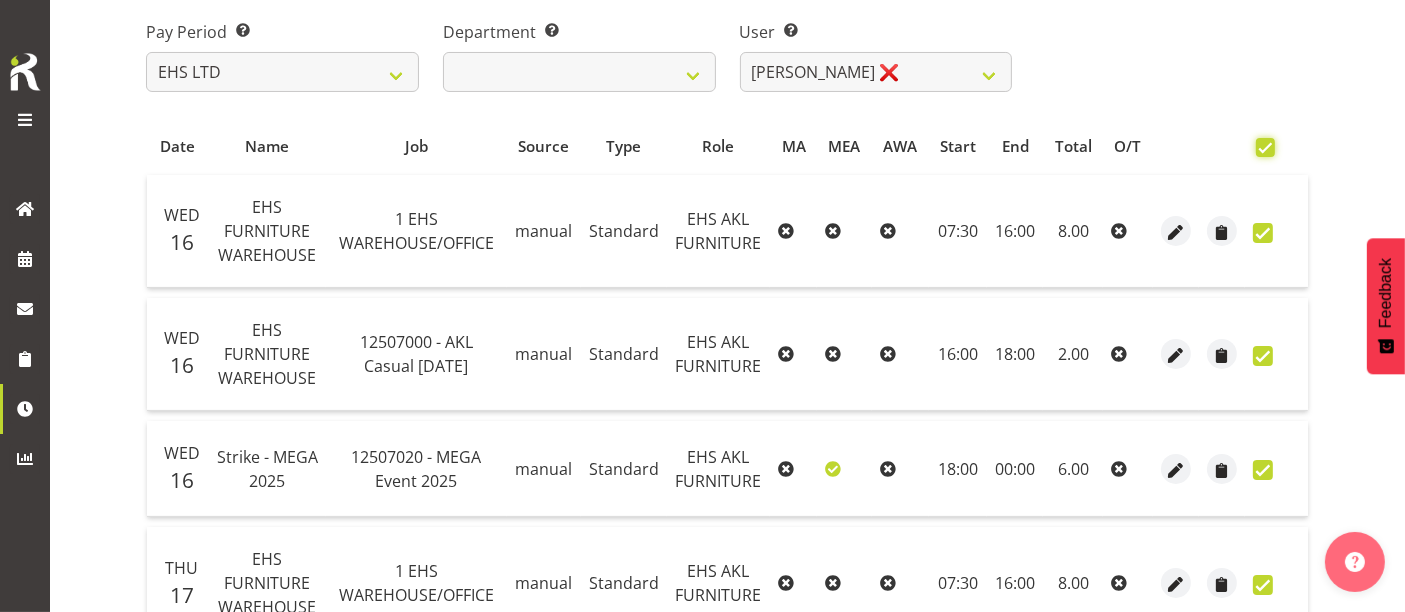 checkbox on "true" 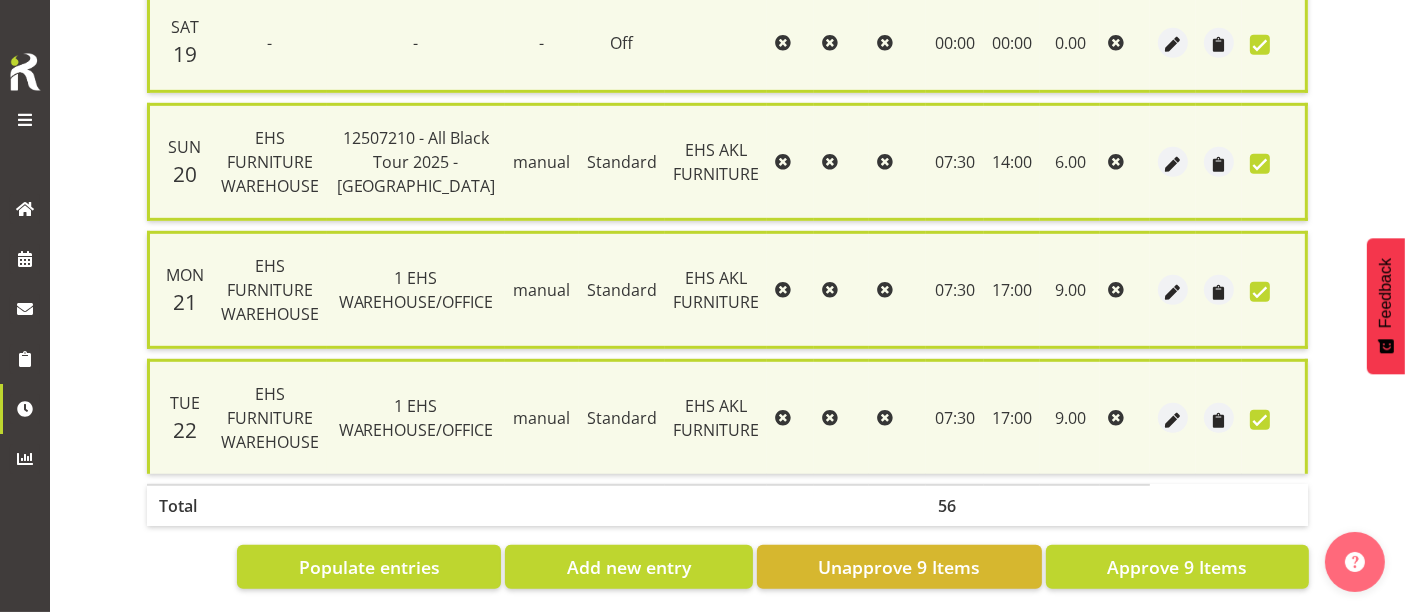 scroll, scrollTop: 1125, scrollLeft: 0, axis: vertical 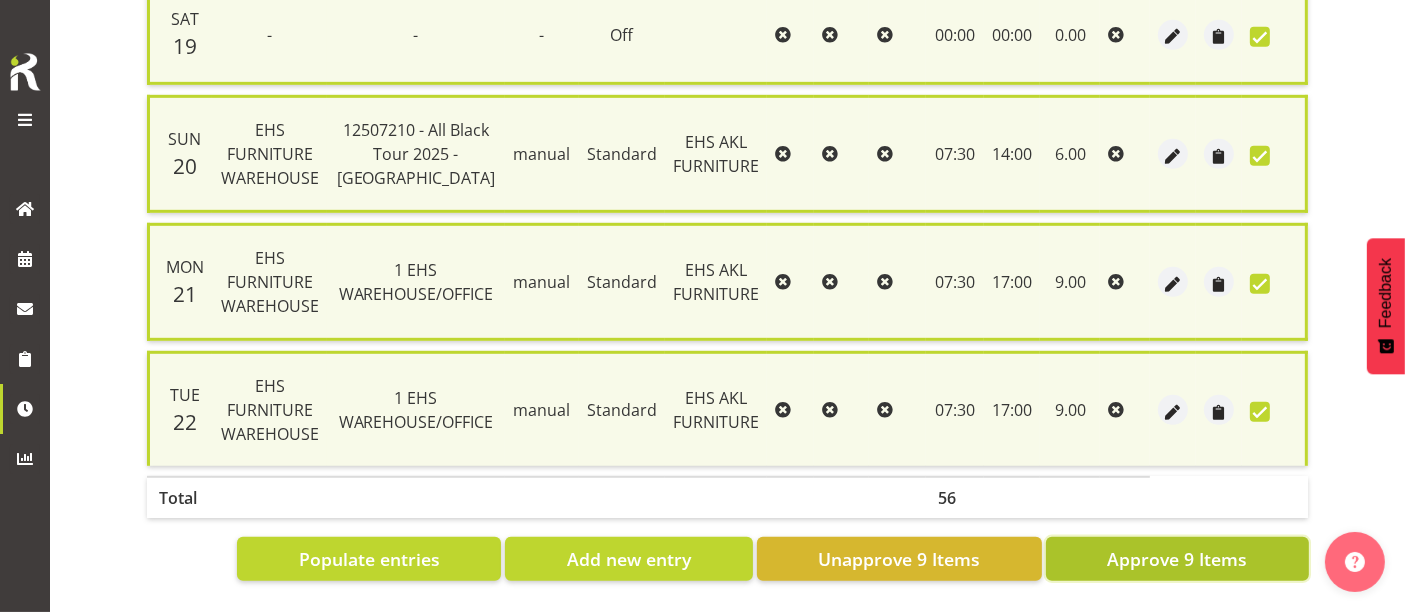 click on "Approve 9 Items" at bounding box center [1177, 559] 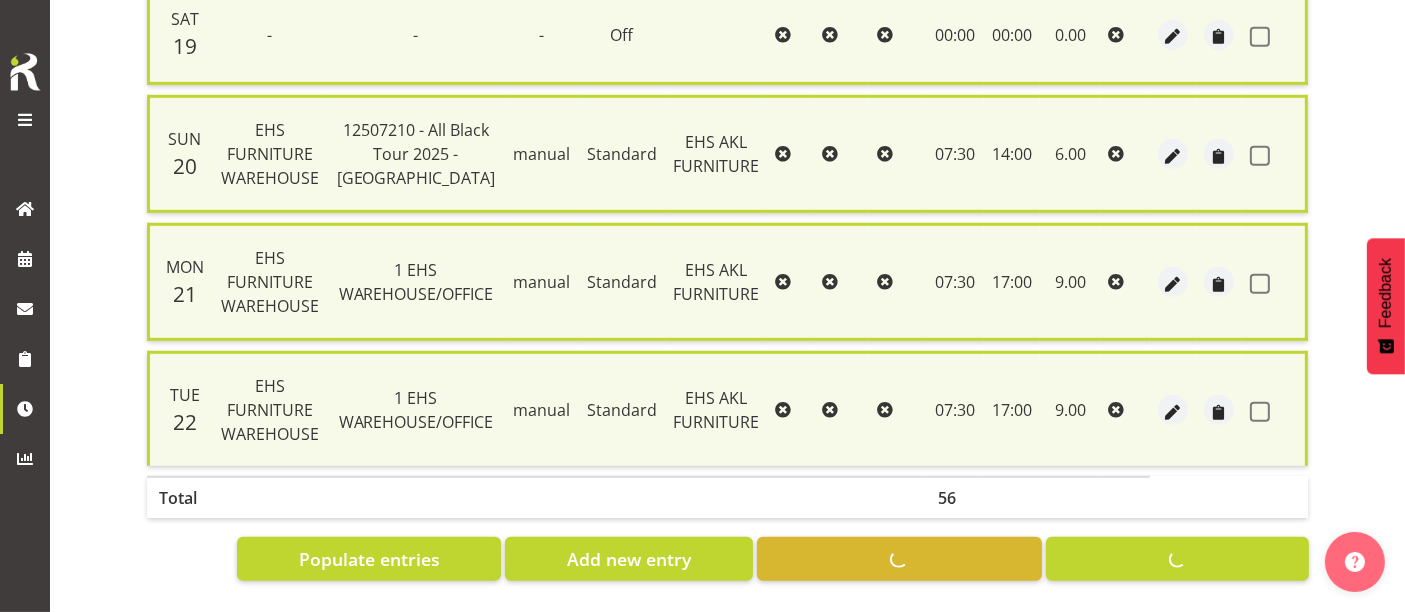checkbox on "false" 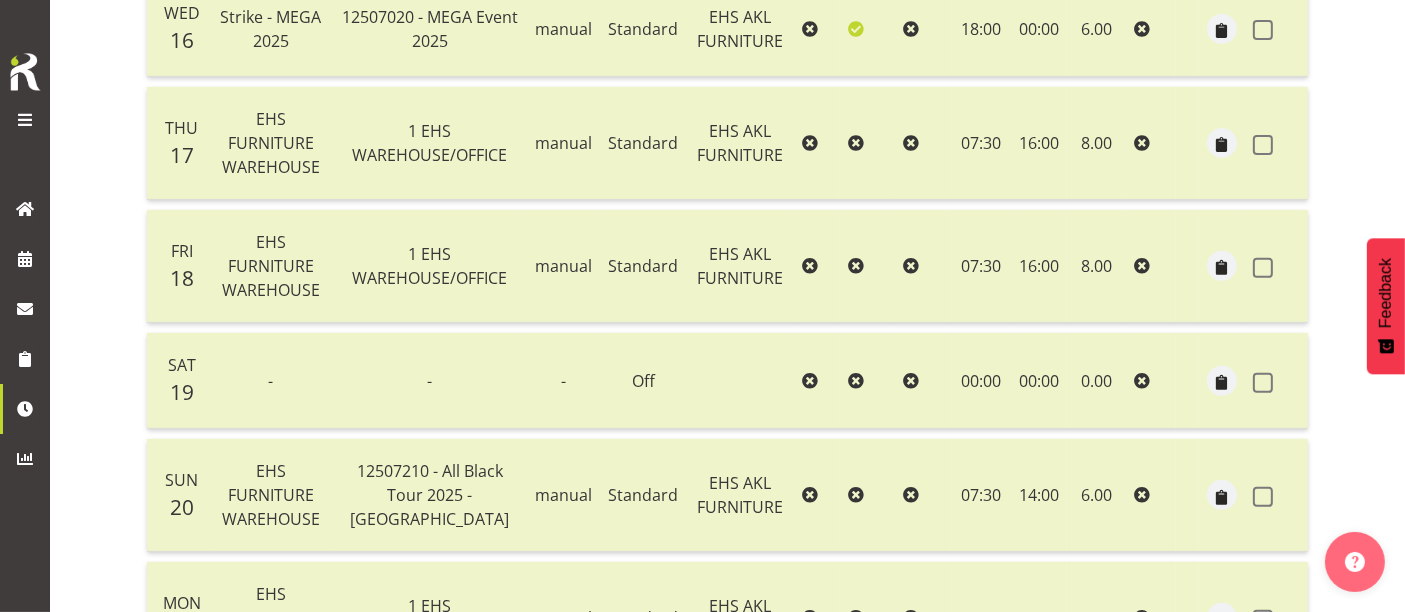 scroll, scrollTop: 80, scrollLeft: 0, axis: vertical 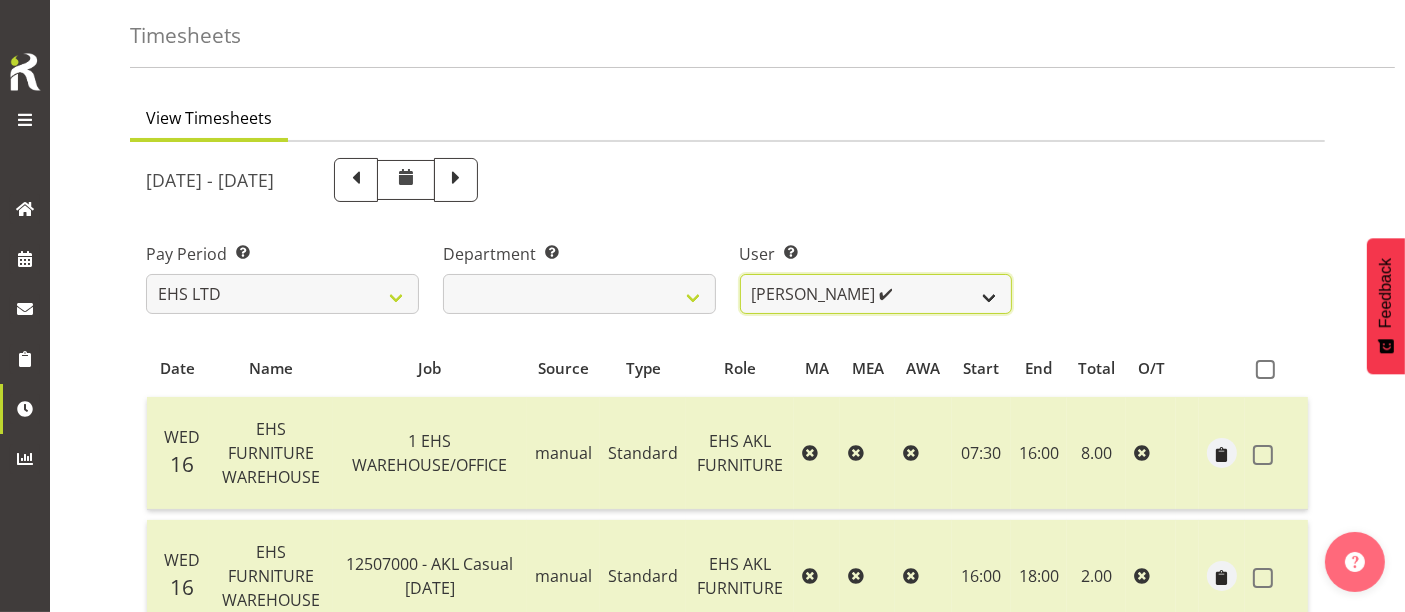 click on "[PERSON_NAME]
❌
[PERSON_NAME]
❌
[PERSON_NAME]
✔
[PERSON_NAME]
✔
[PERSON_NAME]
❌
[PERSON_NAME]
❌
Mua Autufuga
❌
Ngamata Upoko
❌
Panuwitch Pongsanusorn
❌
Pongpanot Pewklieng
❌
[PERSON_NAME]
❌
Sanong Phongam
❌
Sarayut Sahathanalatthakool
❌
Sivanila Sapati
❌" at bounding box center [876, 294] 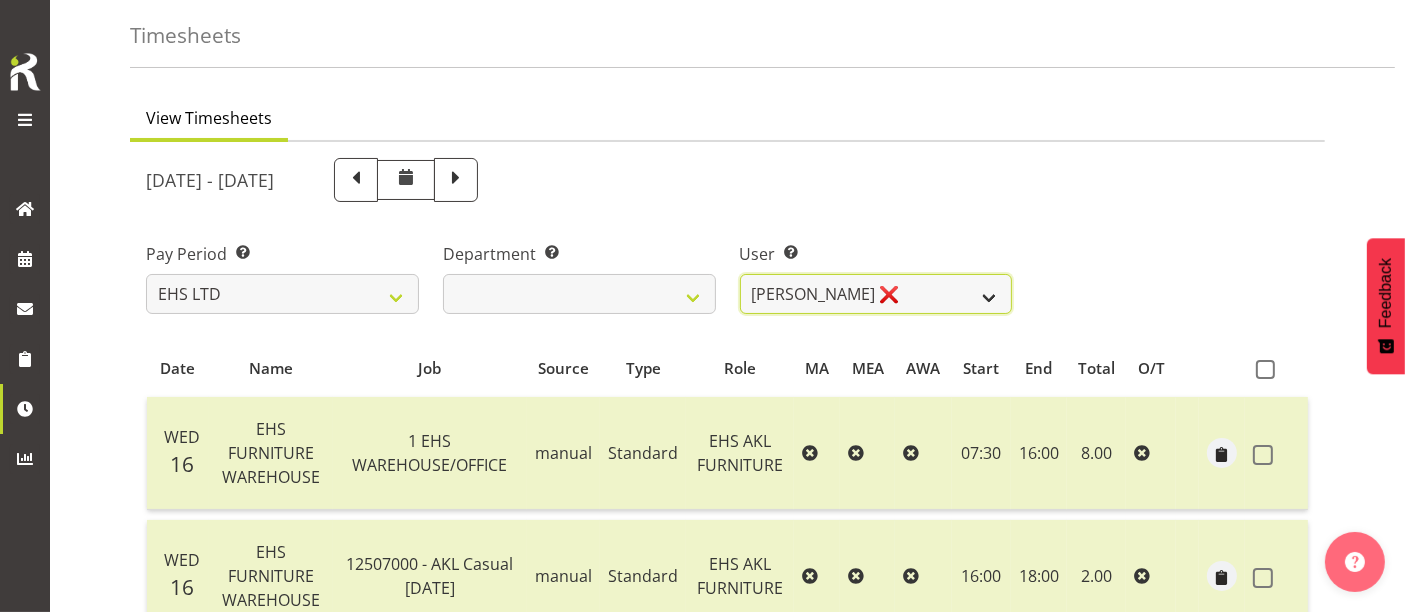 click on "[PERSON_NAME]
❌
[PERSON_NAME]
❌
[PERSON_NAME]
✔
[PERSON_NAME]
✔
[PERSON_NAME]
❌
[PERSON_NAME]
❌
Mua Autufuga
❌
Ngamata Upoko
❌
Panuwitch Pongsanusorn
❌
Pongpanot Pewklieng
❌
[PERSON_NAME]
❌
Sanong Phongam
❌
Sarayut Sahathanalatthakool
❌
Sivanila Sapati
❌" at bounding box center [876, 294] 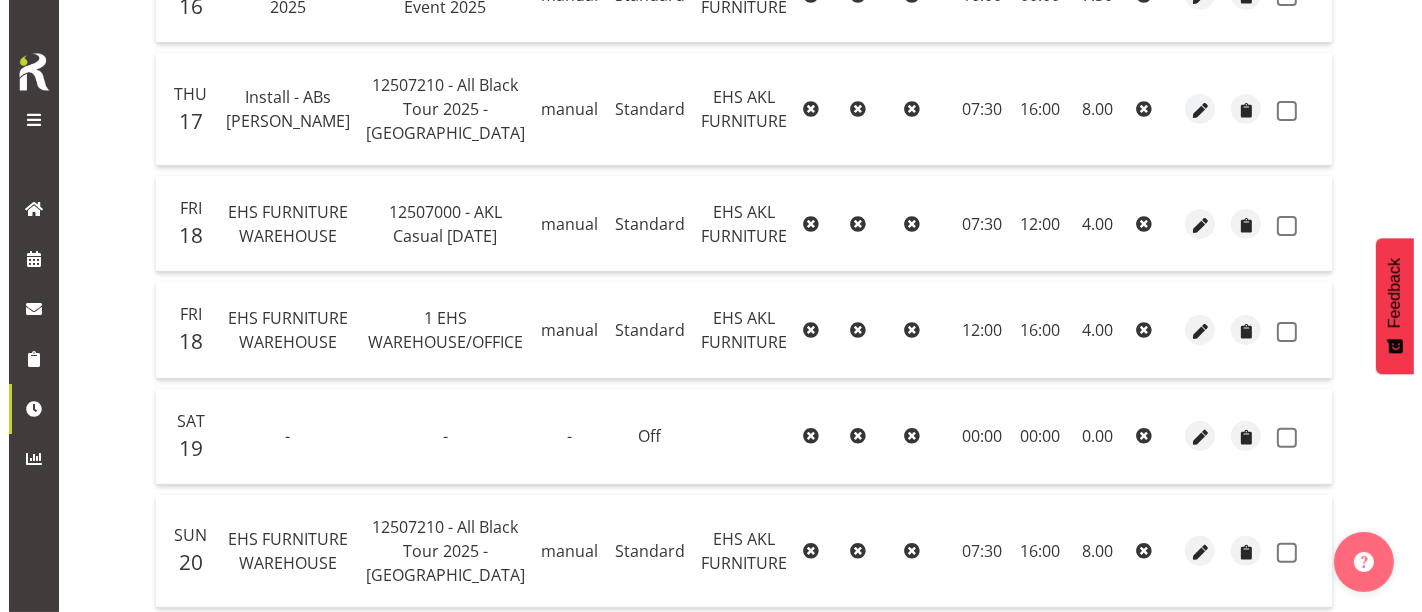 scroll, scrollTop: 752, scrollLeft: 0, axis: vertical 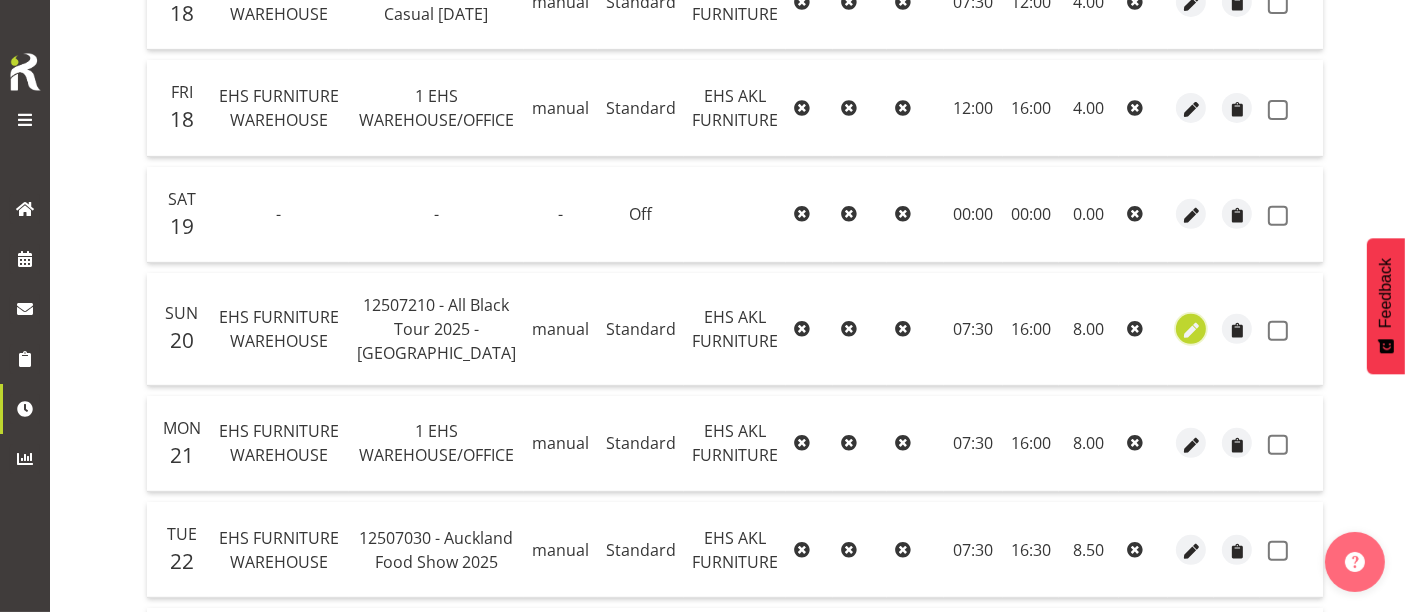 click at bounding box center [1191, 330] 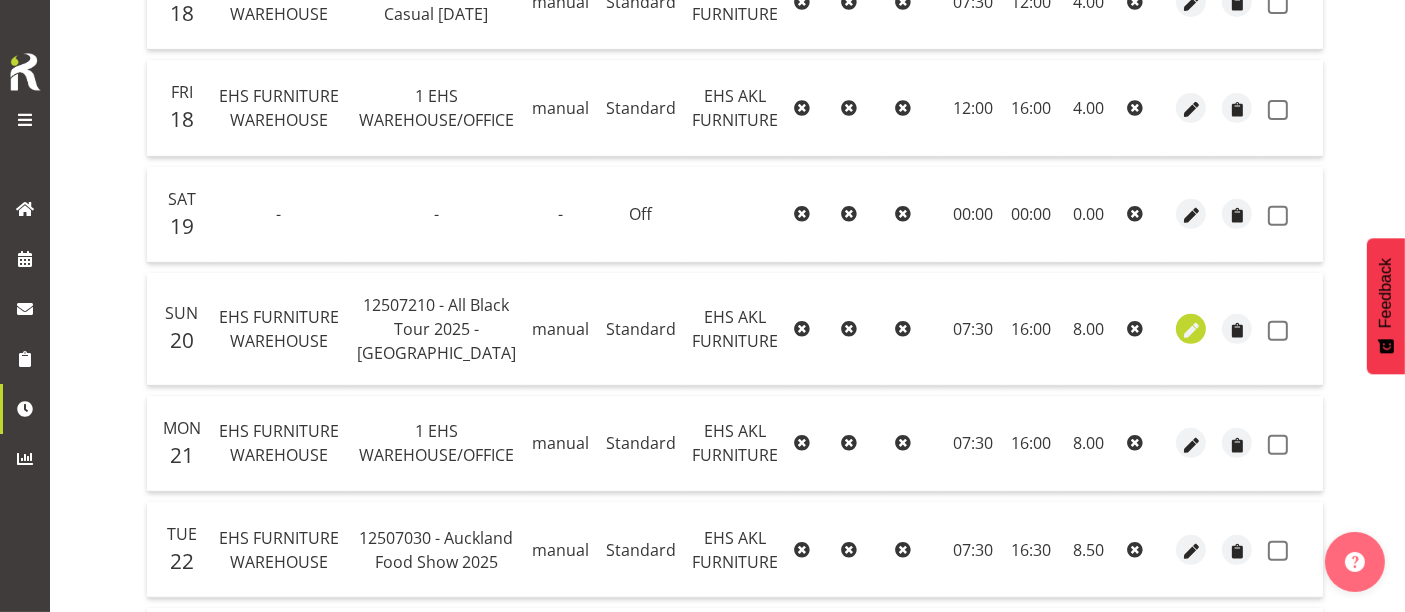 select on "Standard" 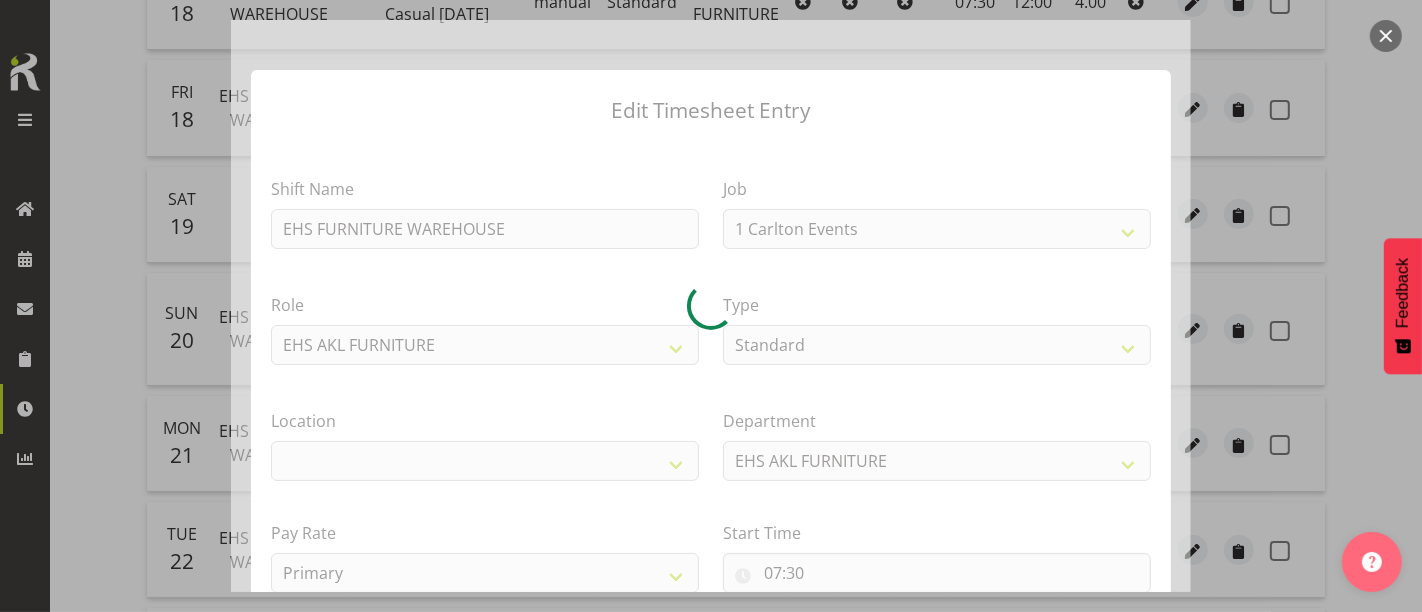 select on "10205" 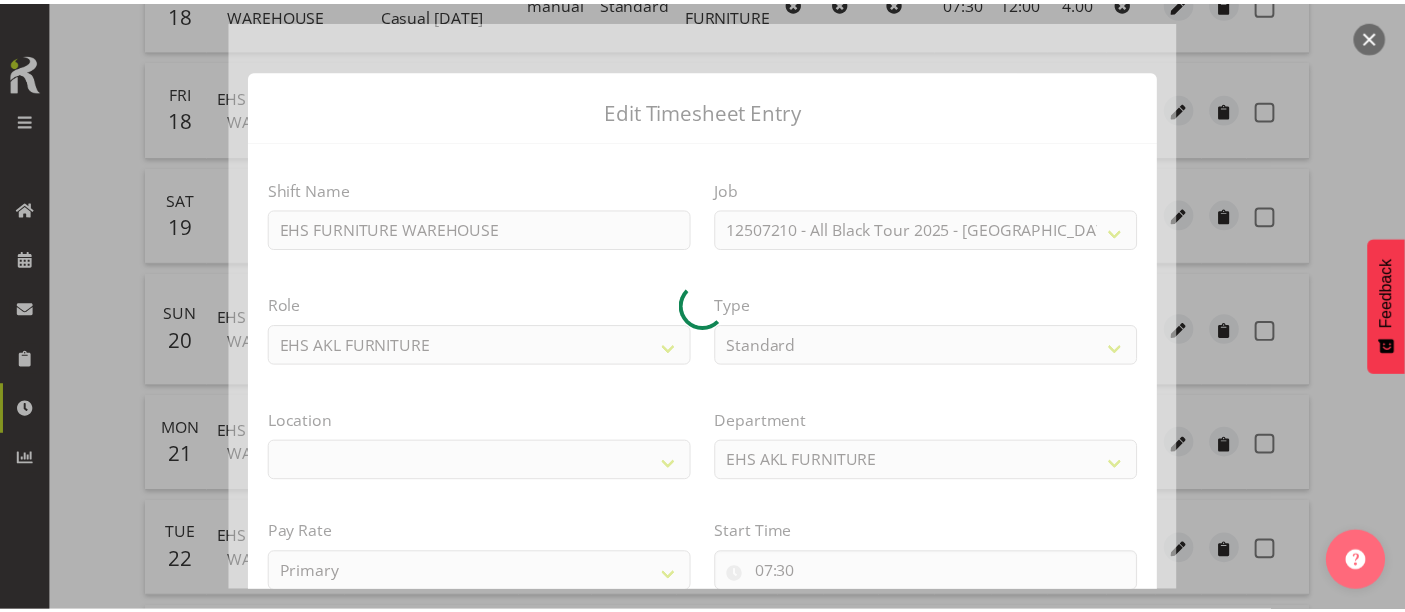 scroll, scrollTop: 316, scrollLeft: 0, axis: vertical 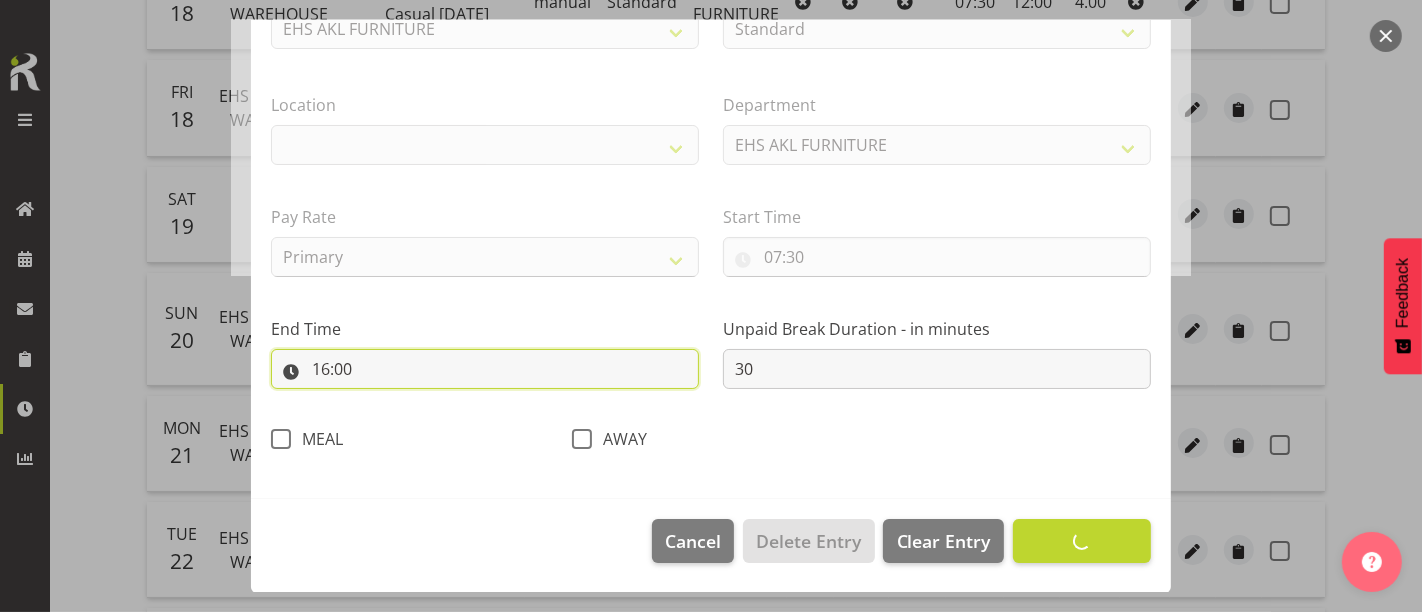 click on "16:00" at bounding box center (485, 369) 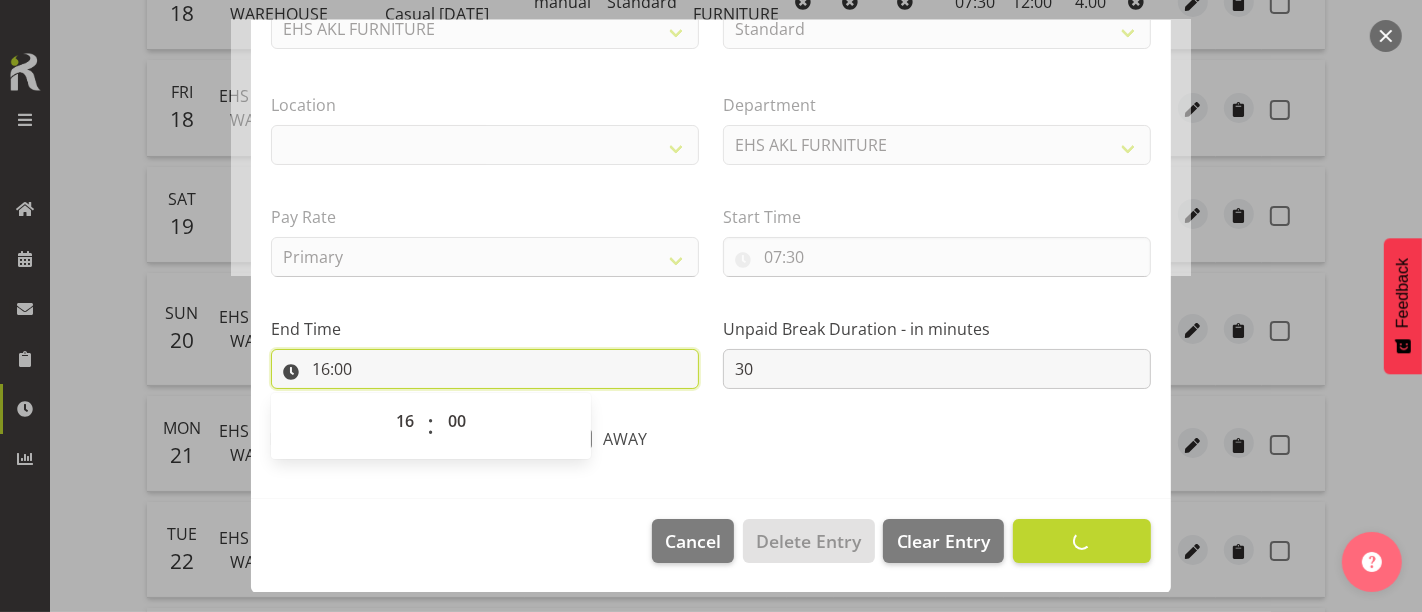 select on "35" 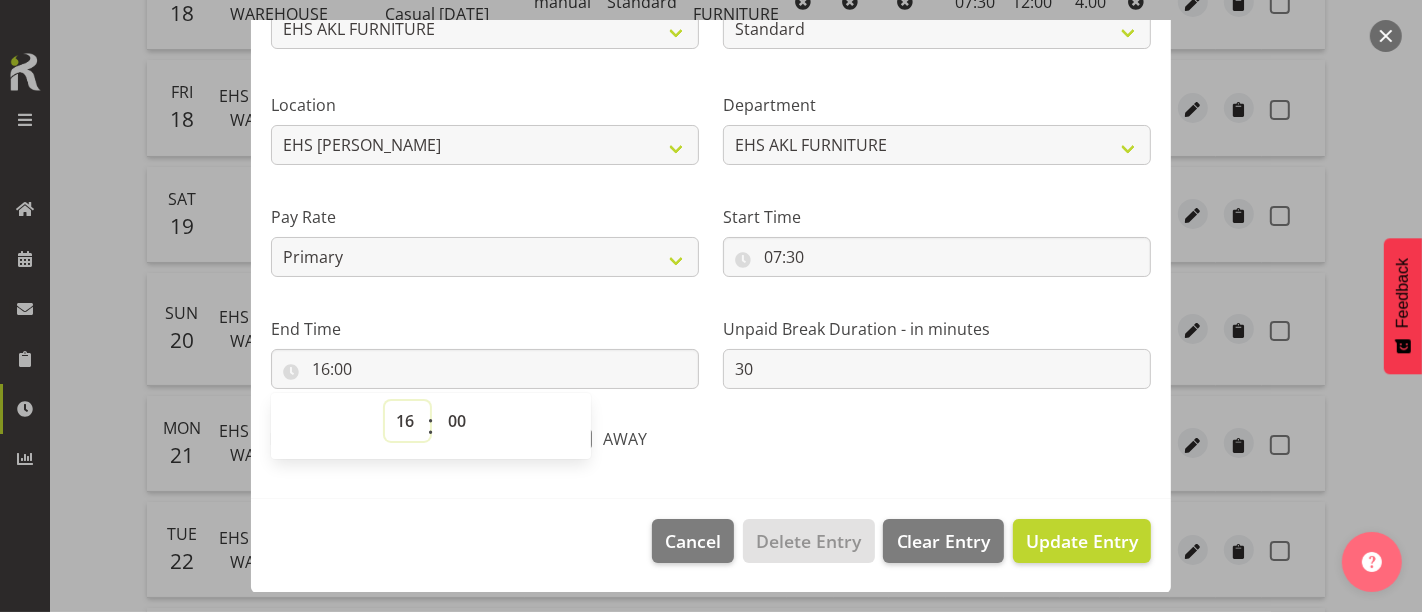 click on "00   01   02   03   04   05   06   07   08   09   10   11   12   13   14   15   16   17   18   19   20   21   22   23" at bounding box center [407, 421] 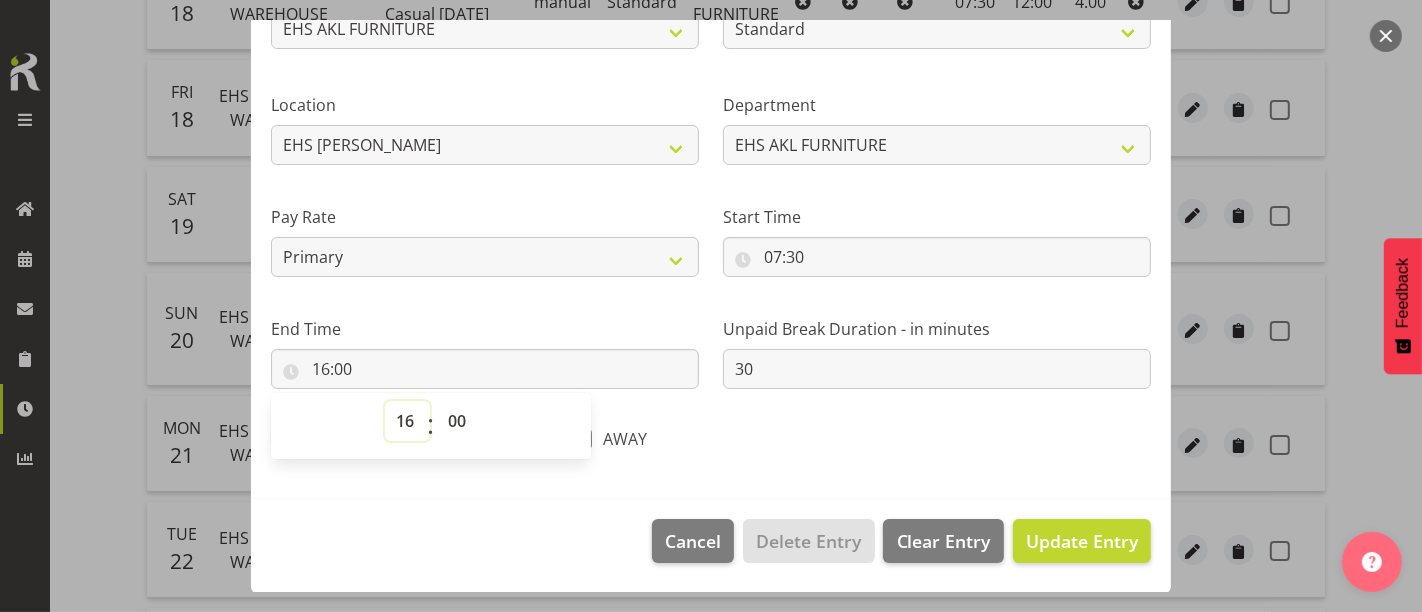 select on "14" 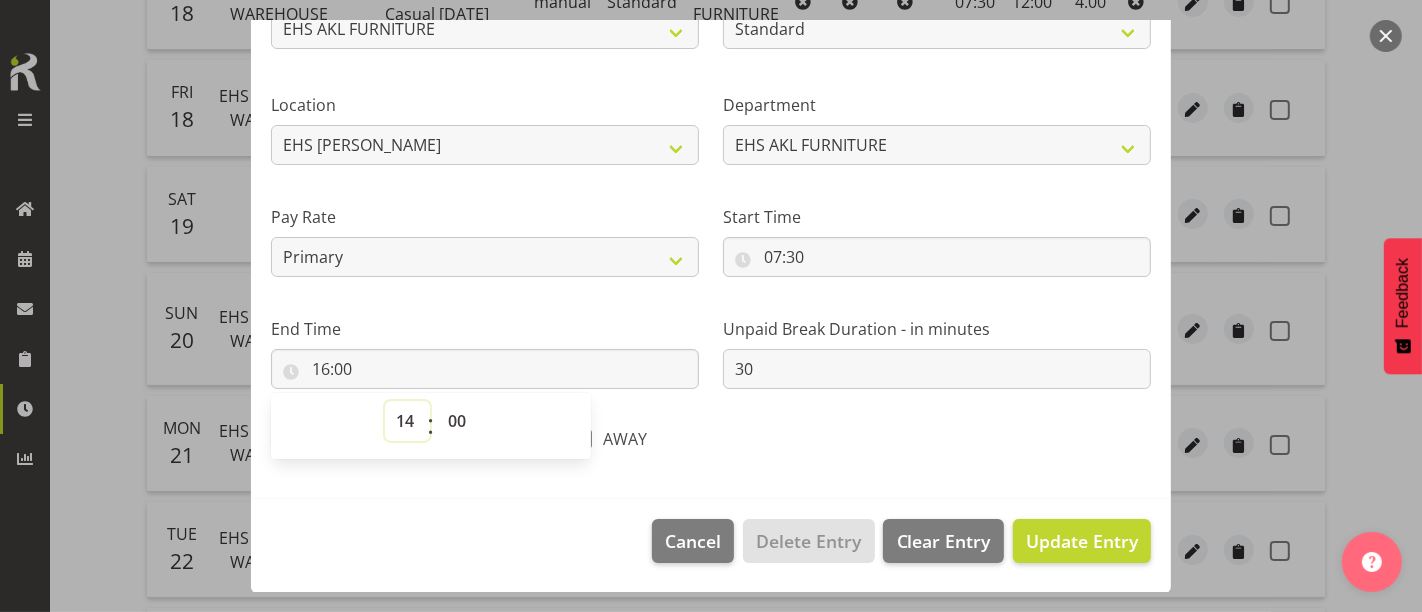 click on "00   01   02   03   04   05   06   07   08   09   10   11   12   13   14   15   16   17   18   19   20   21   22   23" at bounding box center (407, 421) 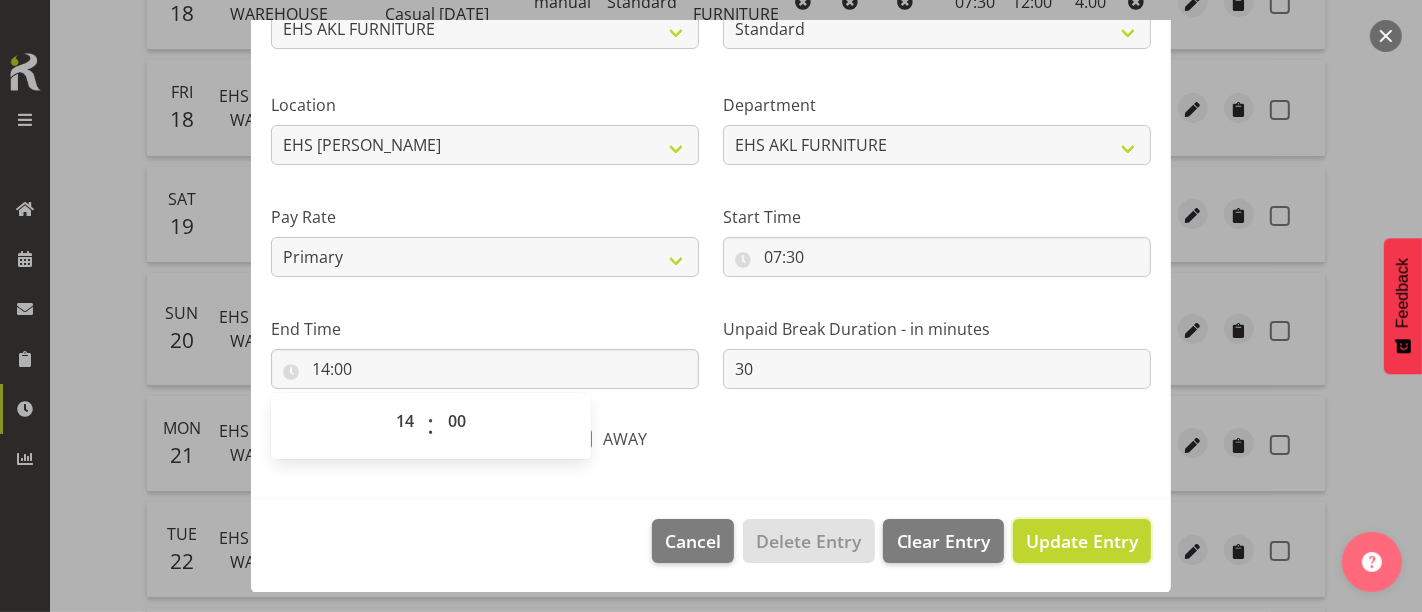 click on "Update Entry" at bounding box center [1082, 541] 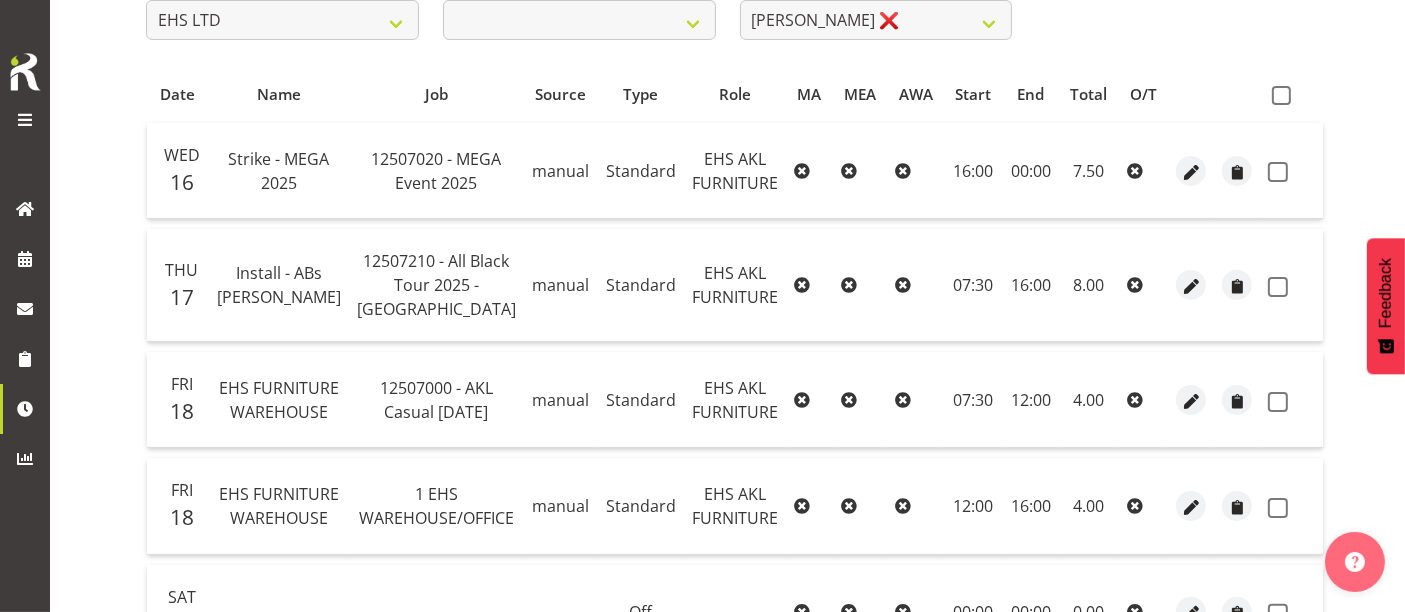 scroll, scrollTop: 308, scrollLeft: 0, axis: vertical 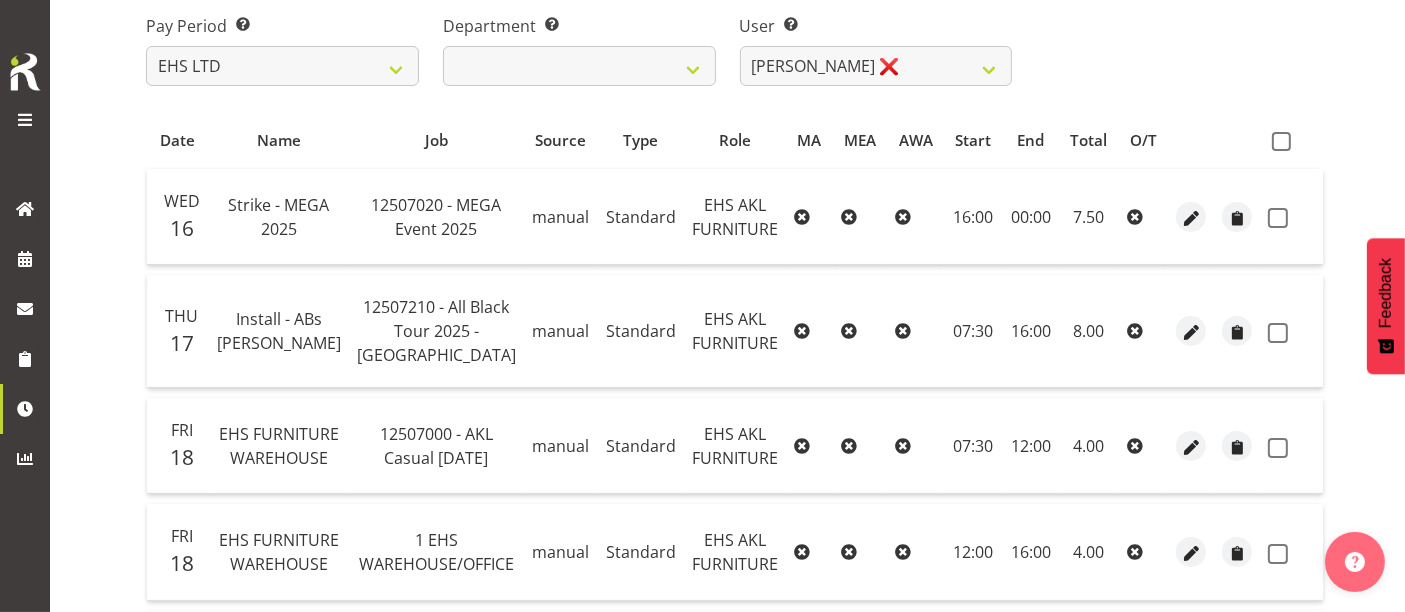 click at bounding box center (1291, 140) 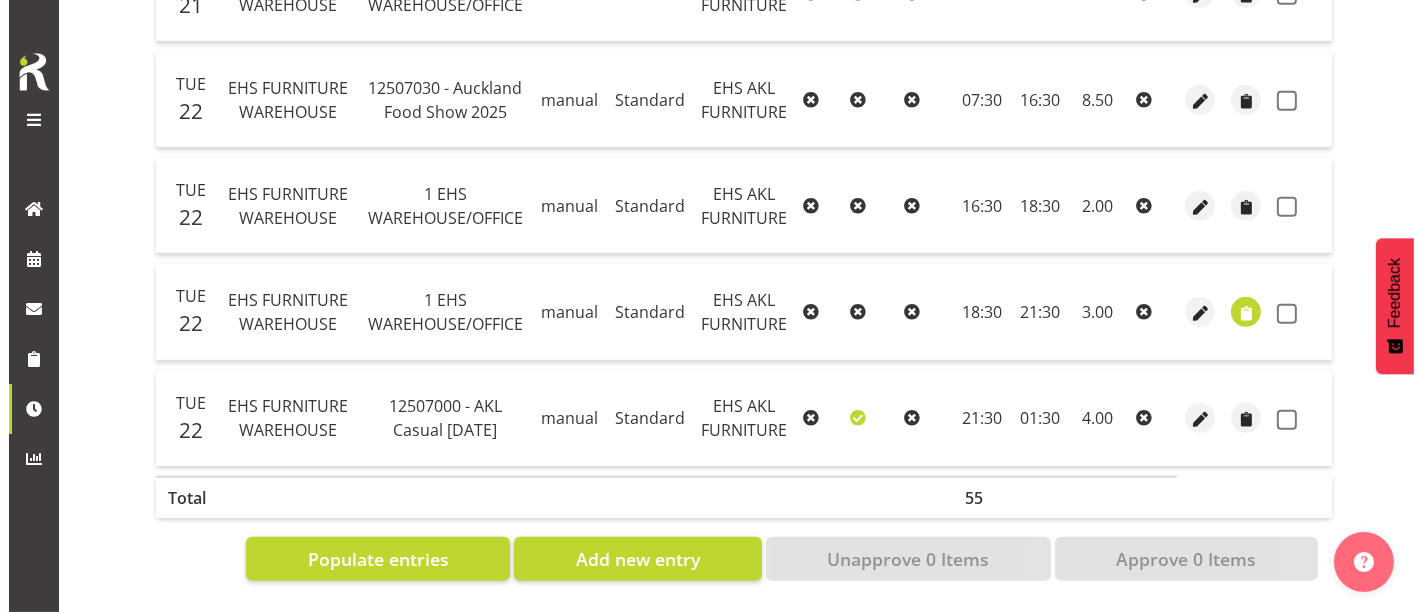 scroll, scrollTop: 1197, scrollLeft: 0, axis: vertical 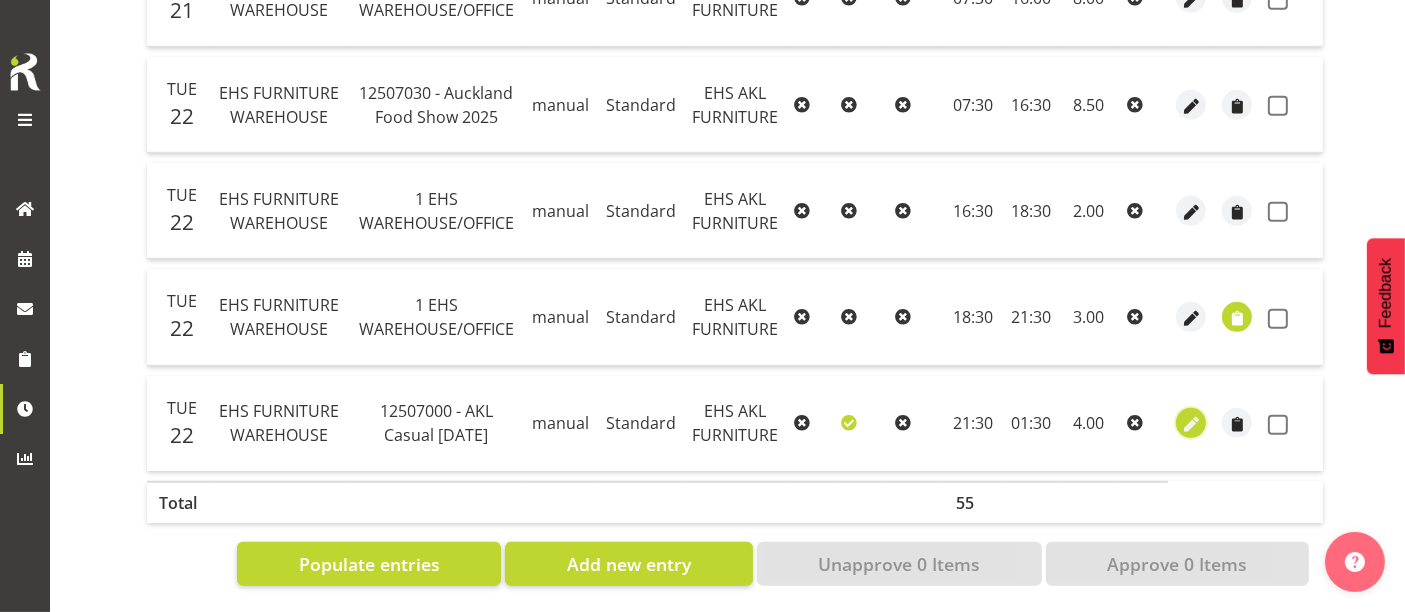 click at bounding box center (1191, 425) 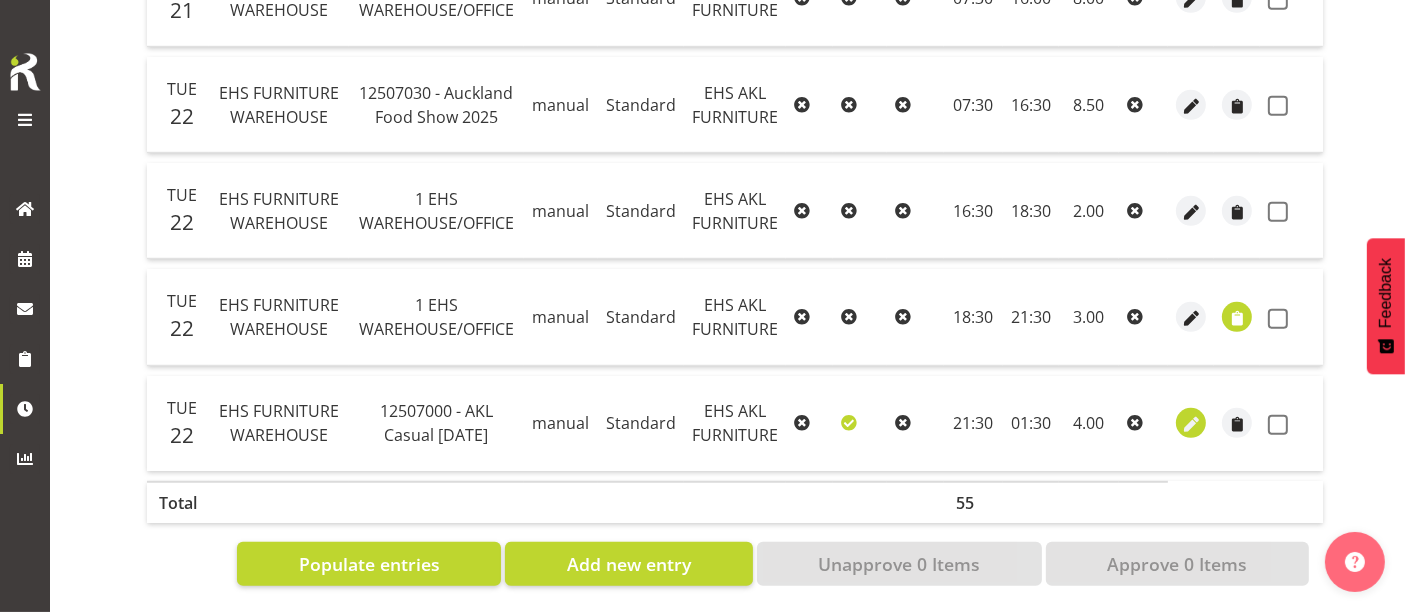 select on "Standard" 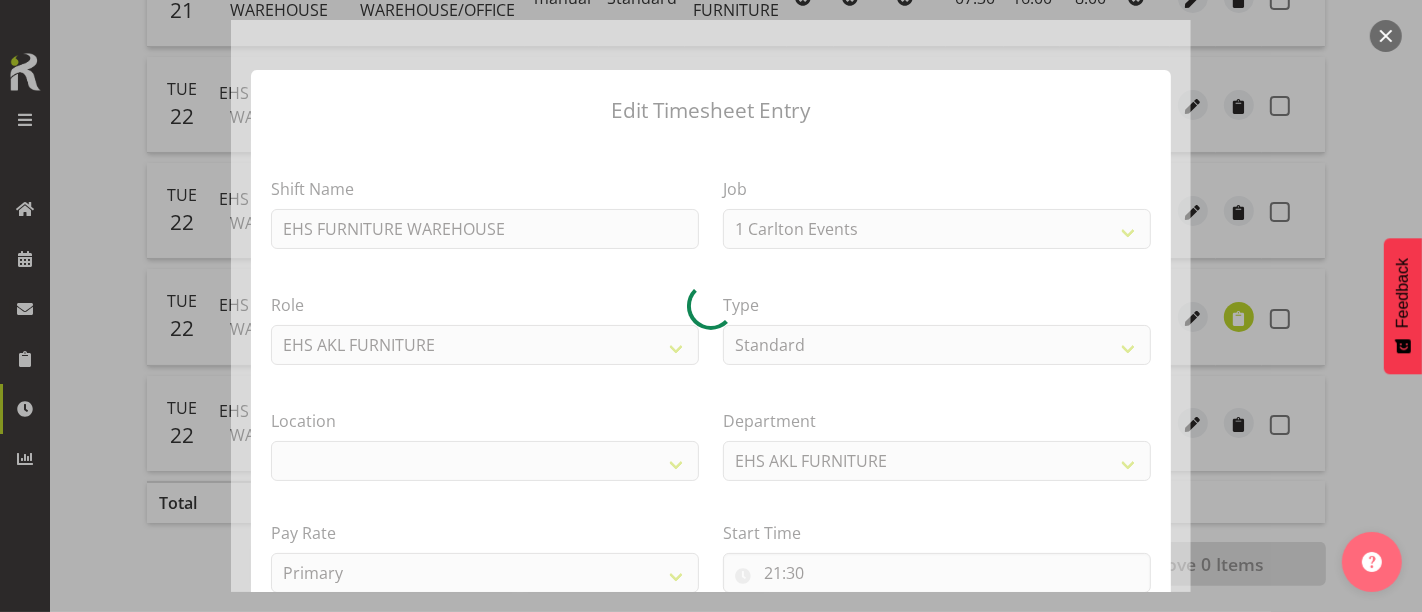 select on "8651" 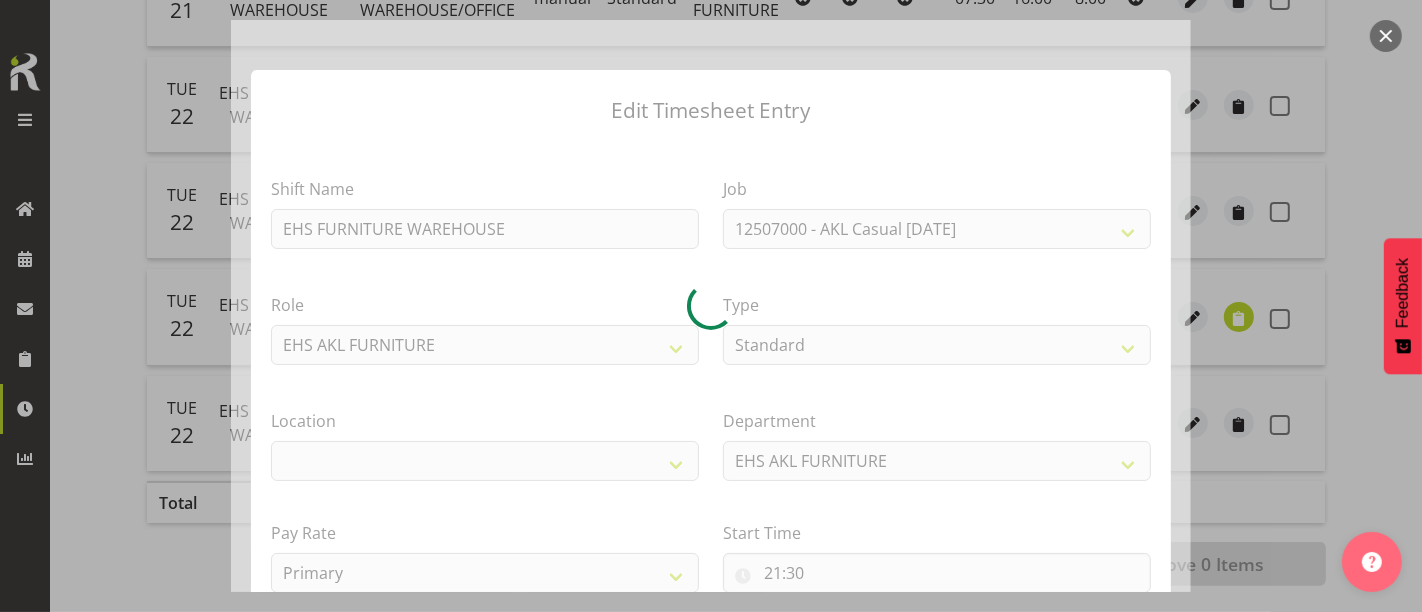 select on "35" 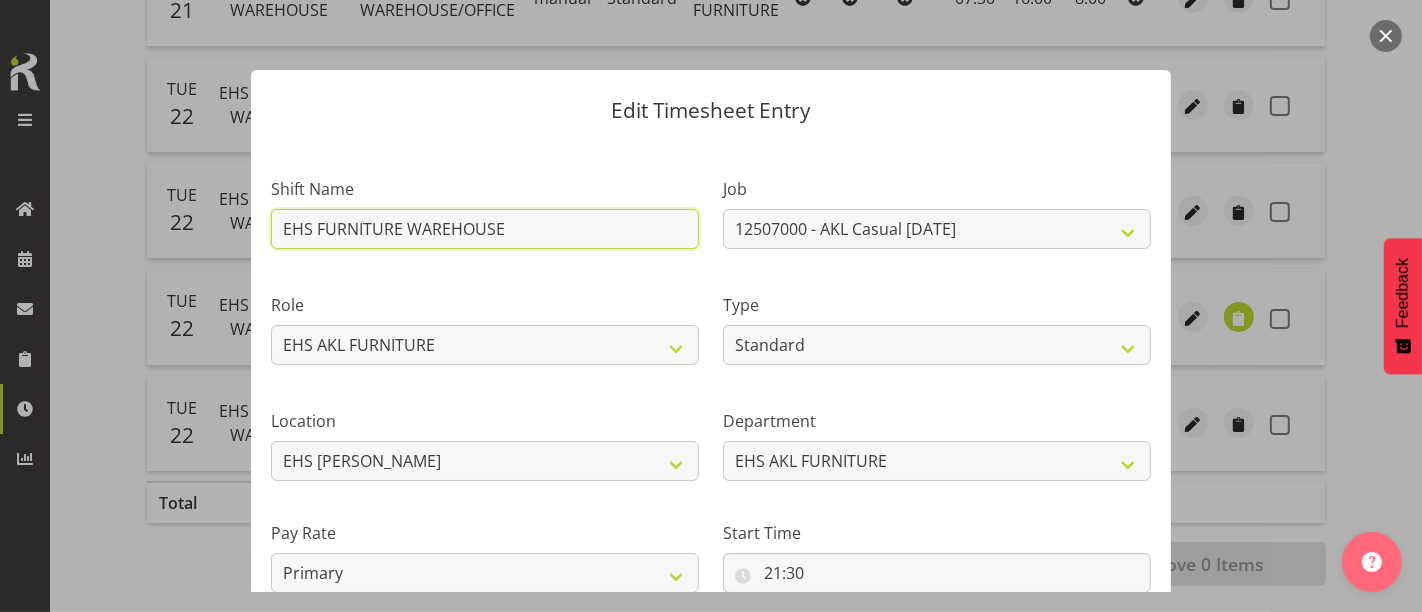 drag, startPoint x: 522, startPoint y: 228, endPoint x: 194, endPoint y: 249, distance: 328.67157 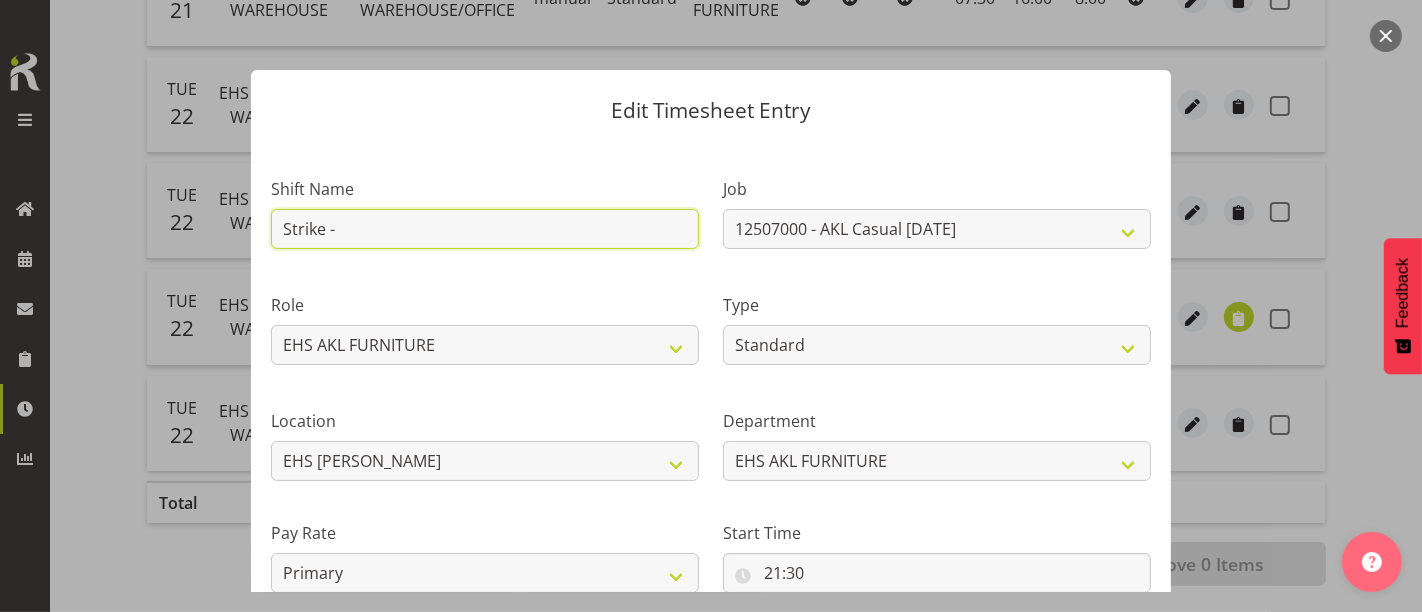 click on "Strike -" at bounding box center [485, 229] 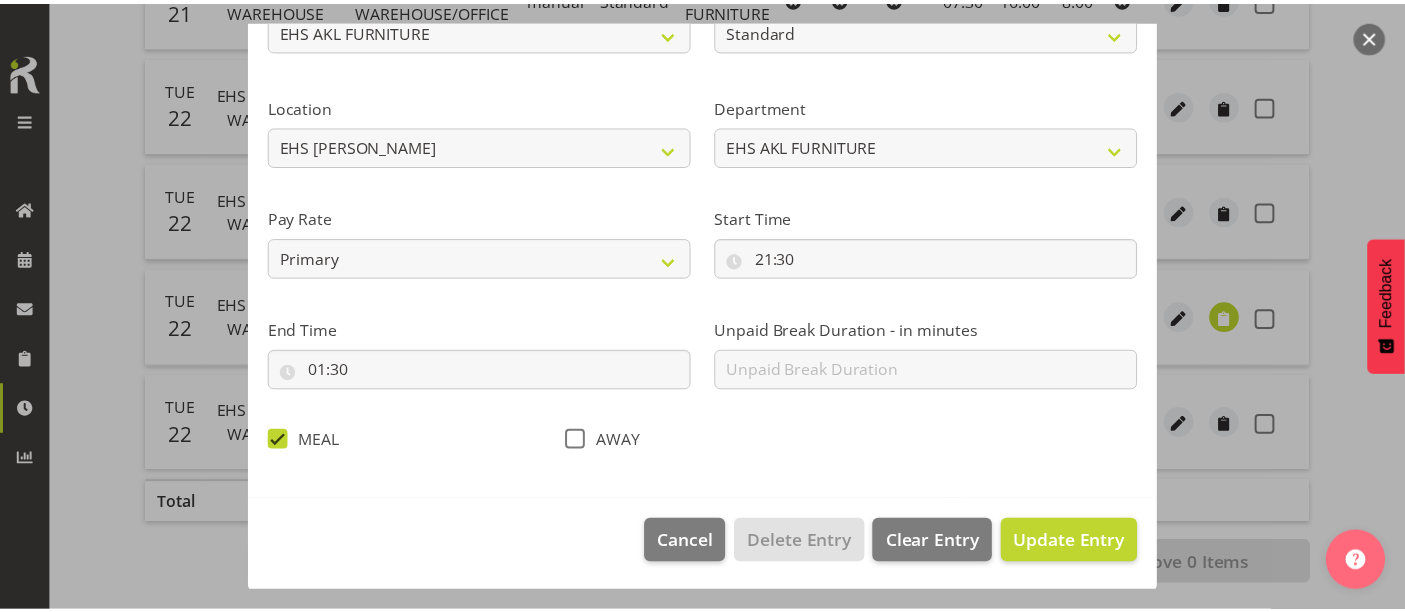 scroll, scrollTop: 316, scrollLeft: 0, axis: vertical 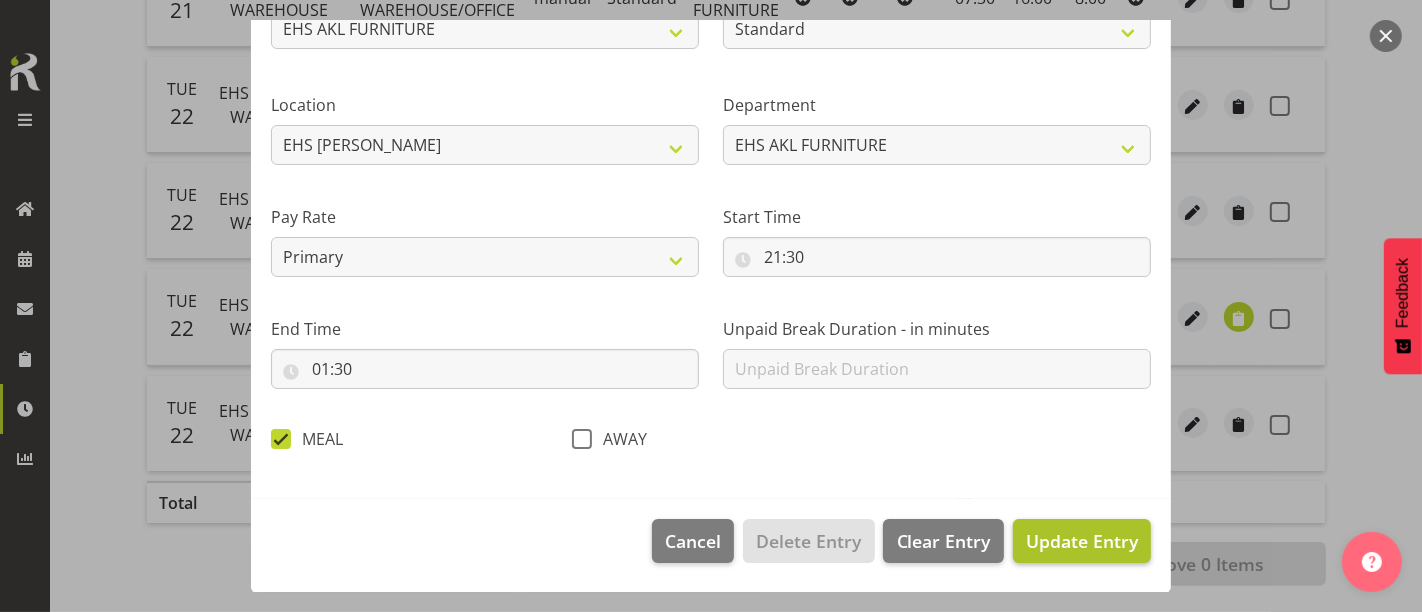 type on "Strike - Fujifilm" 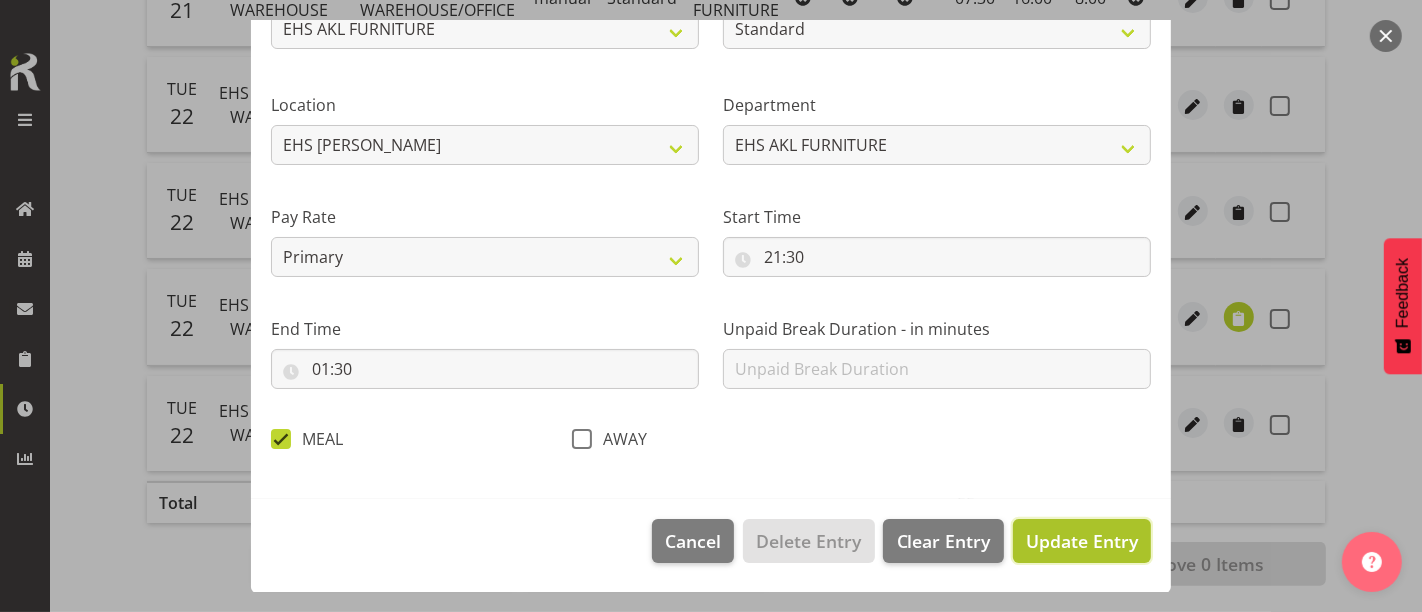 click on "Update Entry" at bounding box center [1082, 541] 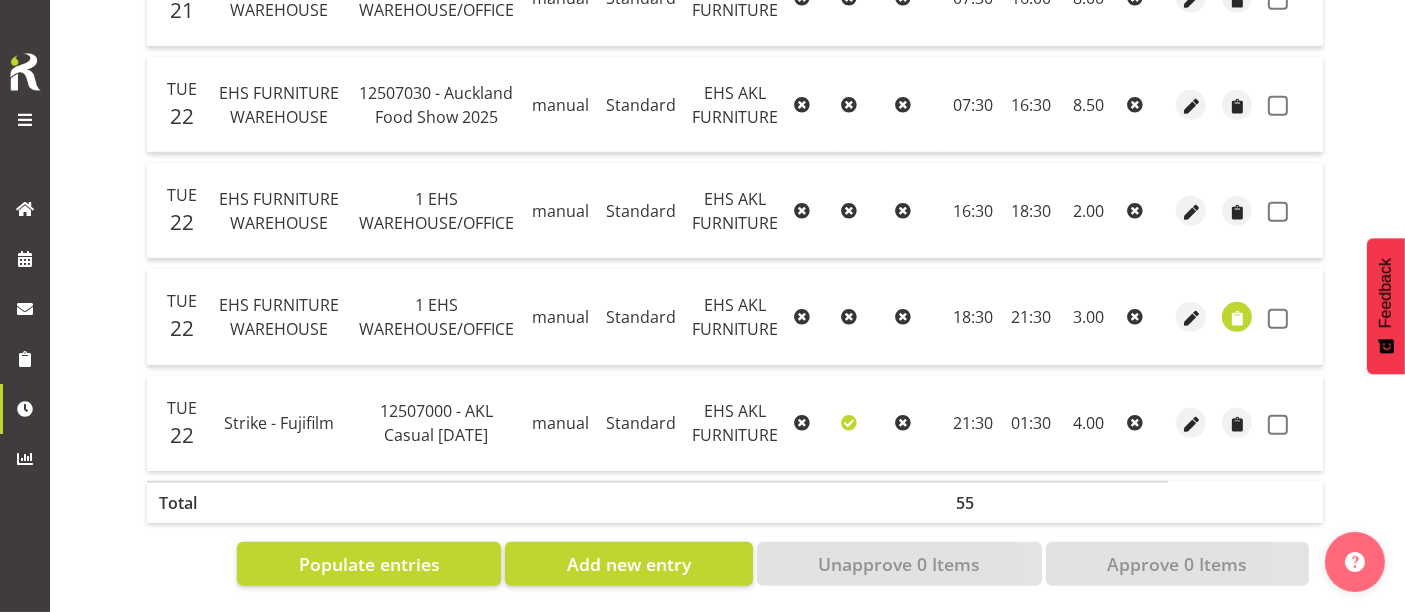 scroll, scrollTop: 1291, scrollLeft: 0, axis: vertical 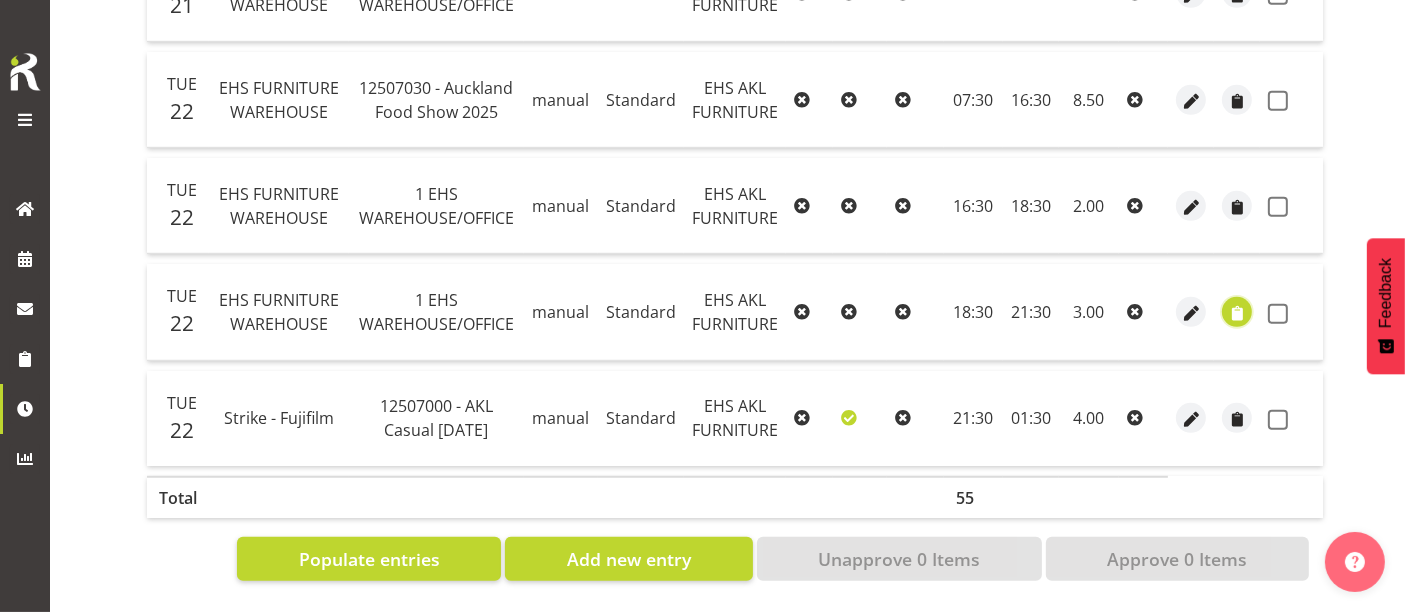 click at bounding box center [1237, 313] 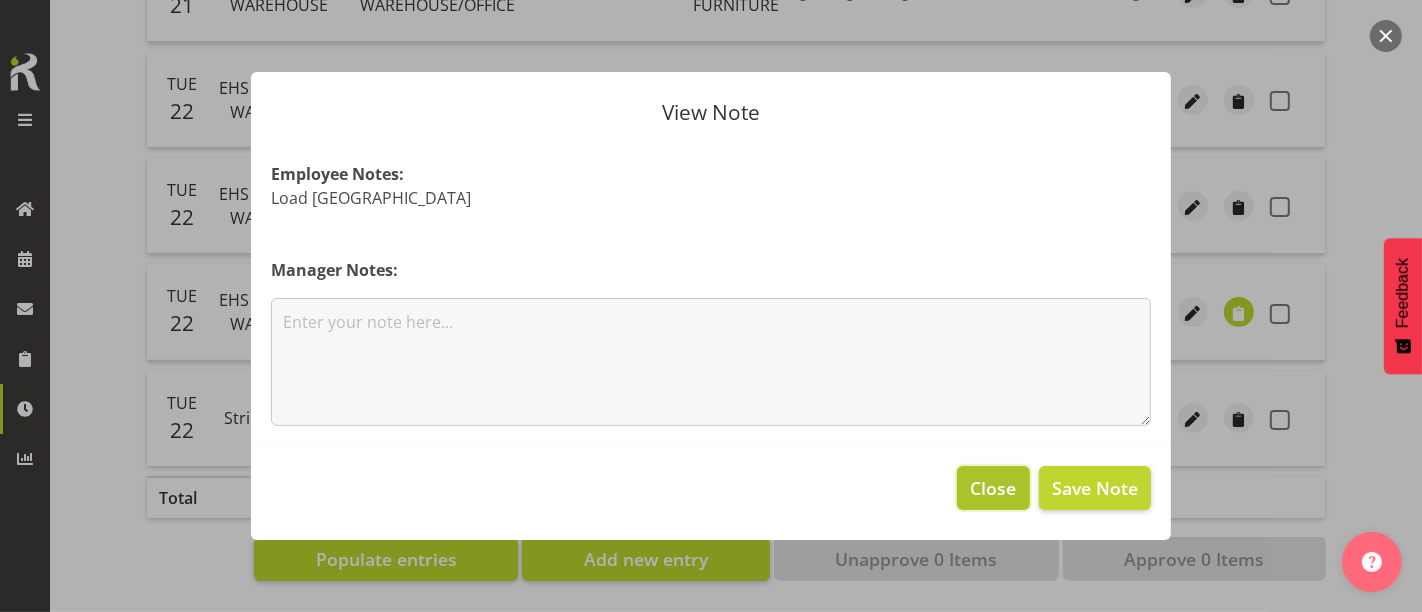 click on "Close" at bounding box center [994, 488] 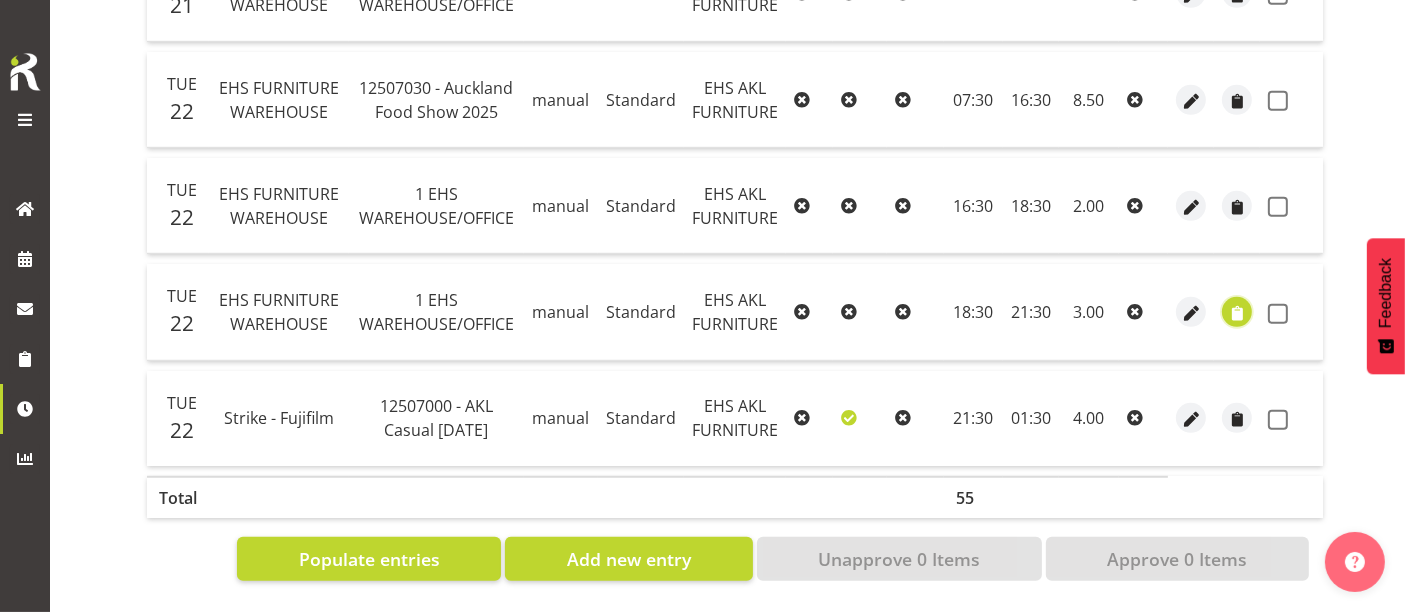 click at bounding box center [1237, 313] 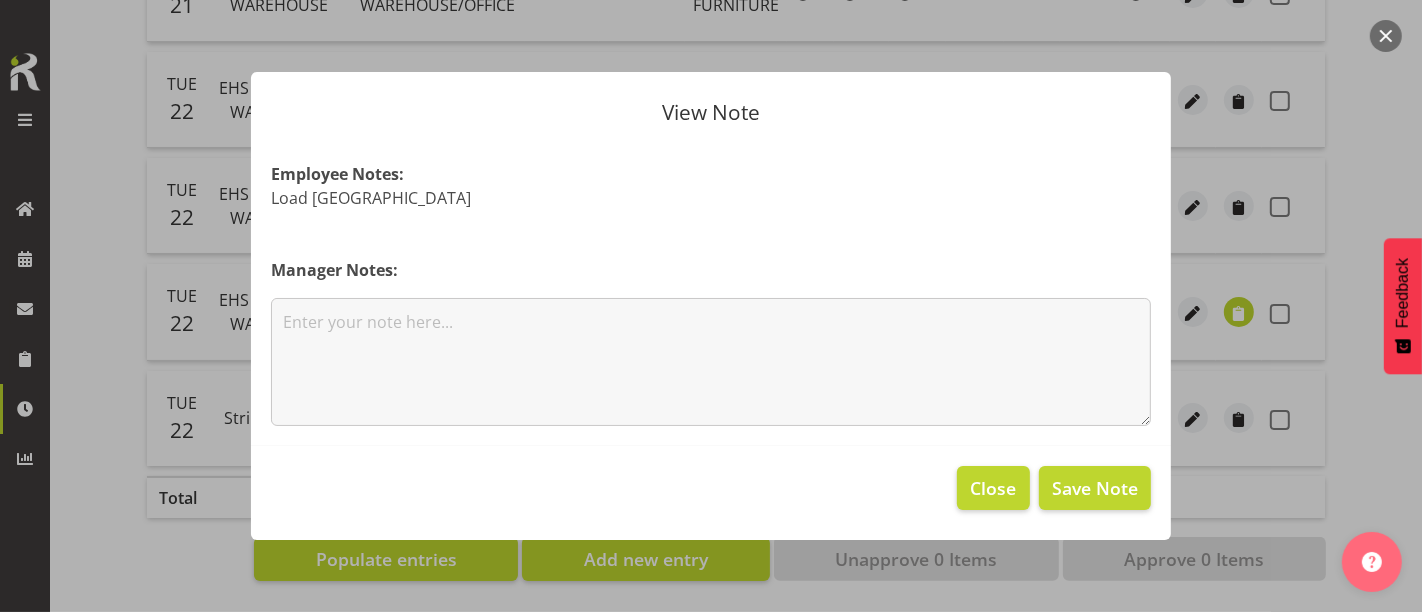 click at bounding box center [711, 306] 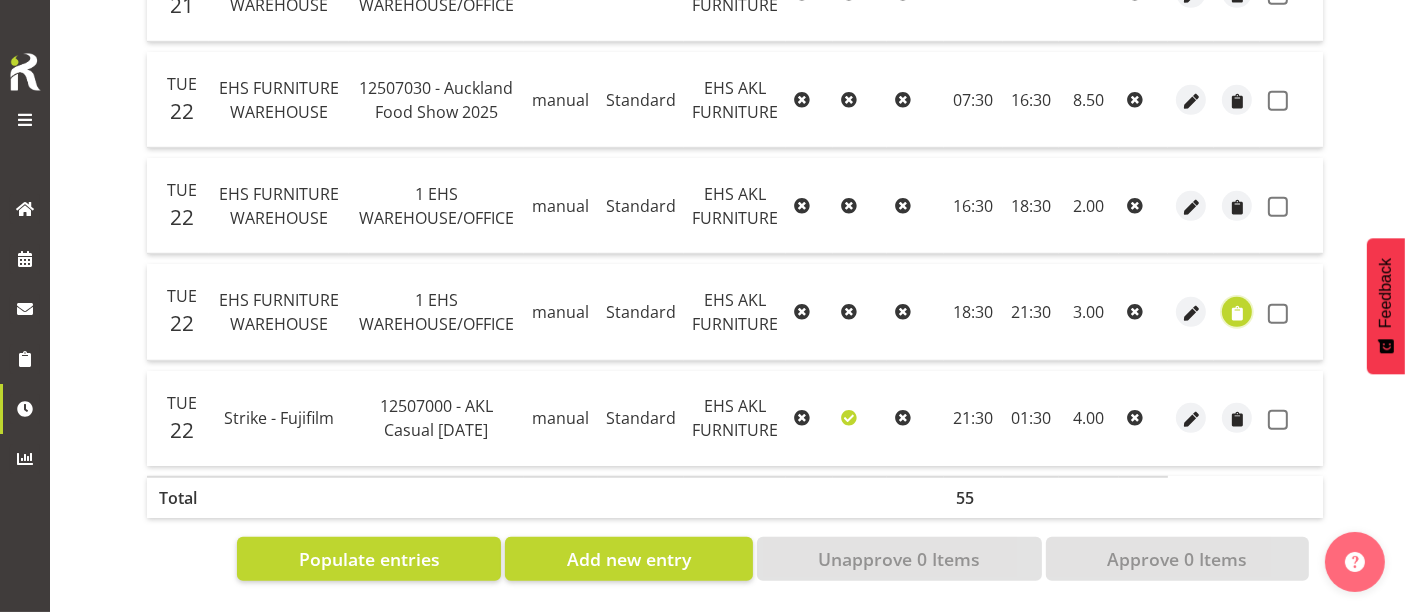click at bounding box center (1237, 313) 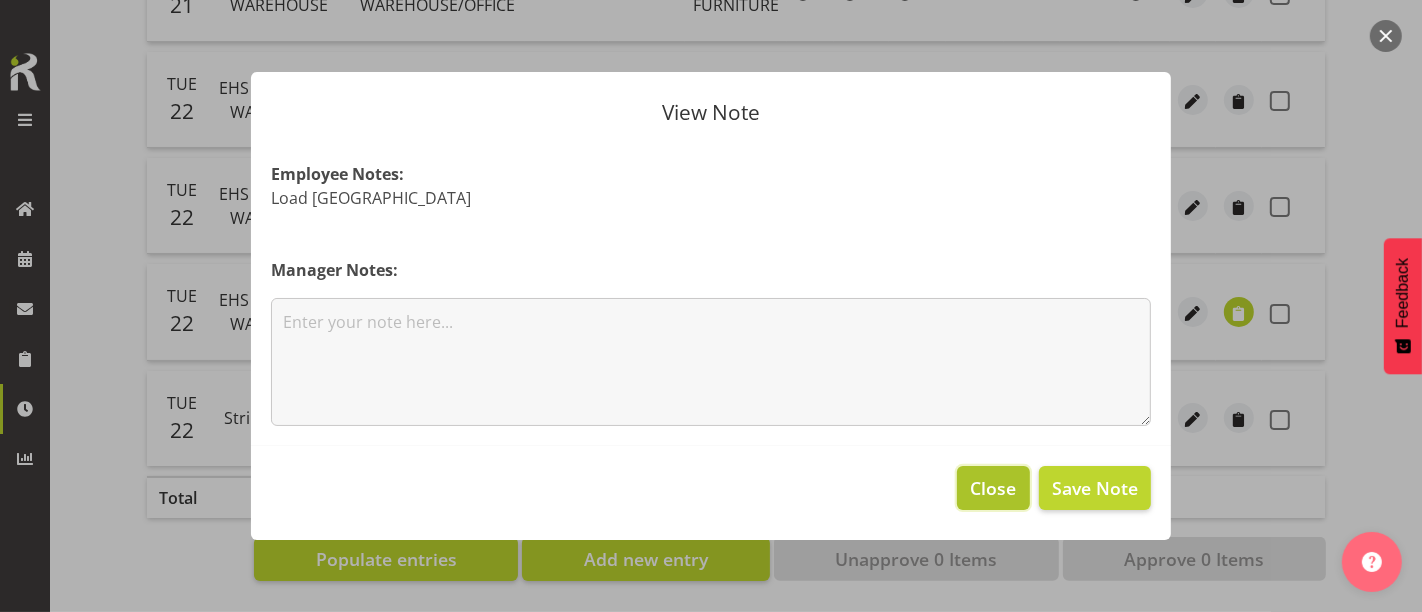 click on "Close" at bounding box center (994, 488) 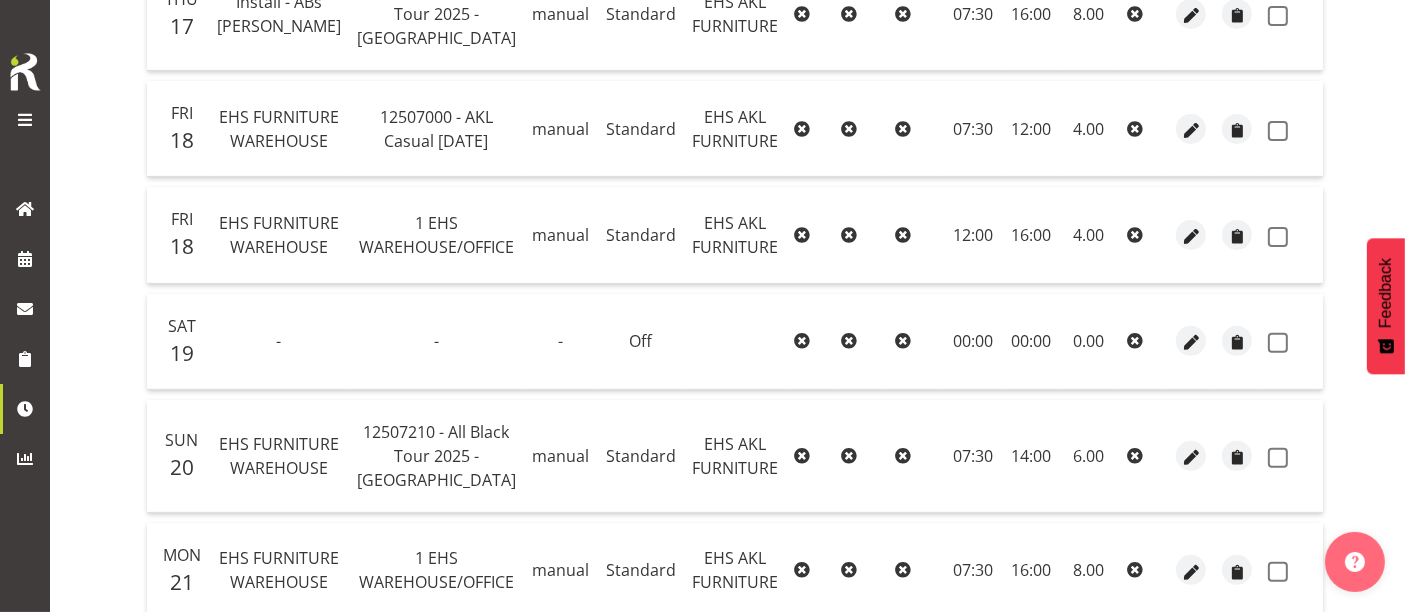 scroll, scrollTop: 69, scrollLeft: 0, axis: vertical 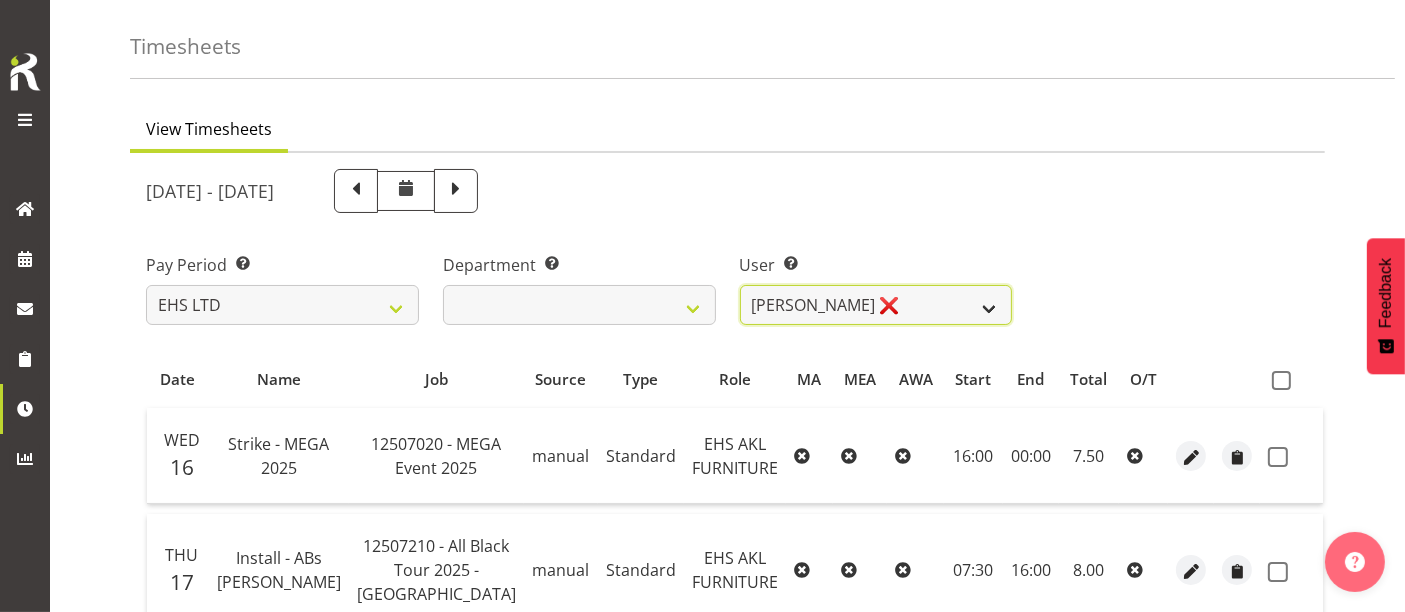 click on "[PERSON_NAME]
❌
[PERSON_NAME]
❌
[PERSON_NAME]
✔
[PERSON_NAME]
✔
[PERSON_NAME]
❌
[PERSON_NAME]
❌
Mua Autufuga
❌
Ngamata Upoko
❌
Panuwitch Pongsanusorn
❌
Pongpanot Pewklieng
❌
[PERSON_NAME]
❌
Sanong Phongam
❌
Sarayut Sahathanalatthakool
❌
Sivanila Sapati
❌" at bounding box center (876, 305) 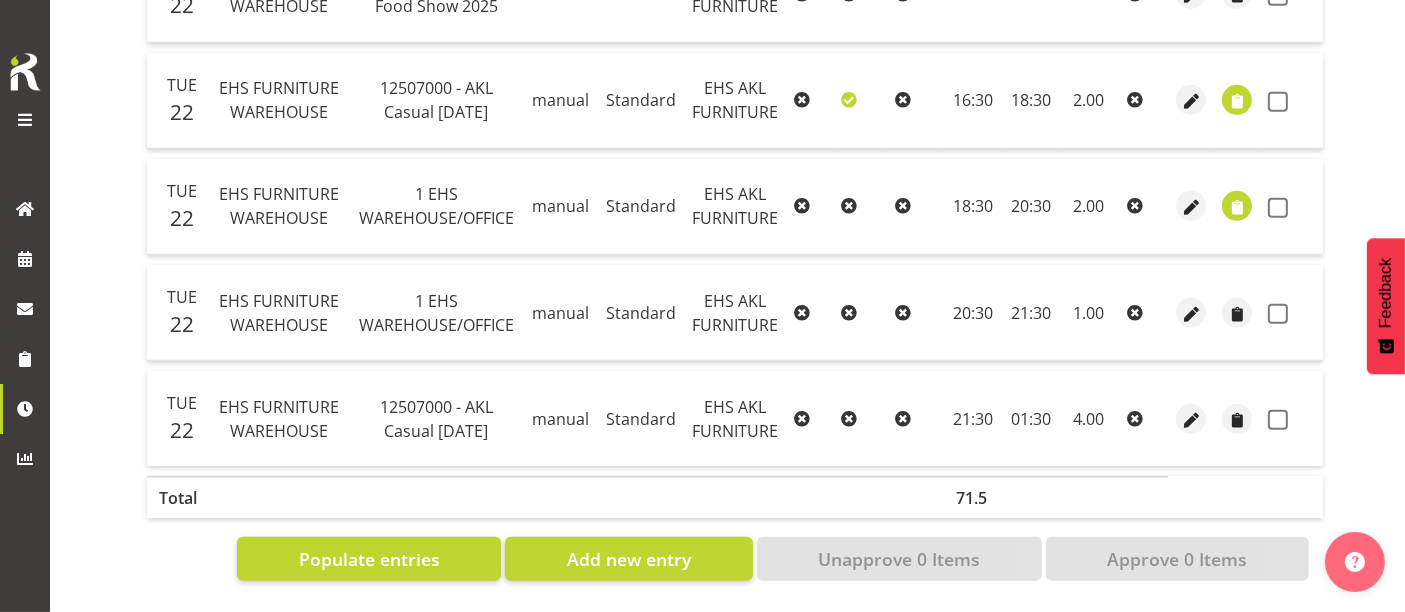 scroll, scrollTop: 1514, scrollLeft: 0, axis: vertical 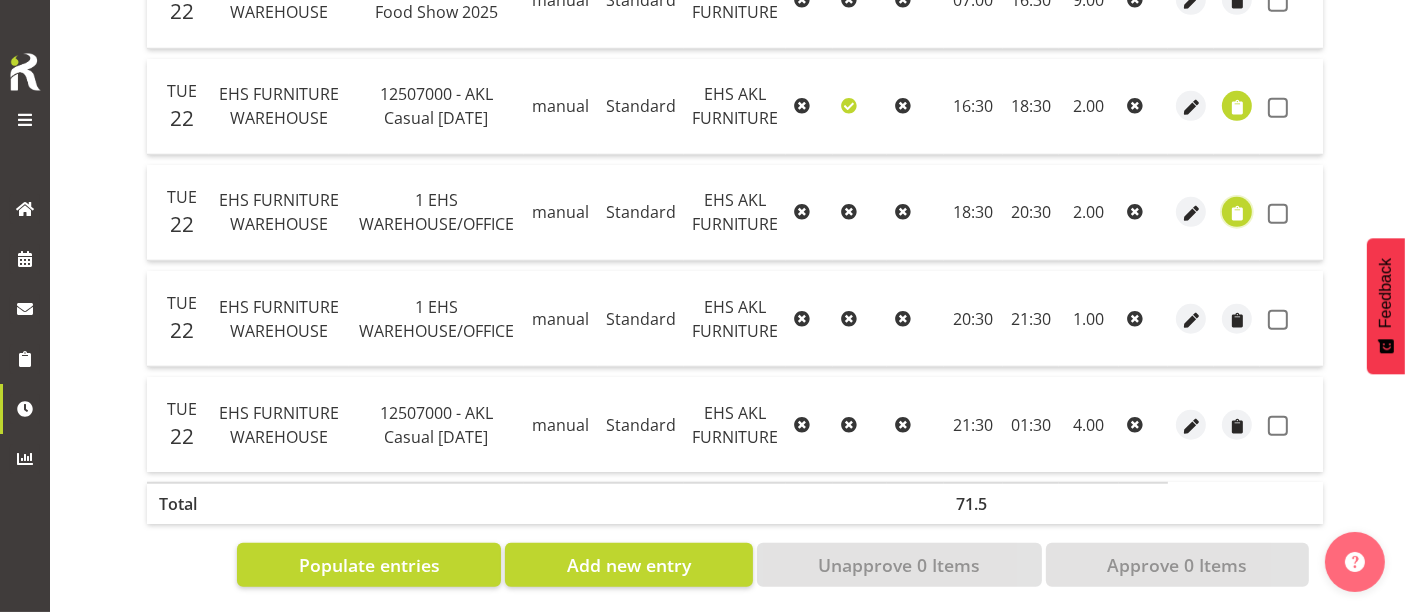 click at bounding box center [1237, 214] 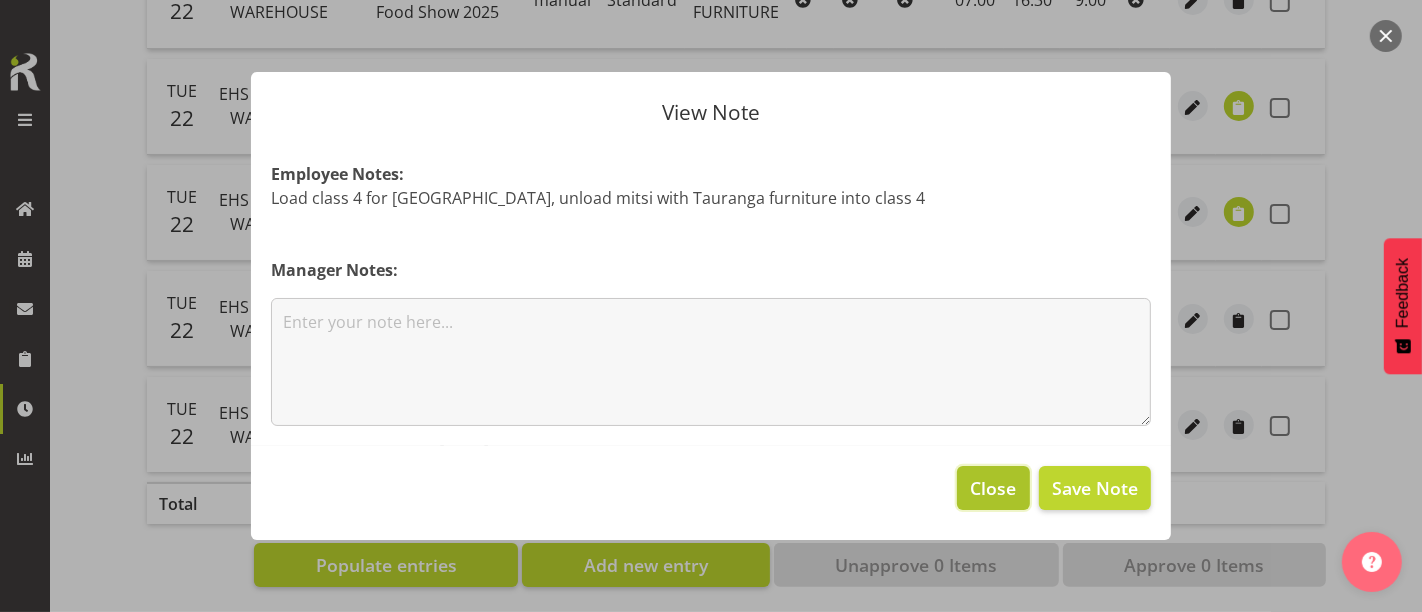 click on "Close" at bounding box center [994, 488] 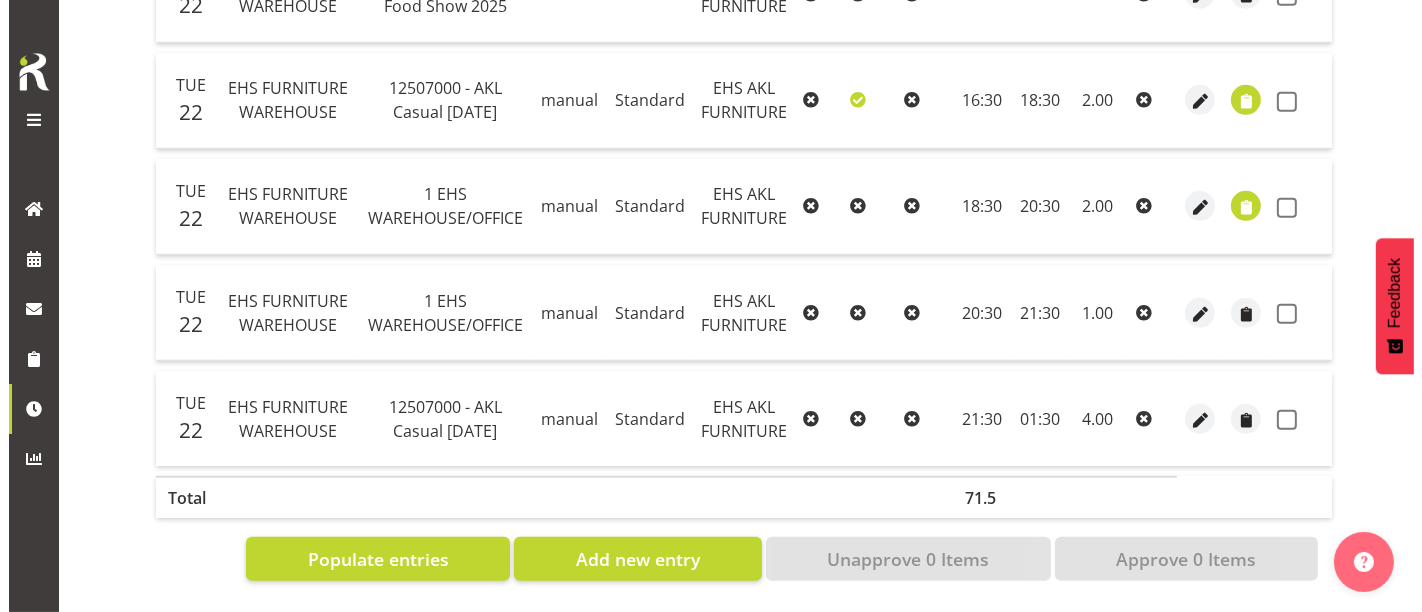 scroll, scrollTop: 1692, scrollLeft: 0, axis: vertical 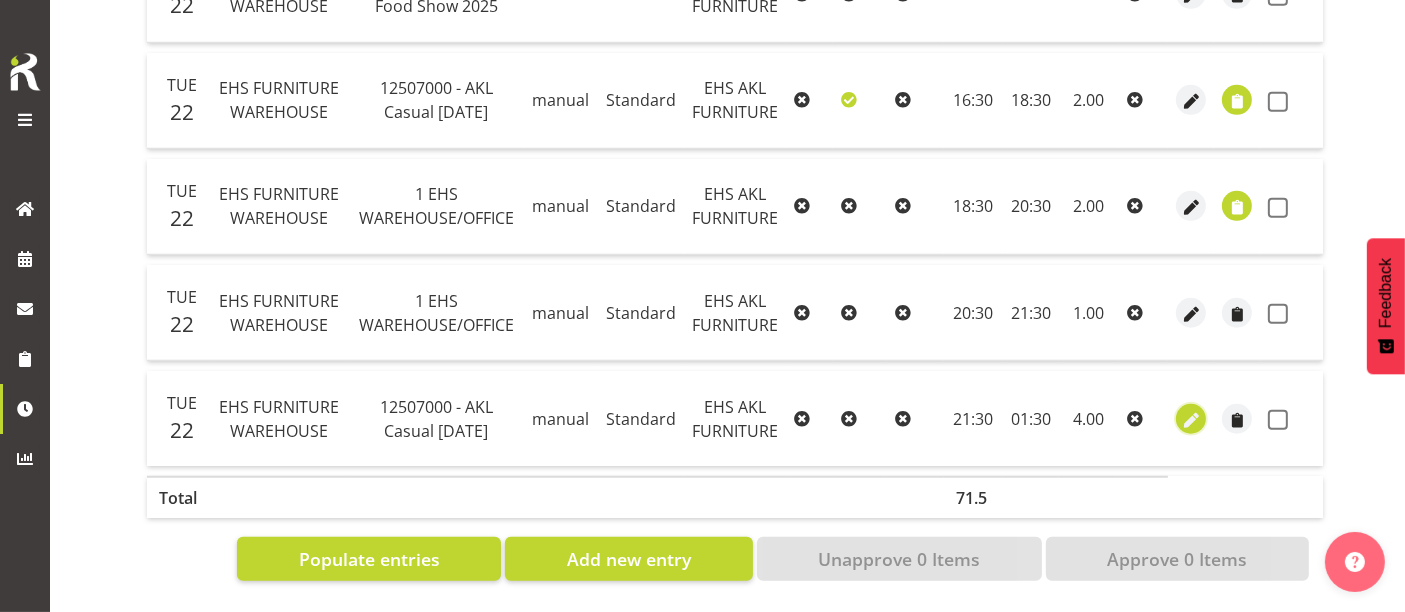 click at bounding box center (1191, 420) 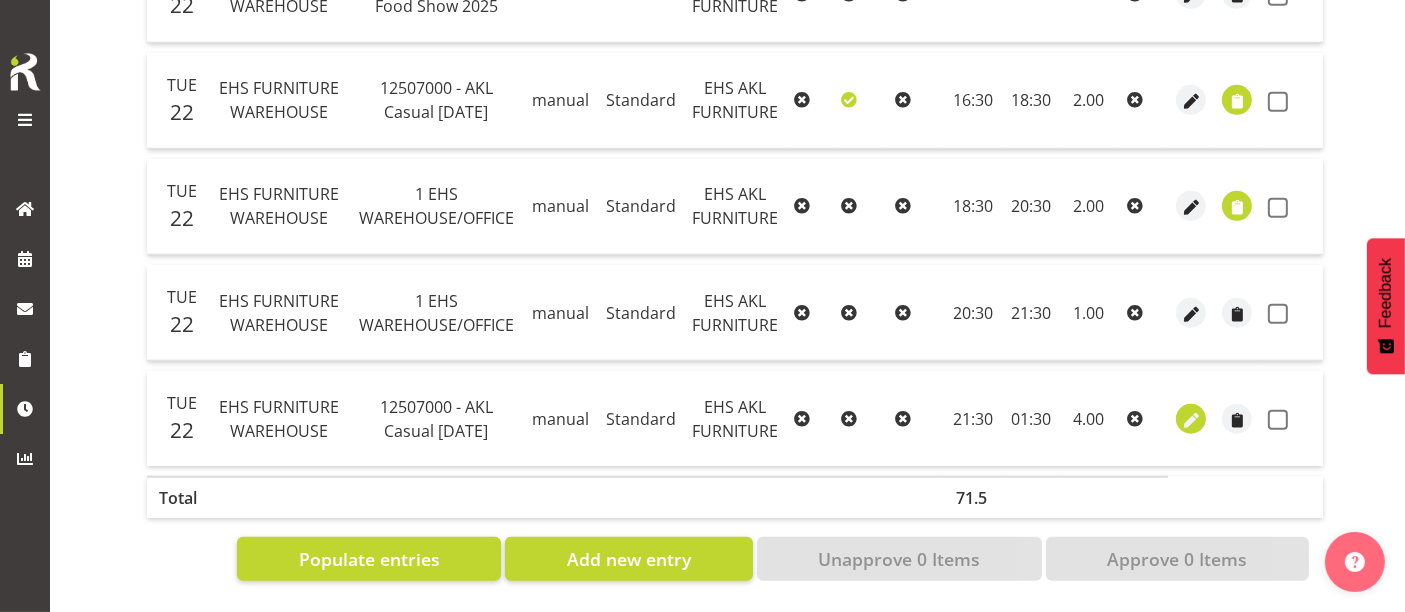 select on "Standard" 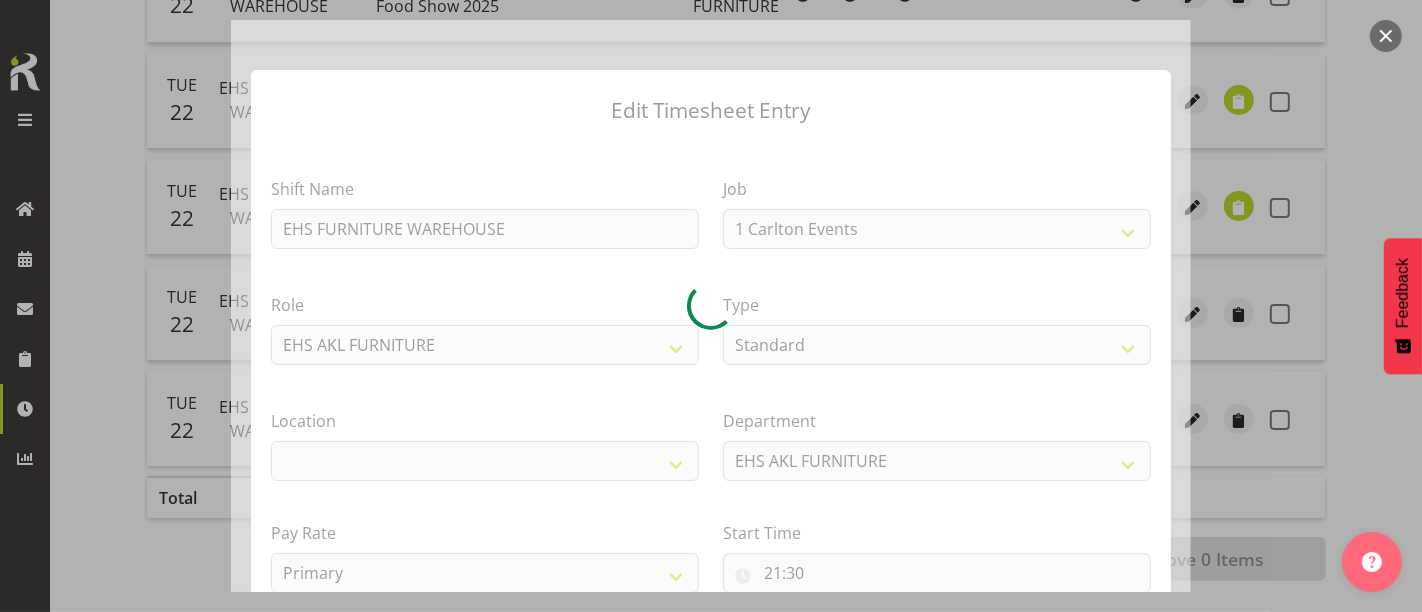 select on "8651" 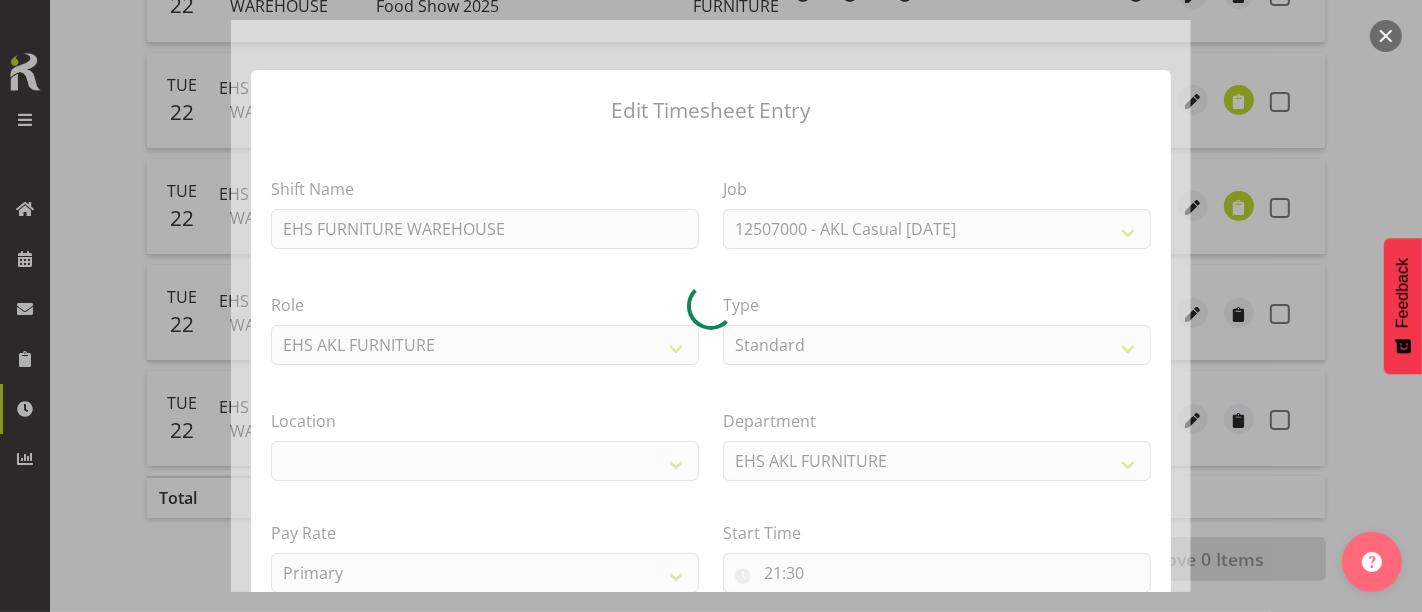 select on "35" 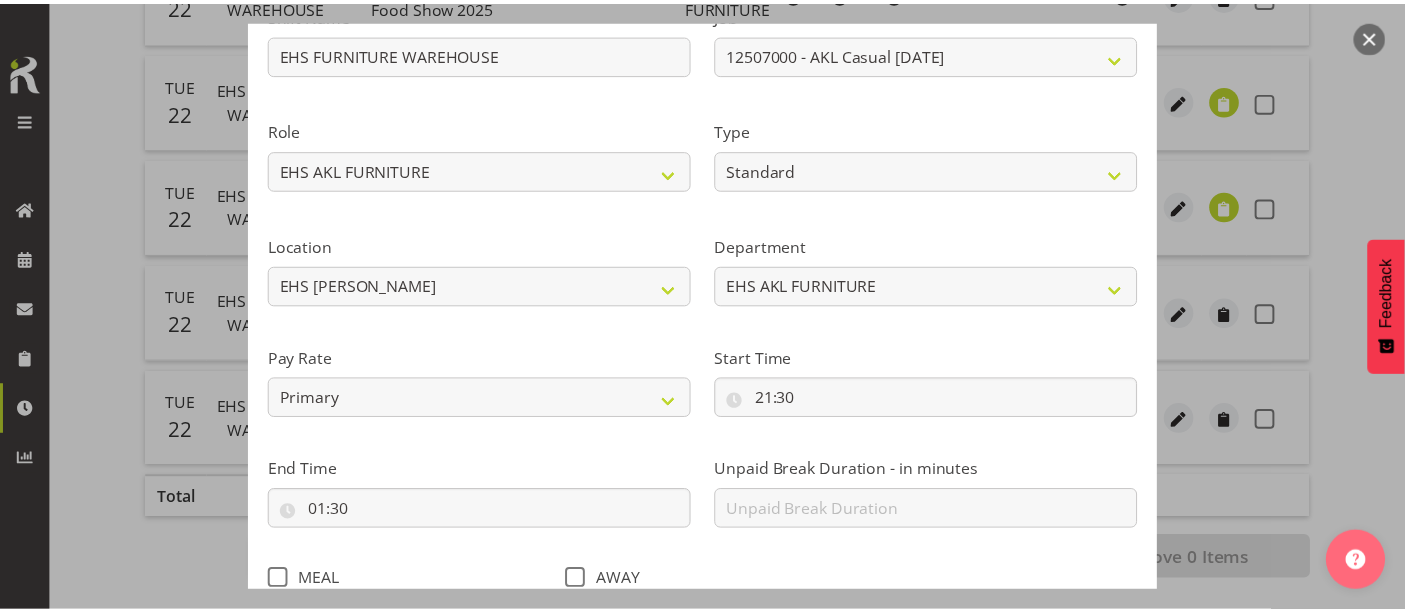 scroll, scrollTop: 316, scrollLeft: 0, axis: vertical 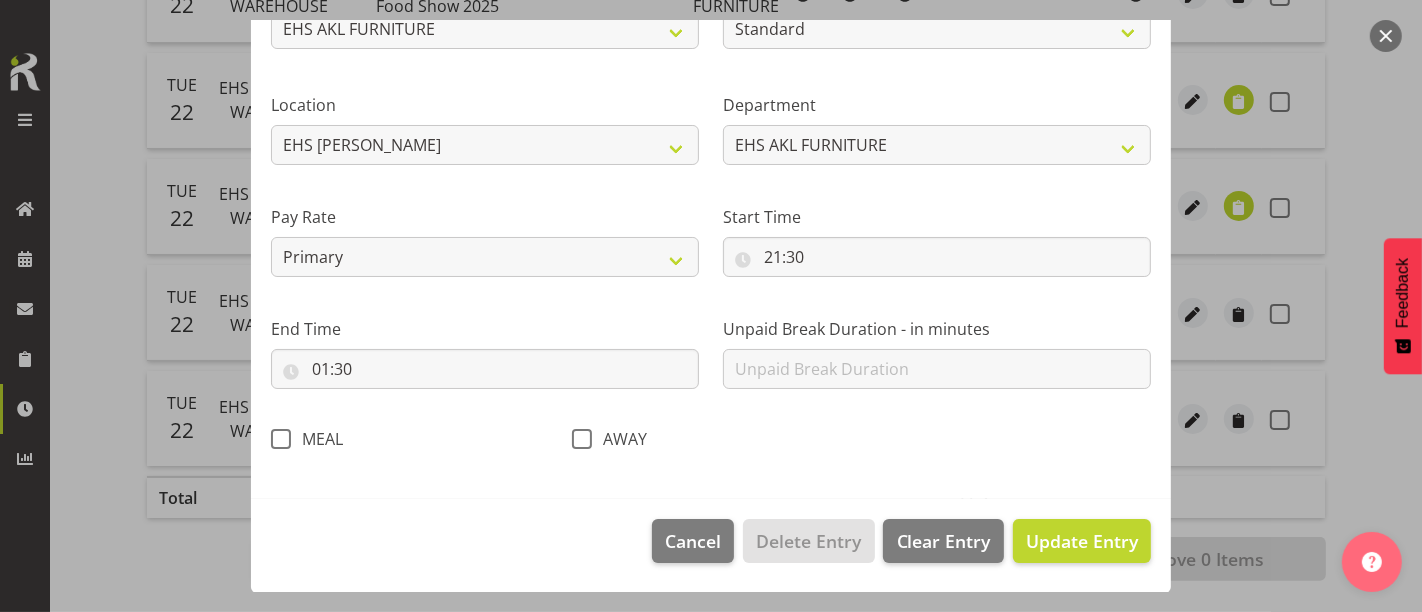 click at bounding box center [1386, 36] 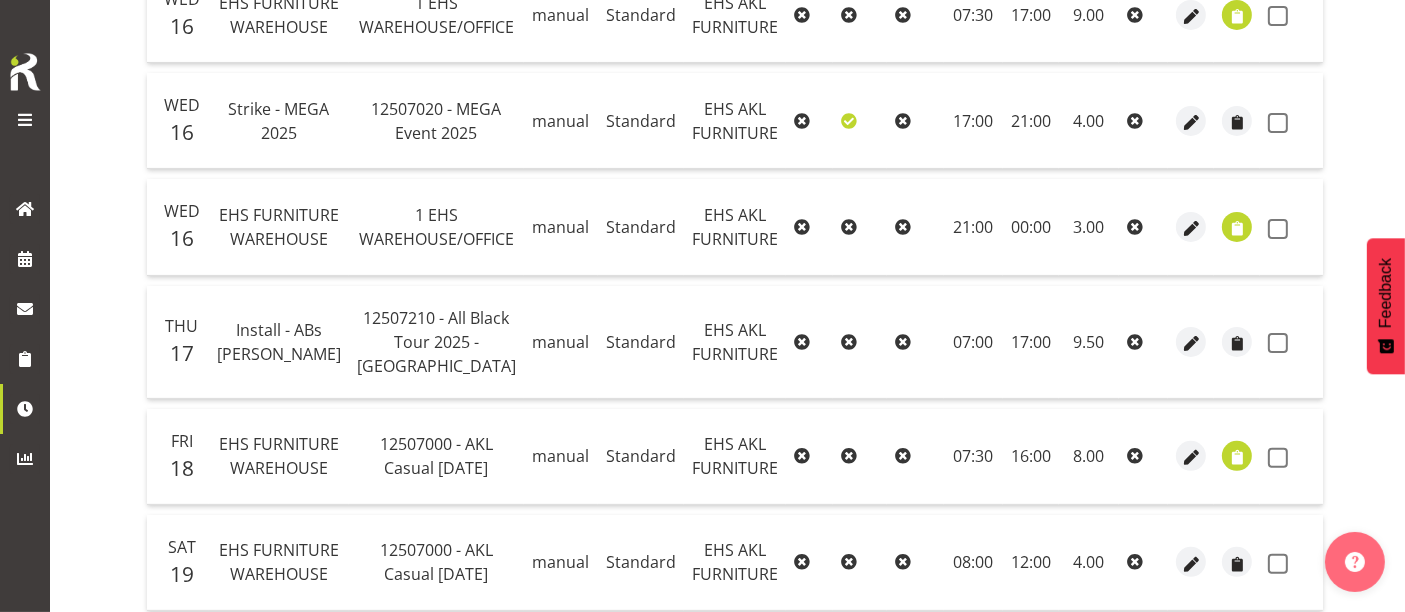 scroll, scrollTop: 555, scrollLeft: 0, axis: vertical 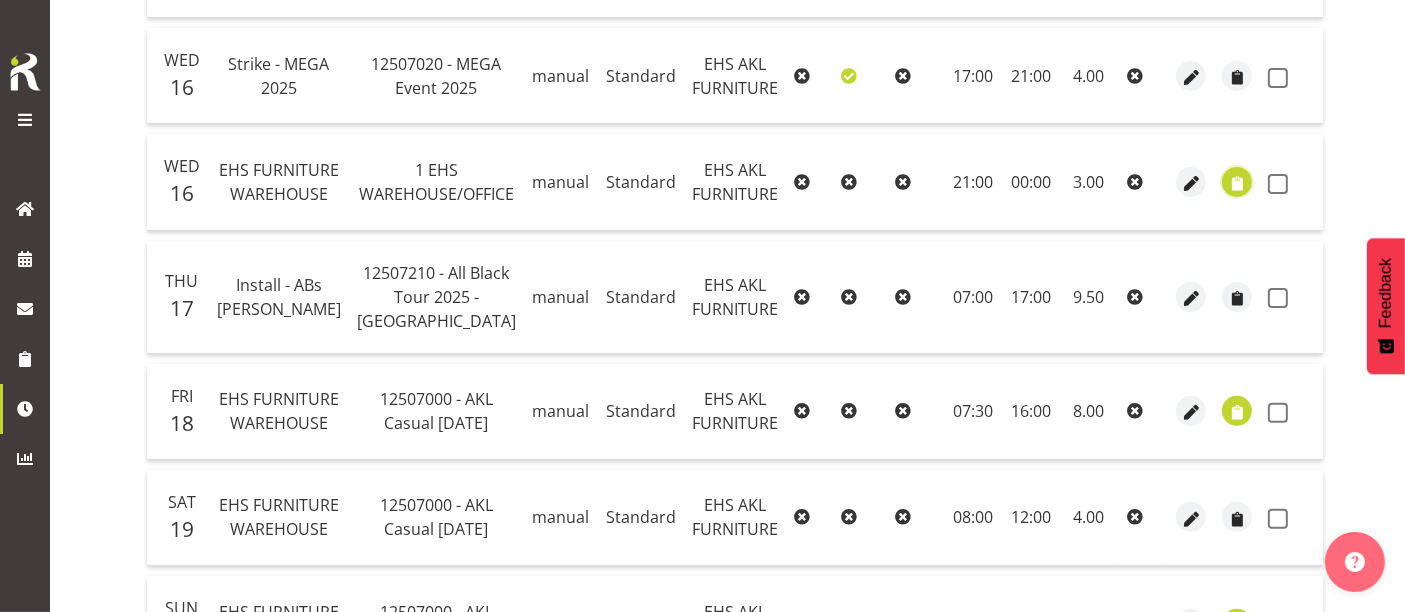 click at bounding box center [1237, 183] 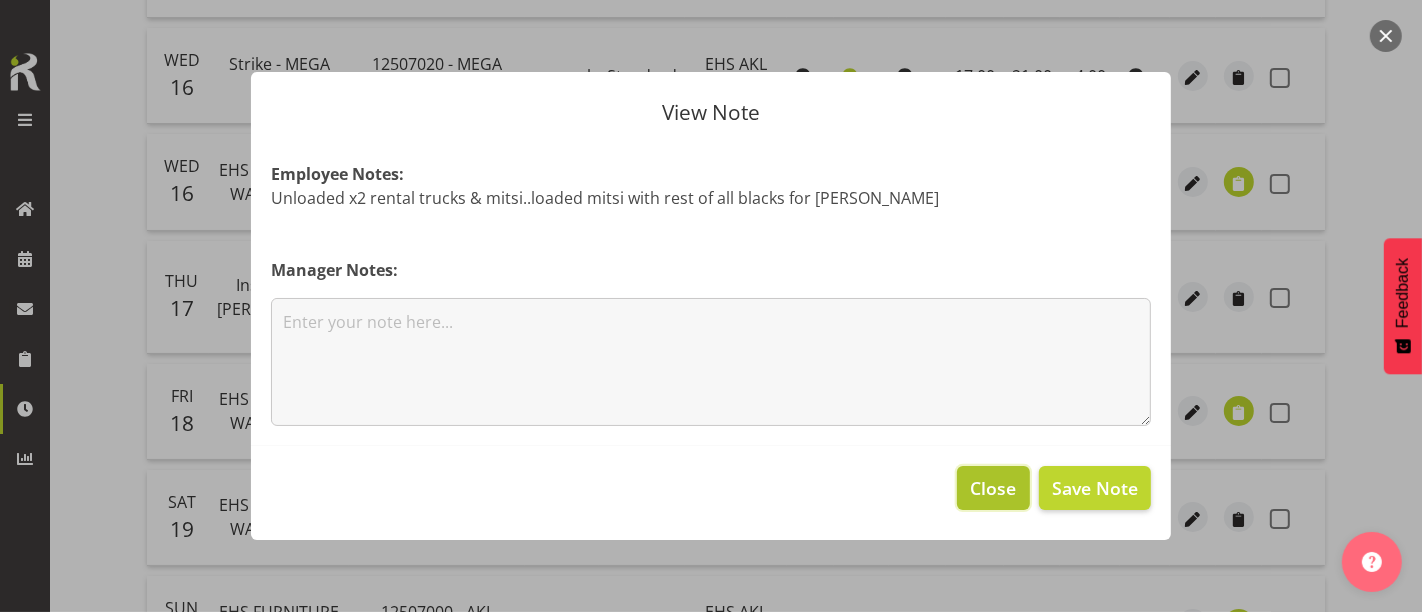 click on "Close" at bounding box center [994, 488] 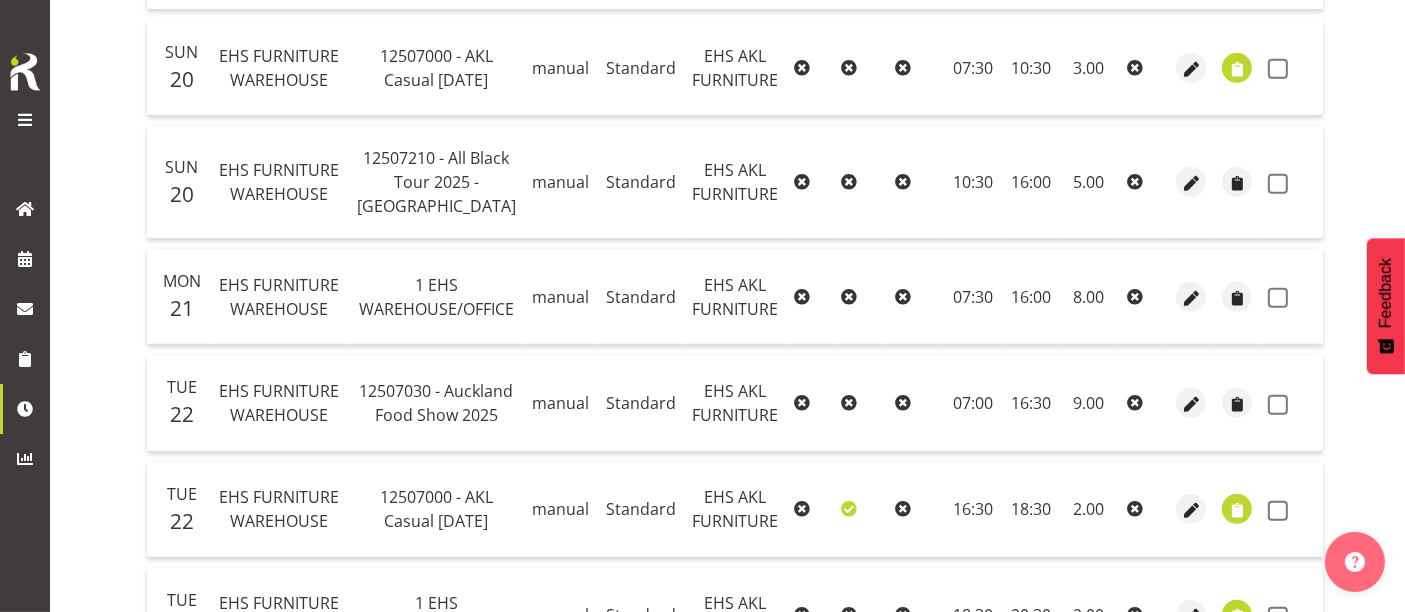 scroll, scrollTop: 1000, scrollLeft: 0, axis: vertical 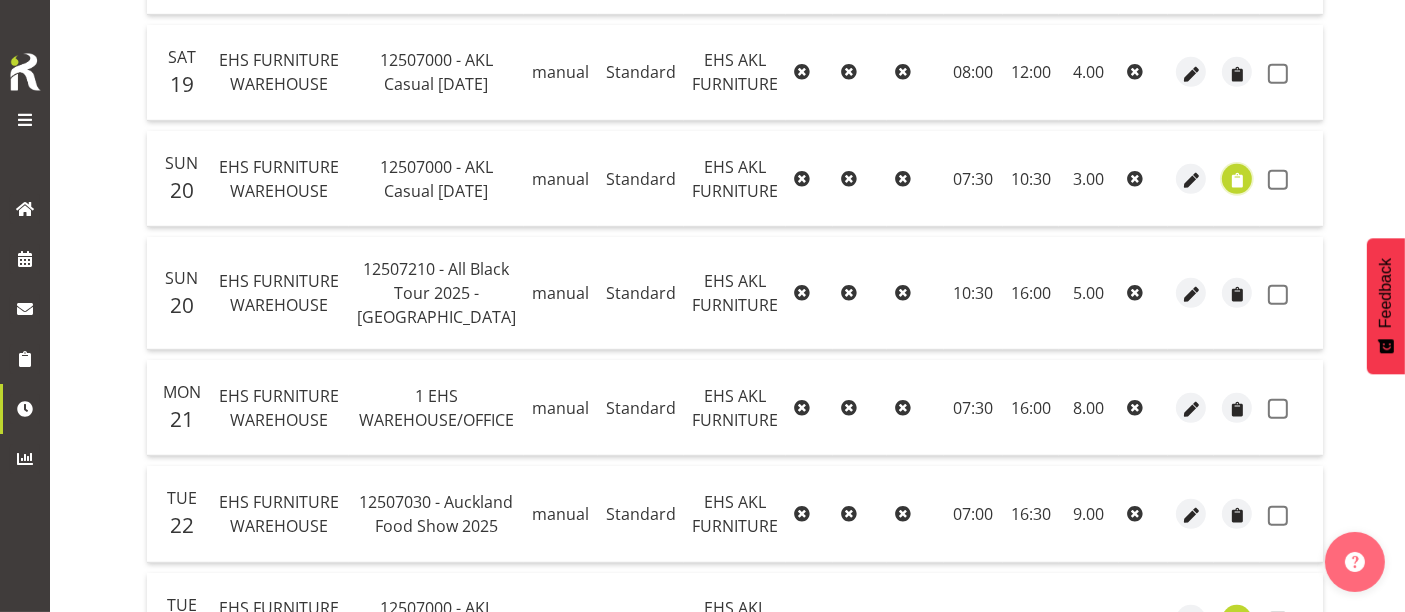 click at bounding box center (1237, 179) 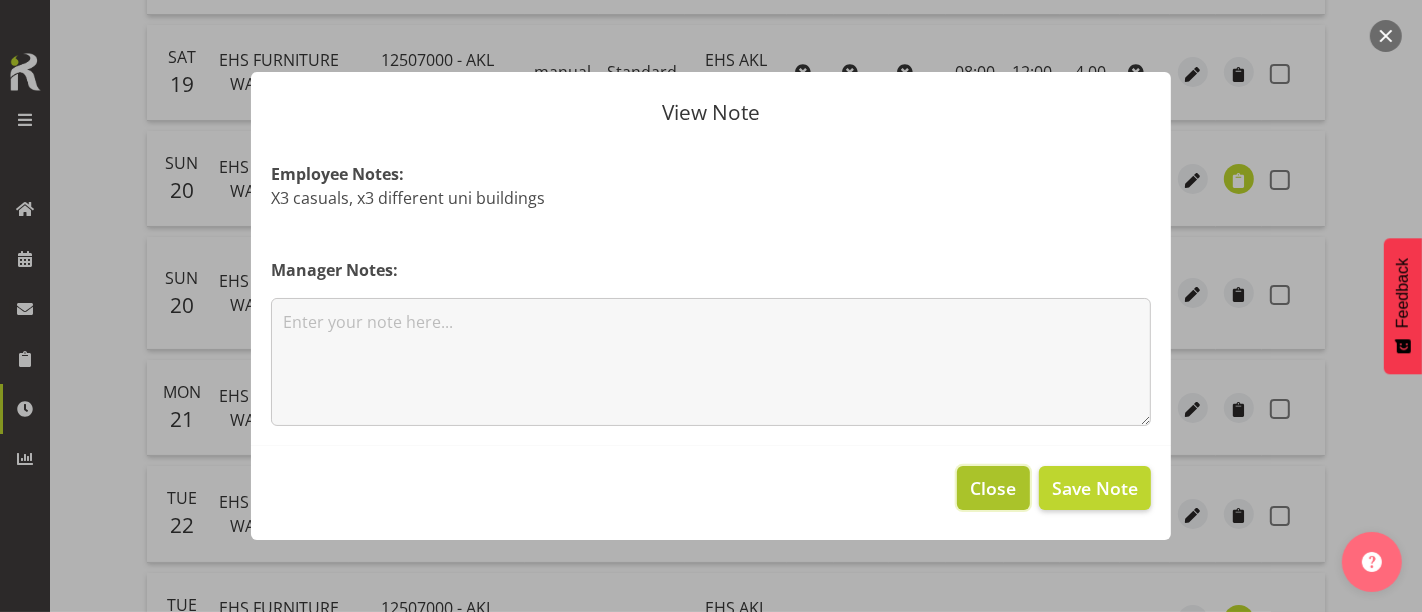 click on "Close" at bounding box center [994, 488] 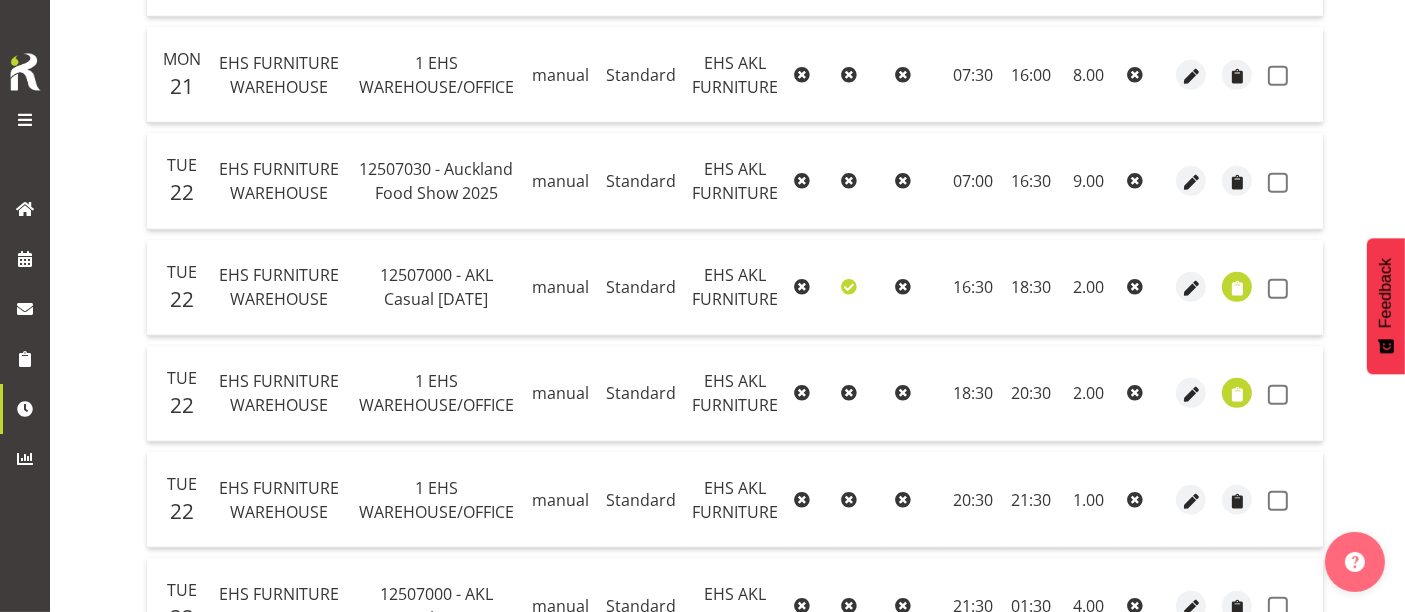 scroll, scrollTop: 1444, scrollLeft: 0, axis: vertical 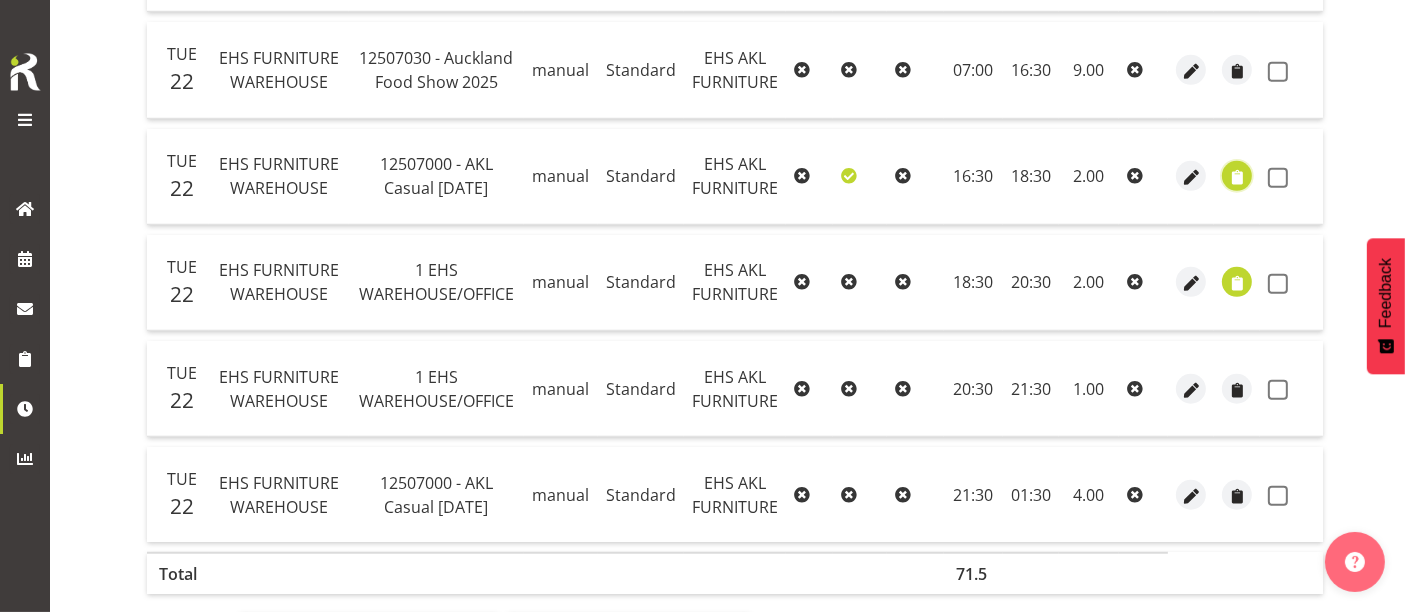click at bounding box center [1237, 178] 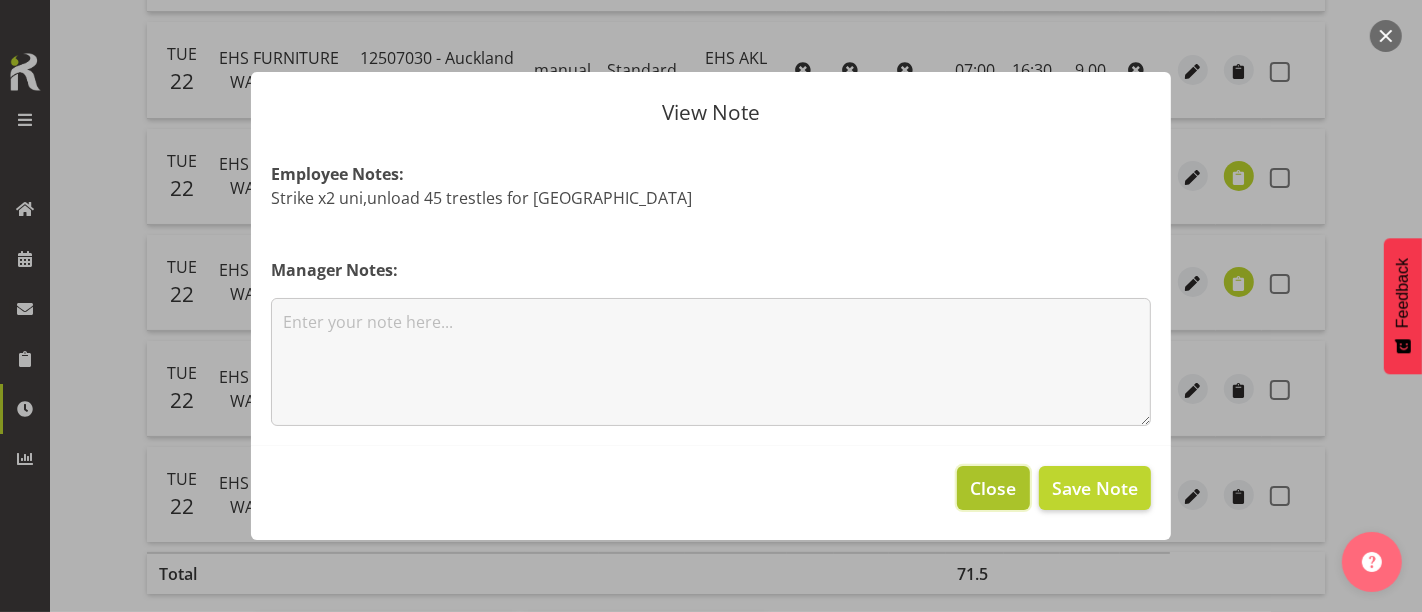 click on "Close" at bounding box center [994, 488] 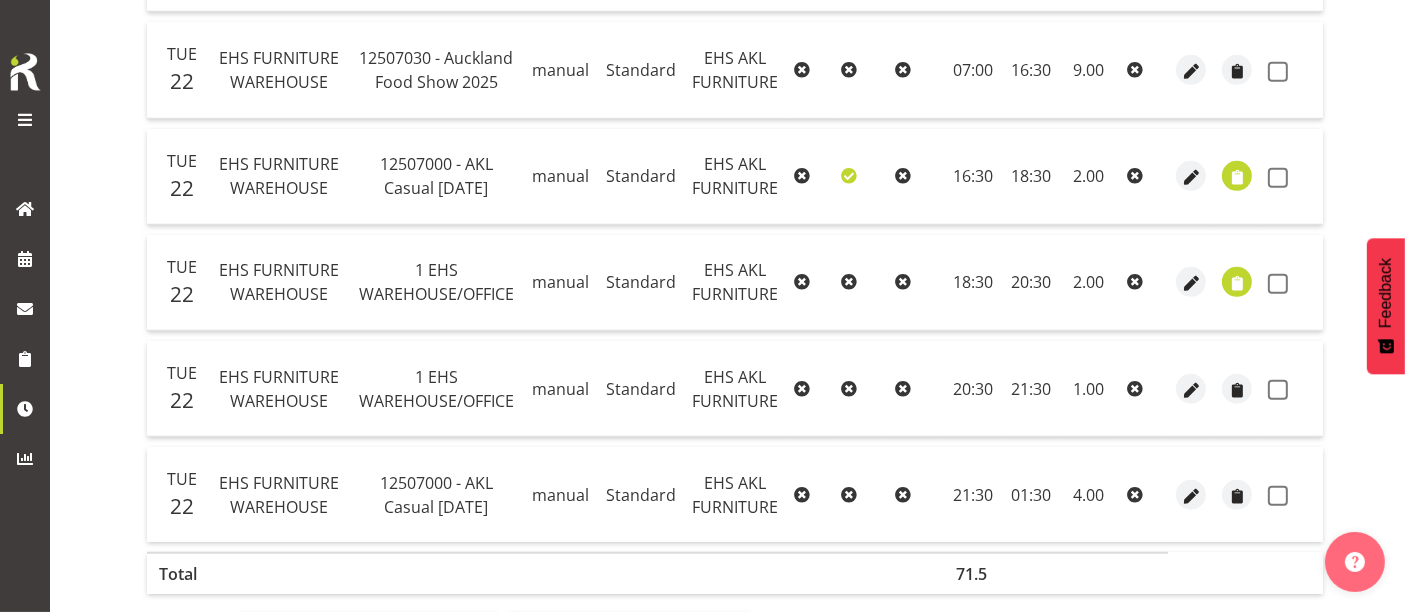 click at bounding box center [1237, 283] 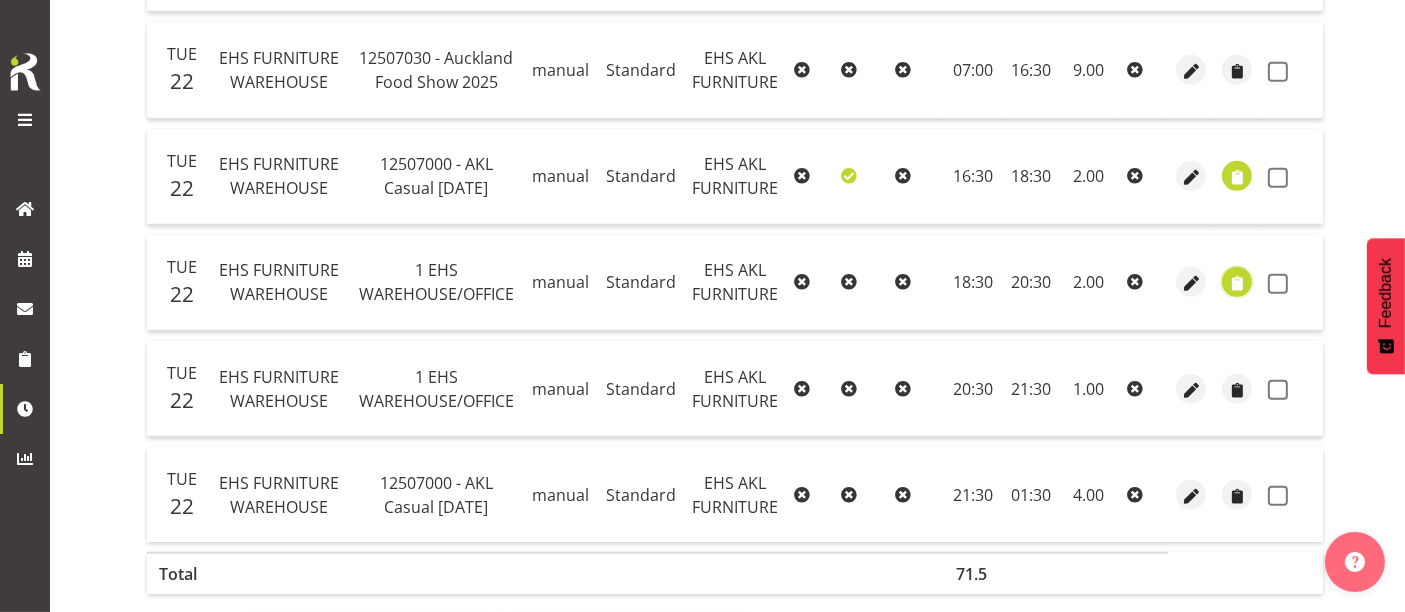 click at bounding box center (1237, 284) 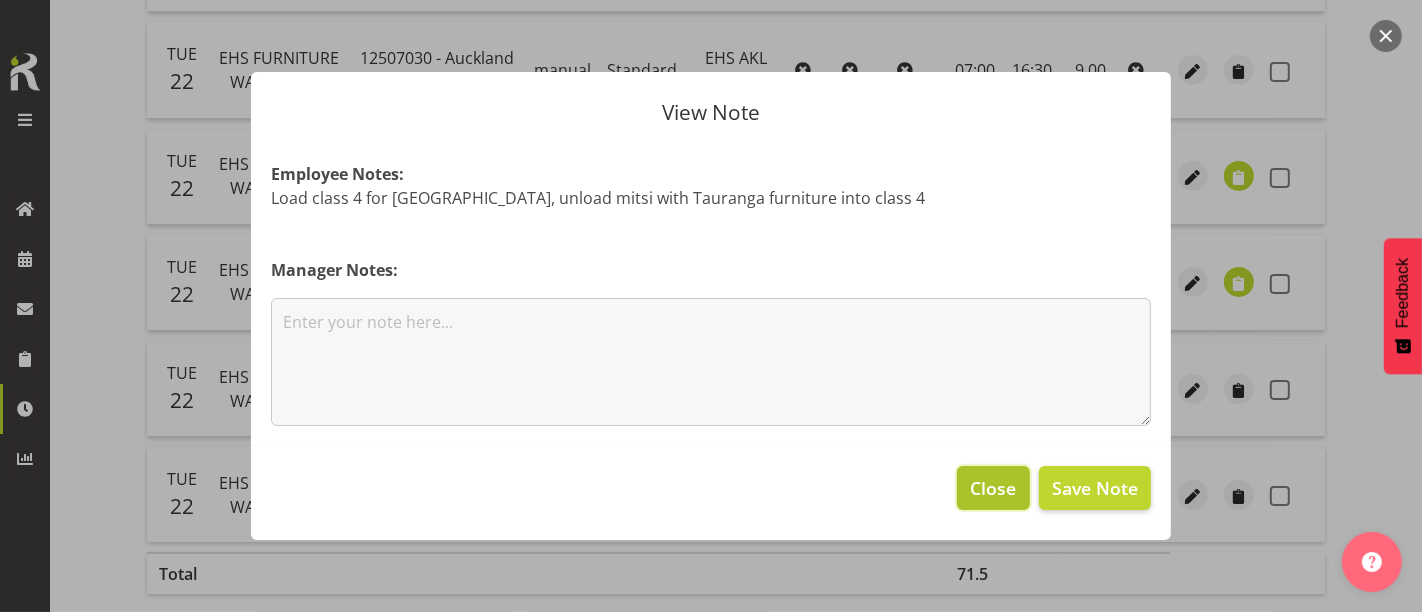 click on "Close" at bounding box center (994, 488) 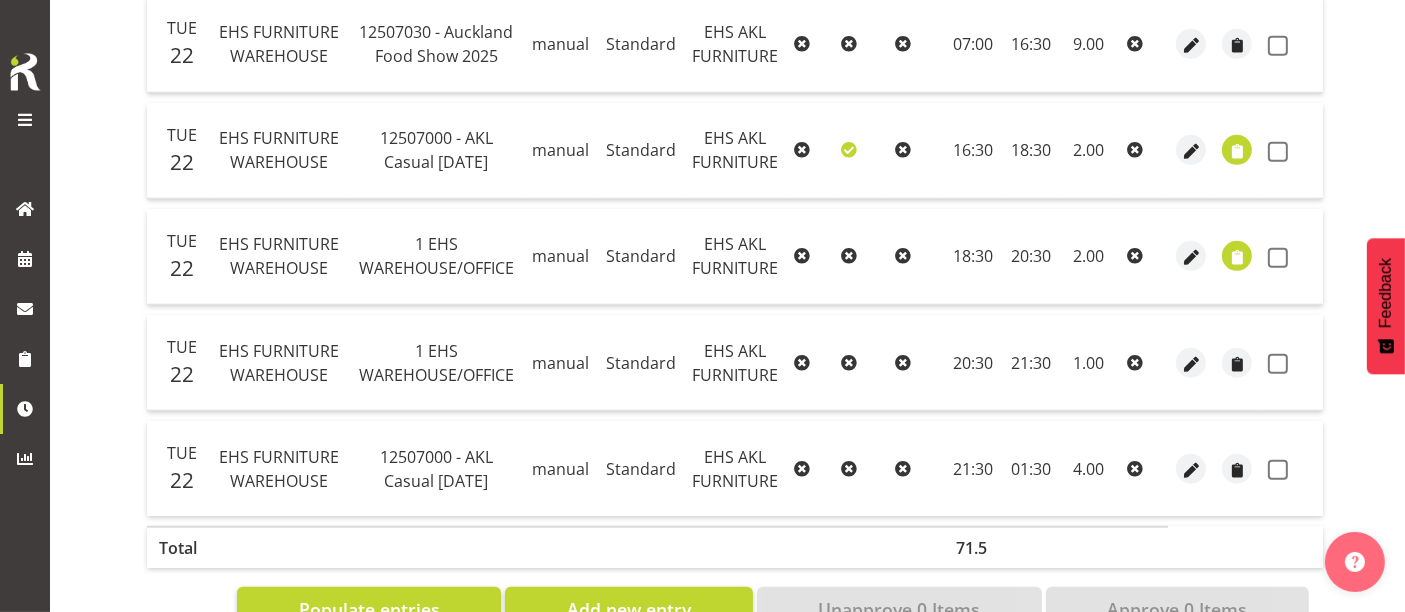 scroll, scrollTop: 1581, scrollLeft: 0, axis: vertical 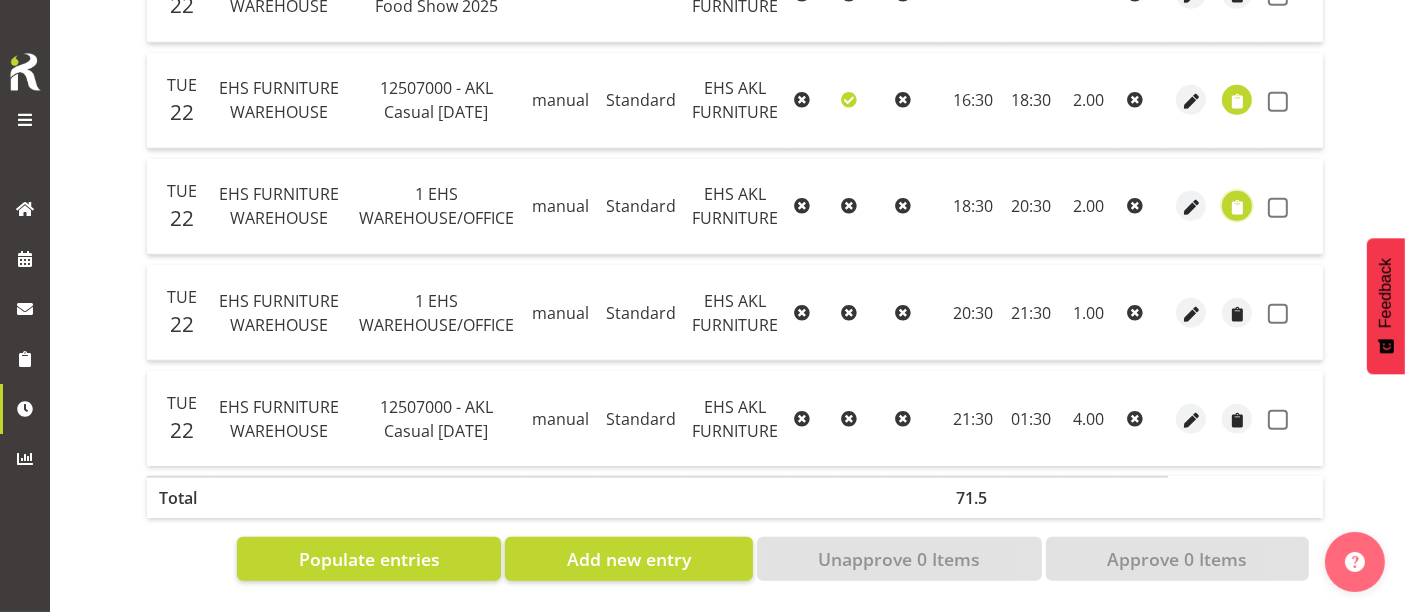 click at bounding box center [1237, 208] 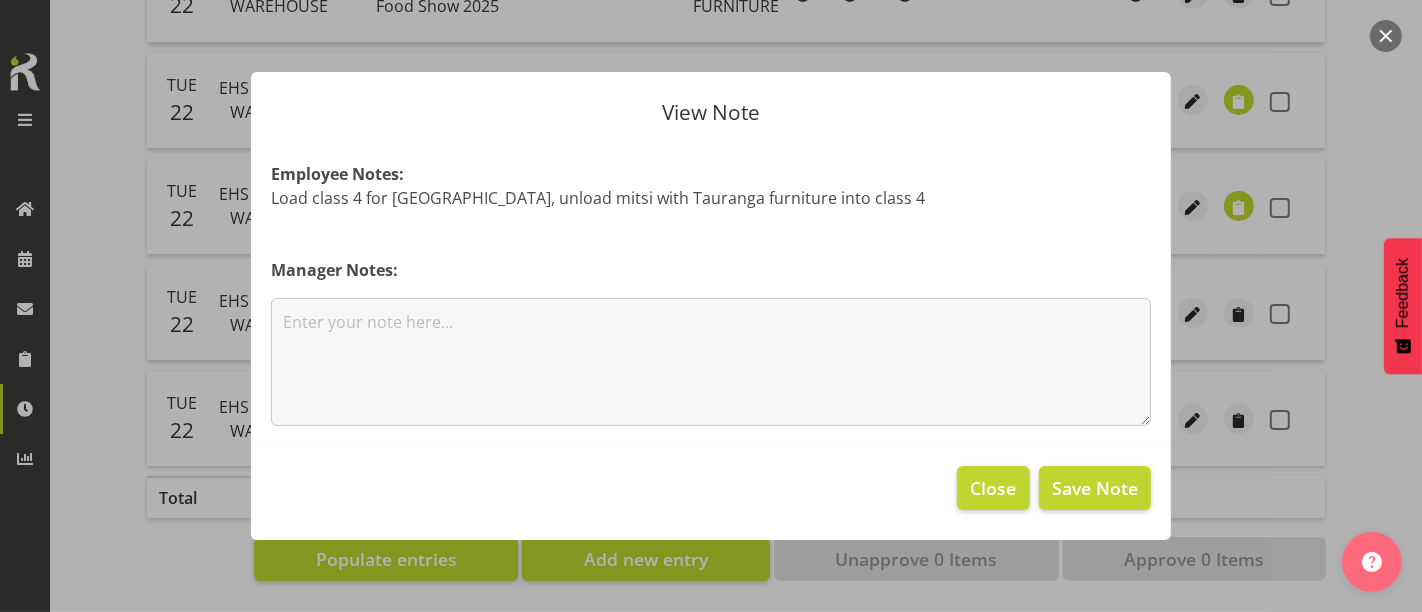 click at bounding box center (1386, 36) 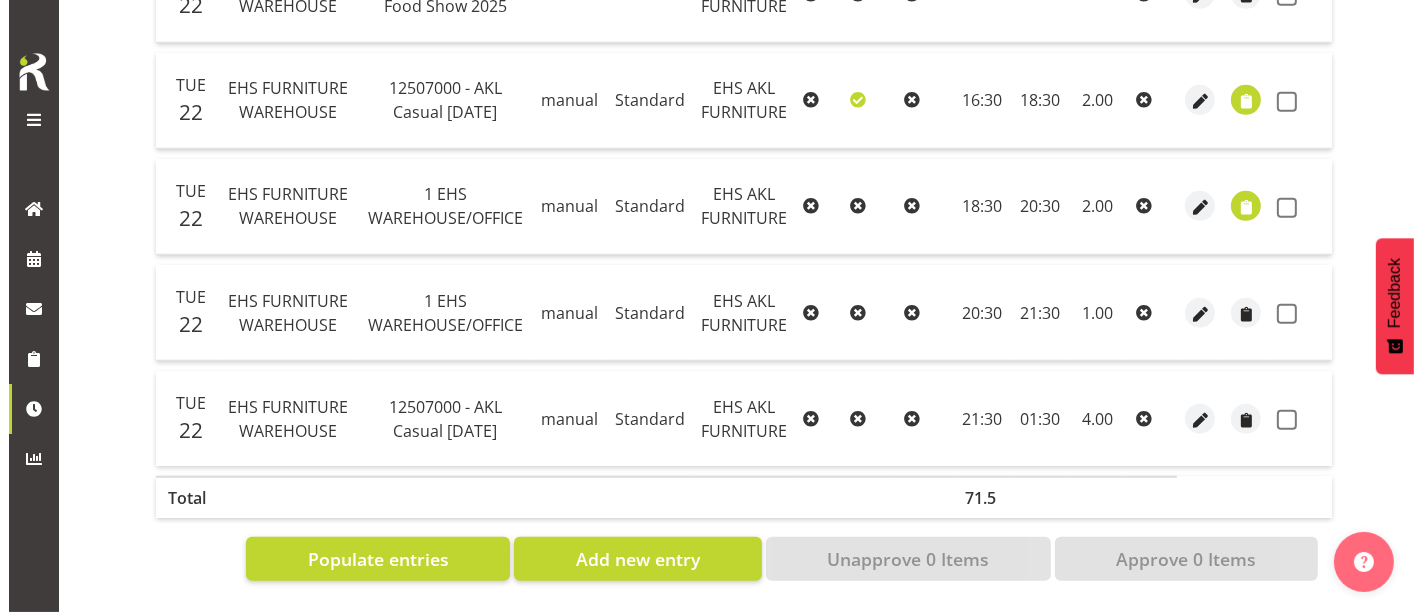 scroll, scrollTop: 1692, scrollLeft: 0, axis: vertical 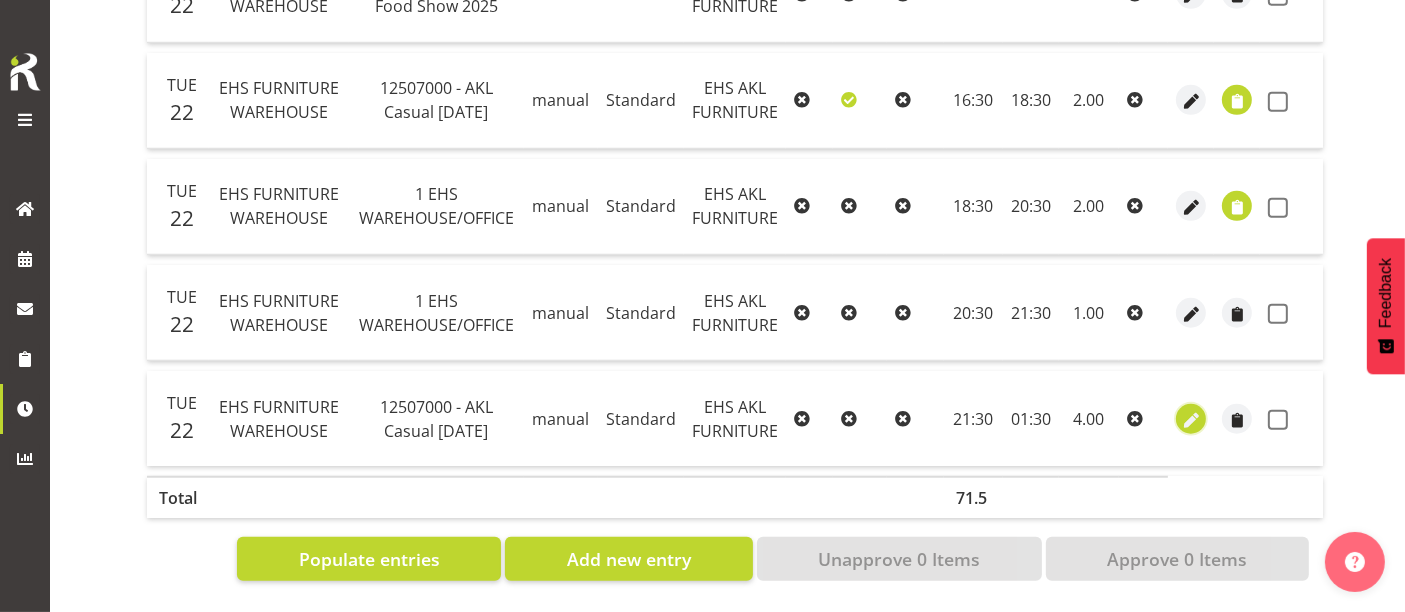 click at bounding box center (1191, 420) 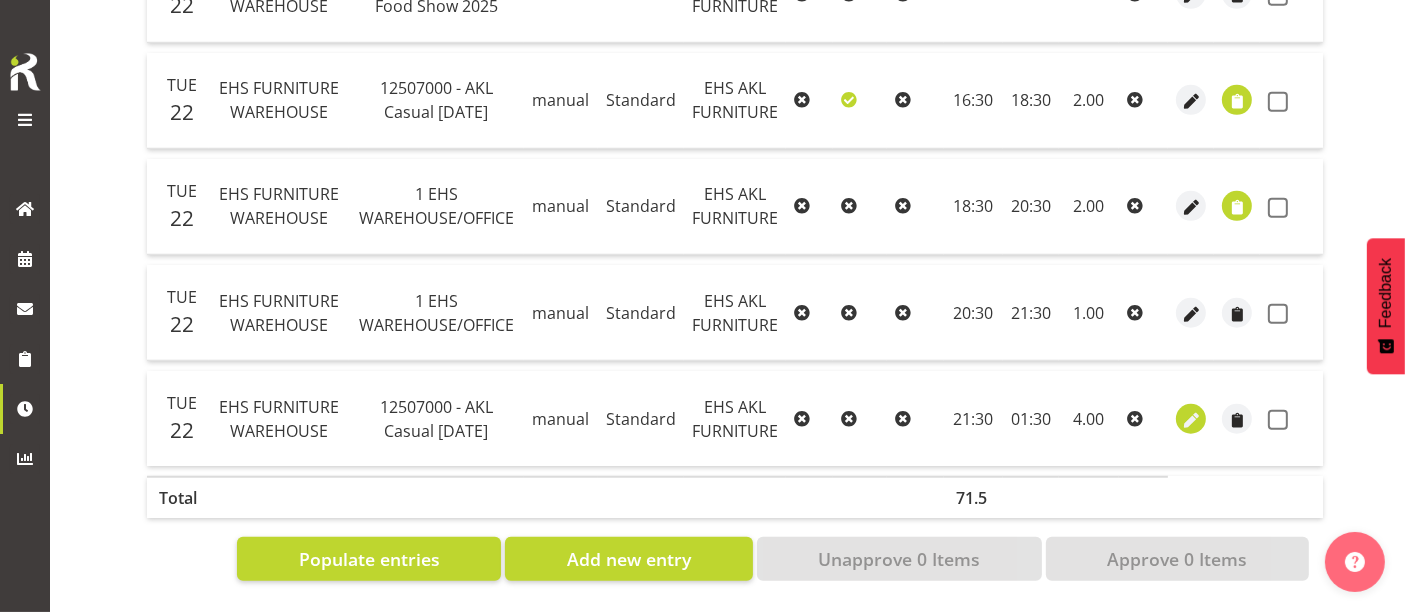 select on "Standard" 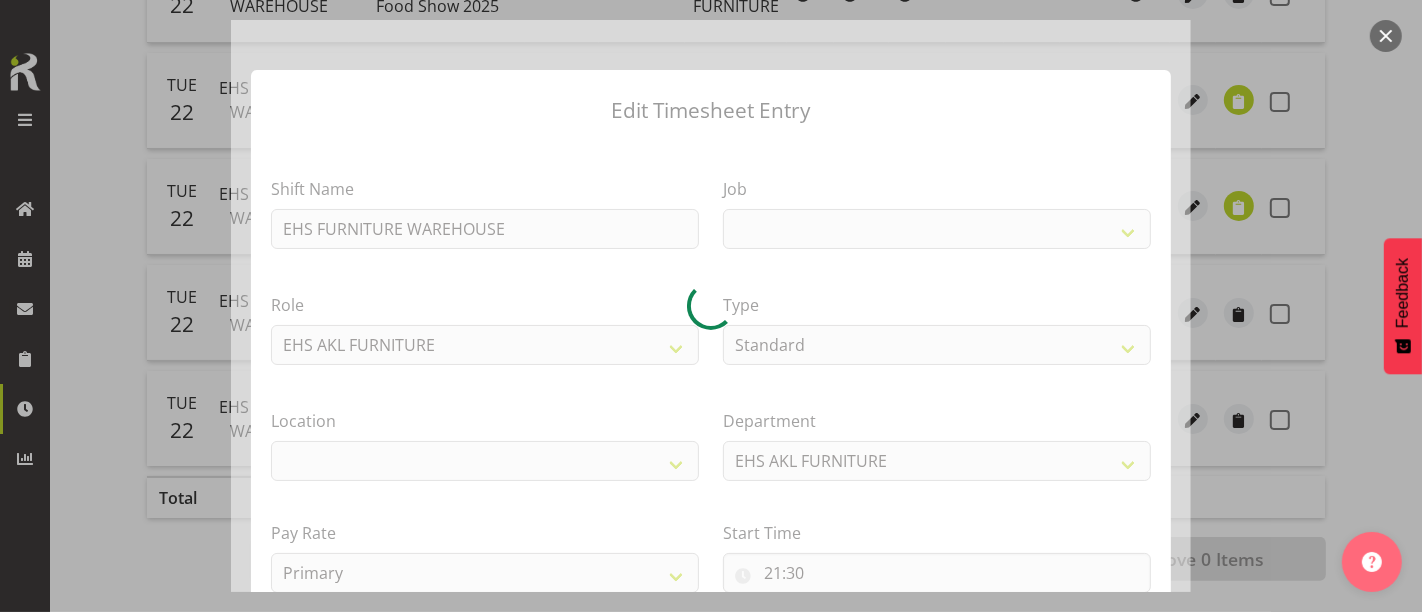 select 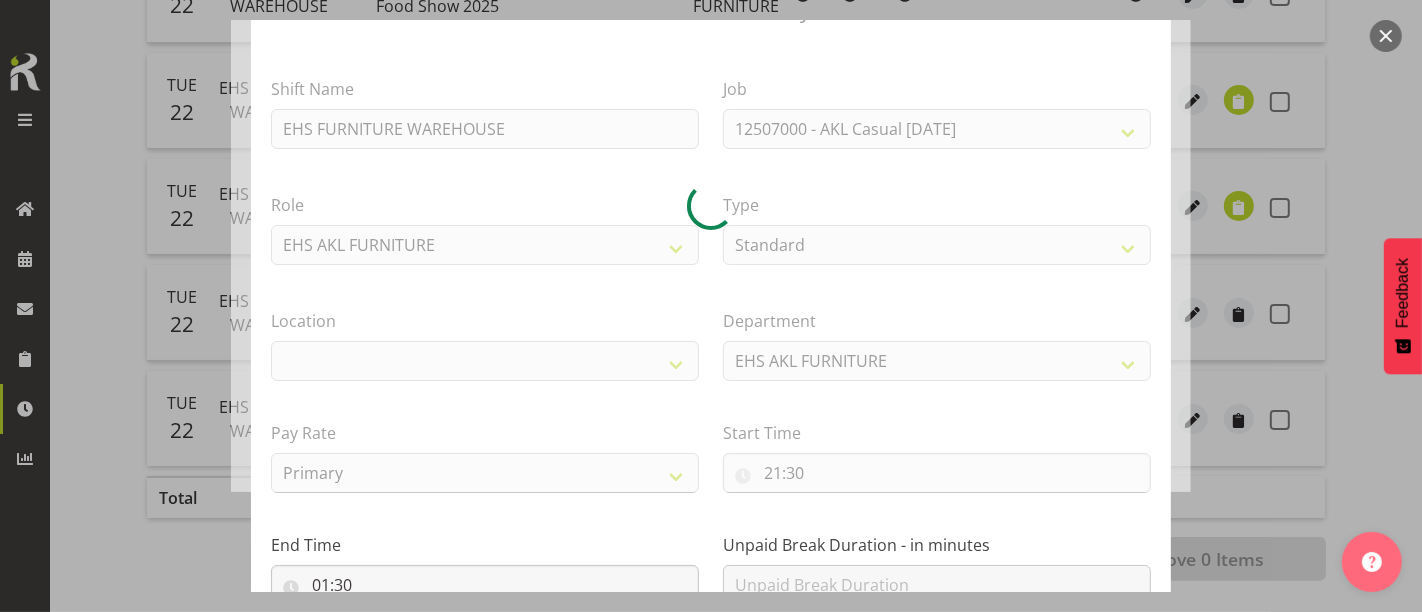 scroll, scrollTop: 316, scrollLeft: 0, axis: vertical 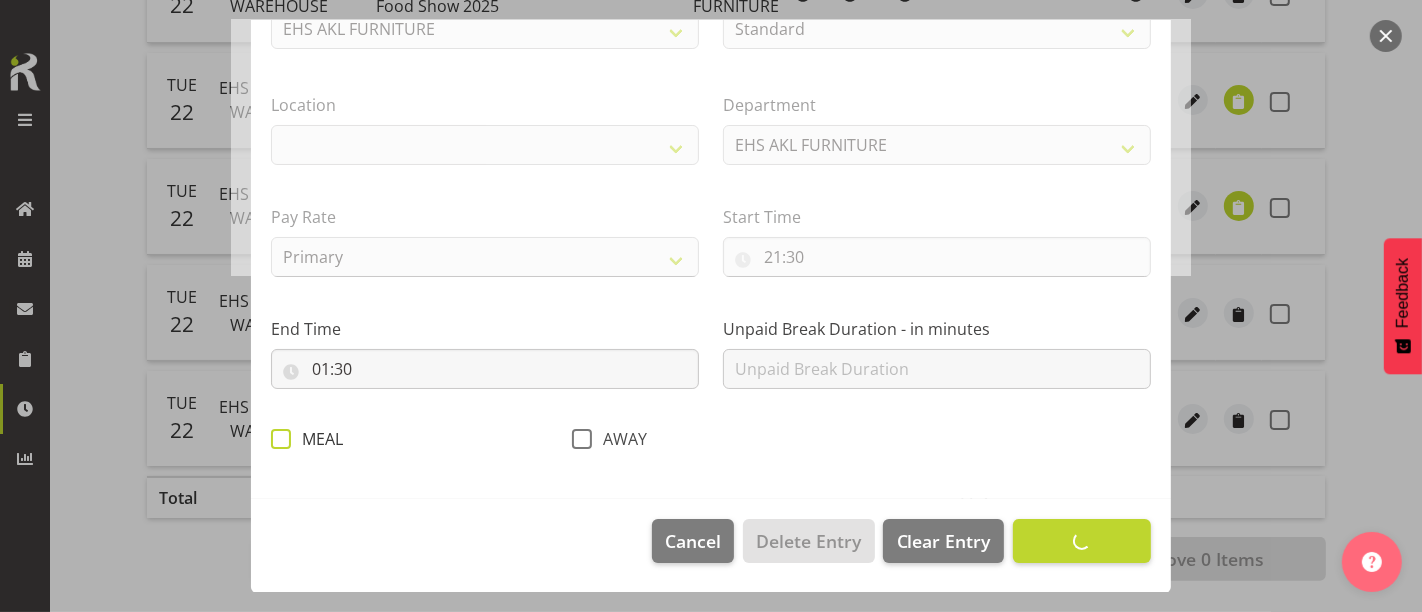 select on "35" 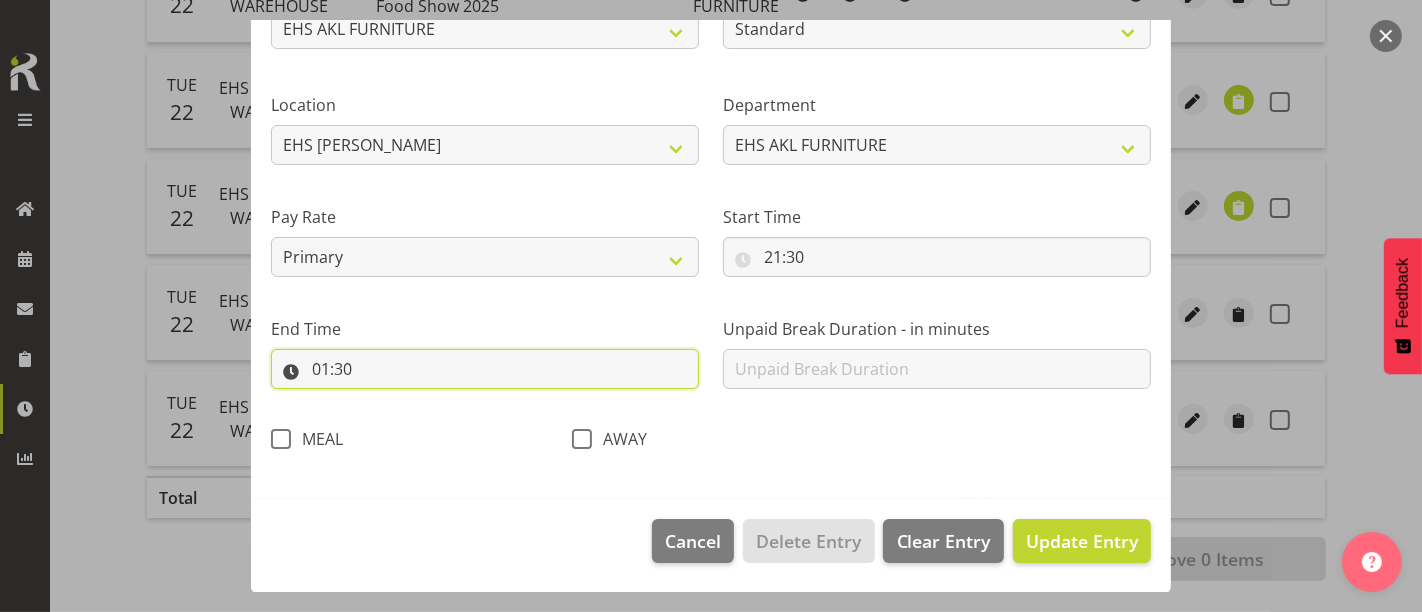 click on "01:30" at bounding box center (485, 369) 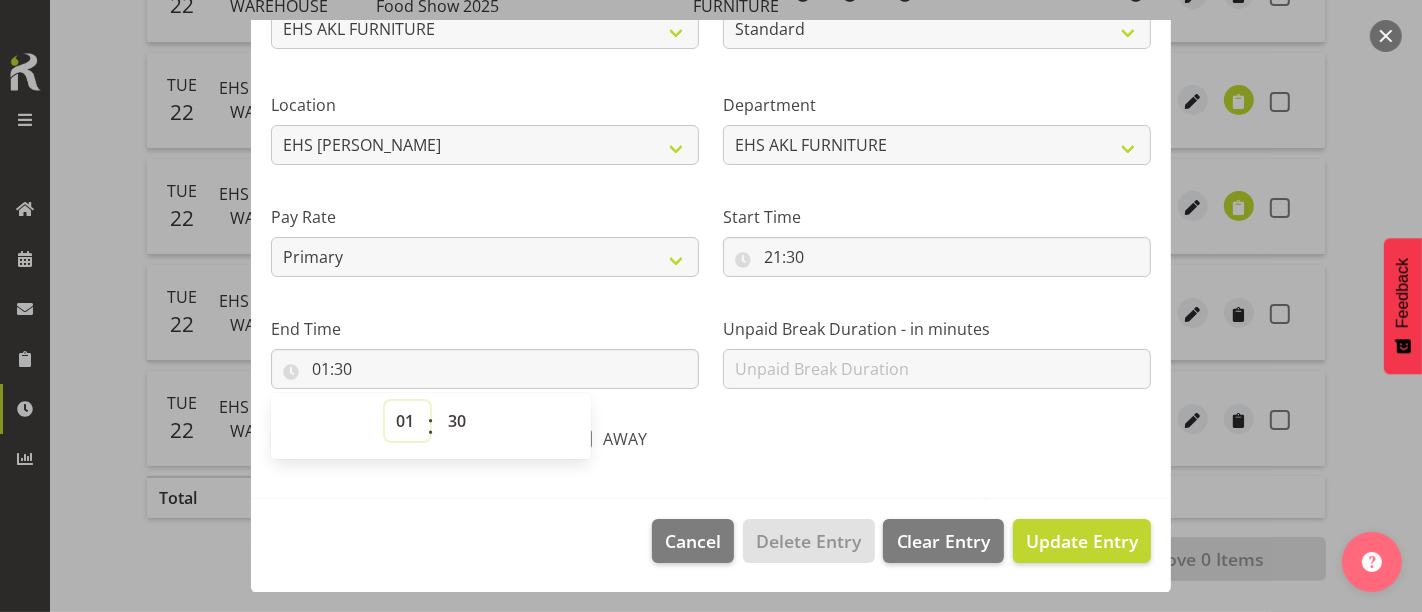 click on "00   01   02   03   04   05   06   07   08   09   10   11   12   13   14   15   16   17   18   19   20   21   22   23" at bounding box center [407, 421] 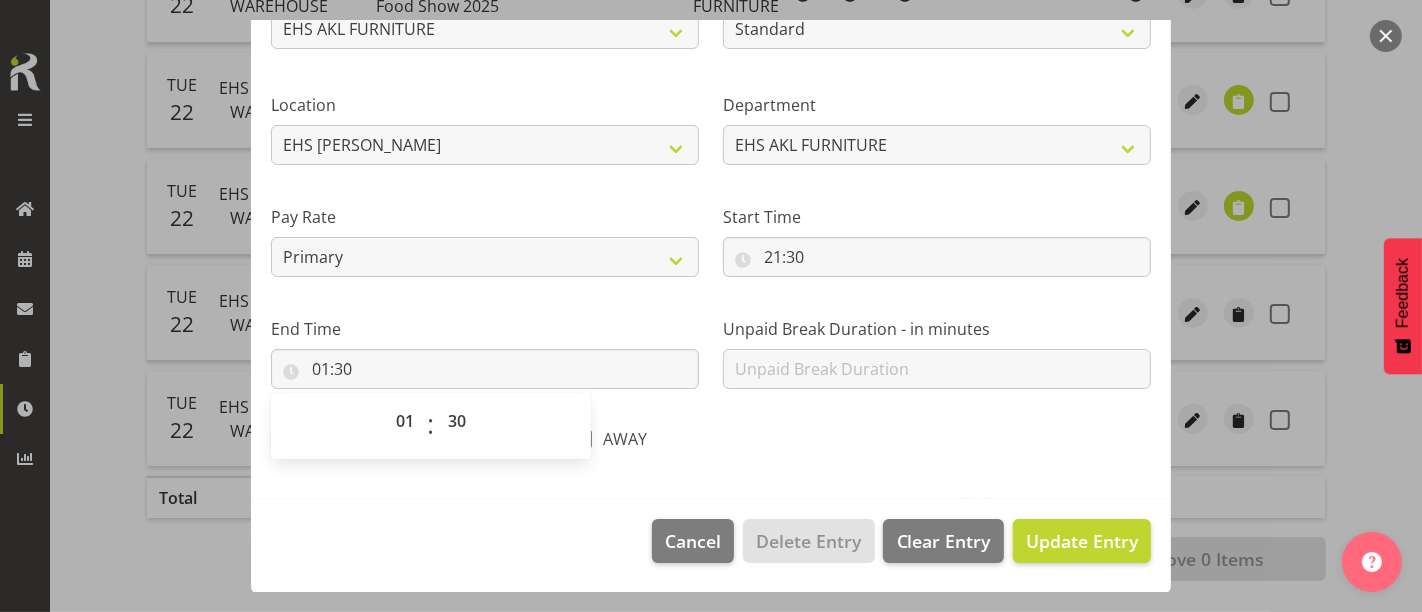 click on "Shift Name EHS FURNITURE WAREHOUSE   Job 1 Carlton Events 1 [PERSON_NAME][GEOGRAPHIC_DATA] 1 [PERSON_NAME][GEOGRAPHIC_DATA] 1 EHS WAREHOUSE/OFFICE 1 GRS 1 SLP Production 1 SLP Tradeshows 12504000 - AKL Casual [DATE] 1250400R - April Casual C&R 2025 12504050 - CDES Engineering and Technology Expo 2025 12504070 - FINZ (National Financial Adviser Conf) 2025 1250407A - Fidelity @ FINZ Conf 2025 1250407B - La Trobe @ FINZ Conf 25 1250407C - Partners Life @ FINZ Conf 25 12504080 - AKL Go Green 2025 12504100 - NZSEE 2025 12504120 - Ester Show 2025 12504150 - Test-[PERSON_NAME]-May 12505000 - AKL Casual [DATE] 1250500R - May Casual C&R 2025 12505020 - Hutchwilco Boat Show 2025 1250502R - Hutchwilco Boat Show 2025 - C&R 12505030 - NZOHS Conference 2025 12505040 - Aotearoa Art Fair 2025 12505060 - Waipa Home Show 2025 12505070 - CAS 2025 1250507A - CAS 2025 - 200 Doors 1250507B - CAS 2025 - Cutera 1250507C - CAS 2025 - Dermocosmetica 12505080 - [GEOGRAPHIC_DATA] Conference 2025 1250508A - Zeiss @ [GEOGRAPHIC_DATA] 25 1250508B - Roche @ Ranzco 25 12505130 - Test- [PERSON_NAME] 1" at bounding box center [711, 150] 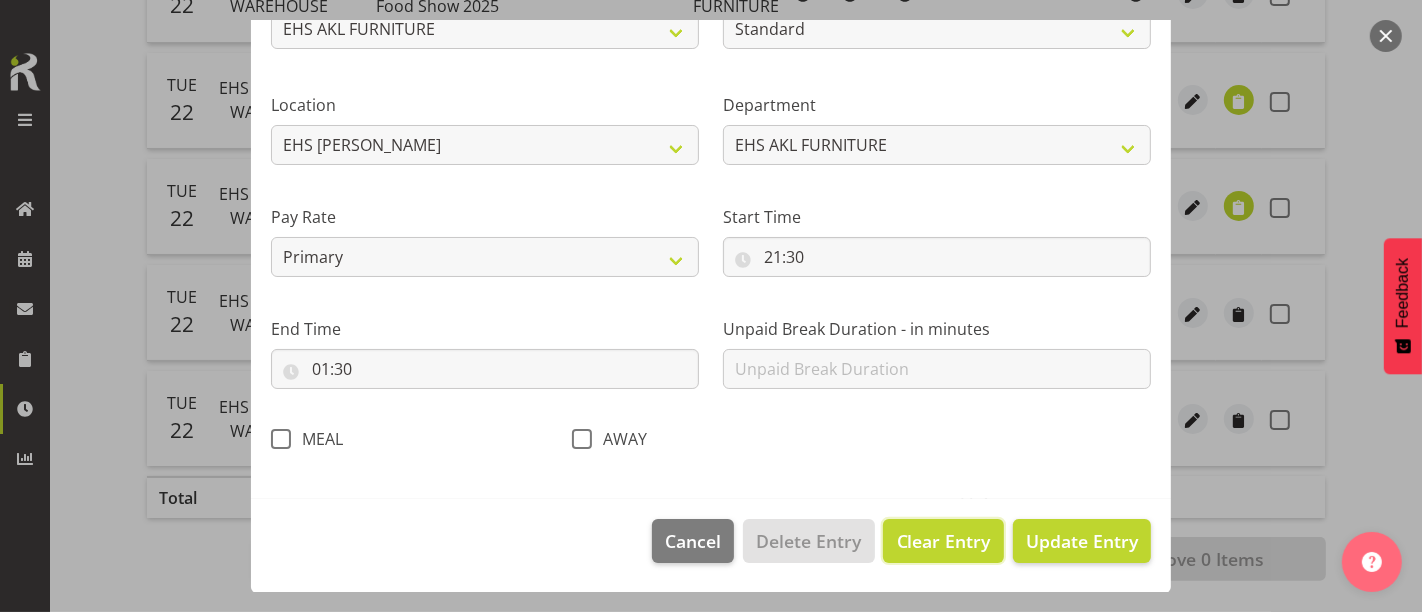 click on "Clear Entry" at bounding box center [944, 541] 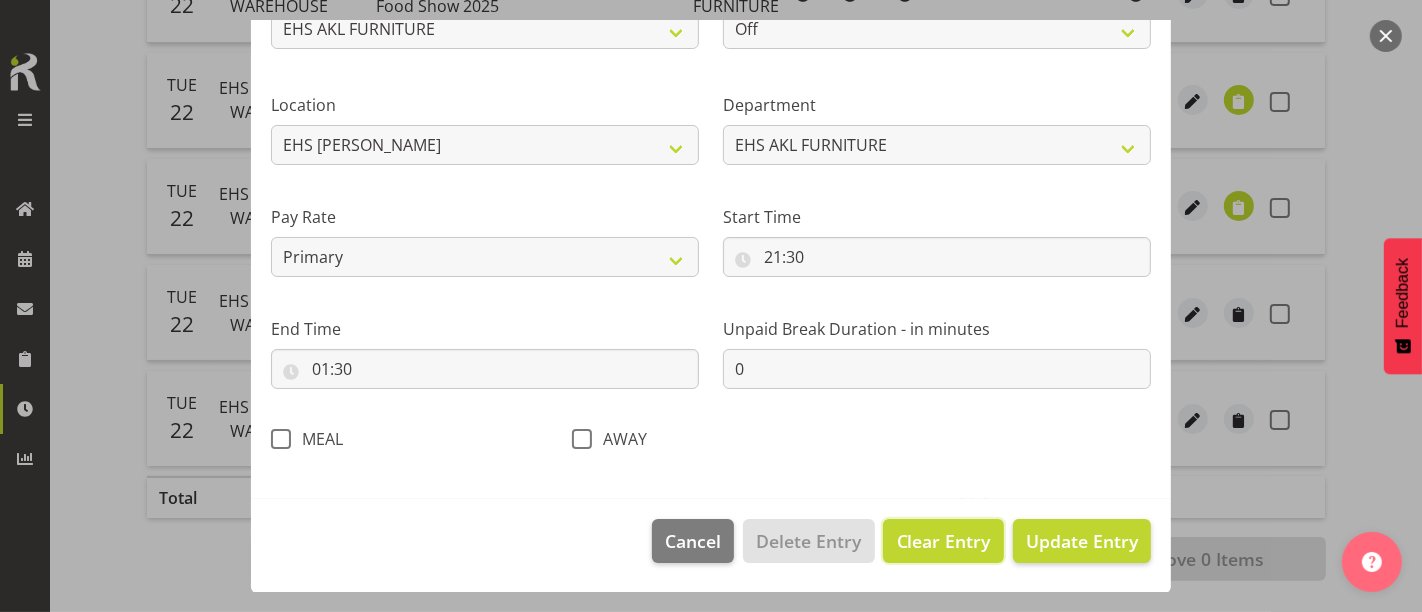 select 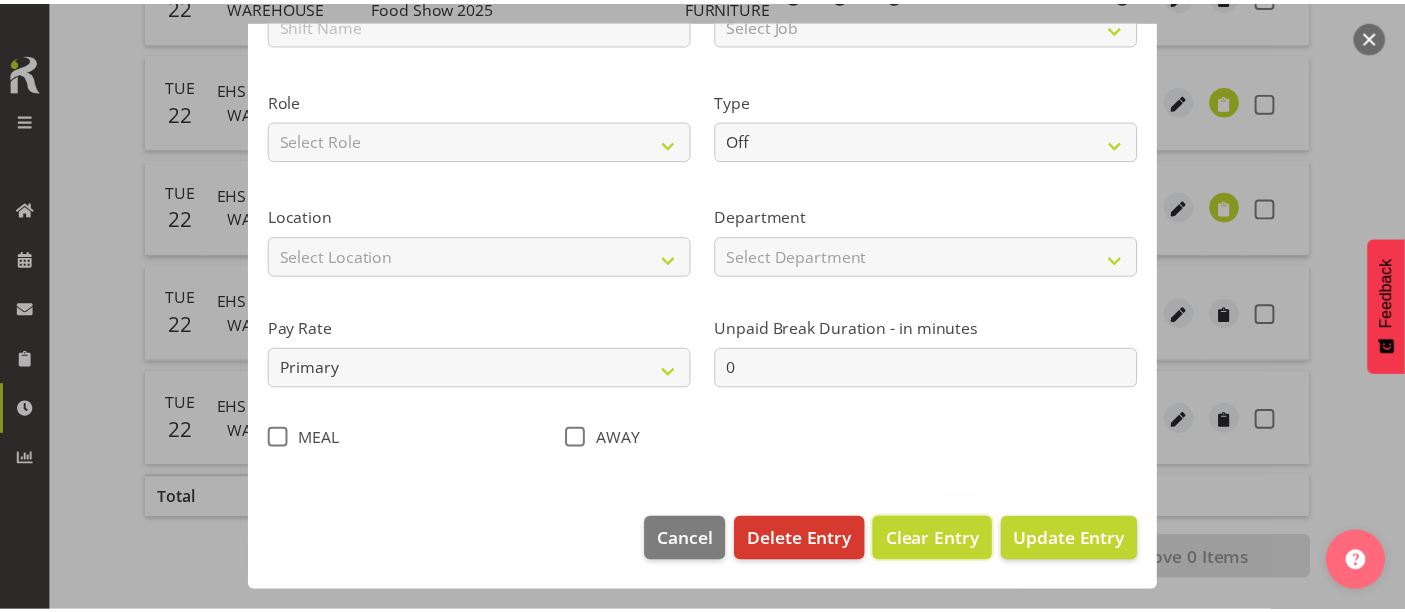 scroll, scrollTop: 204, scrollLeft: 0, axis: vertical 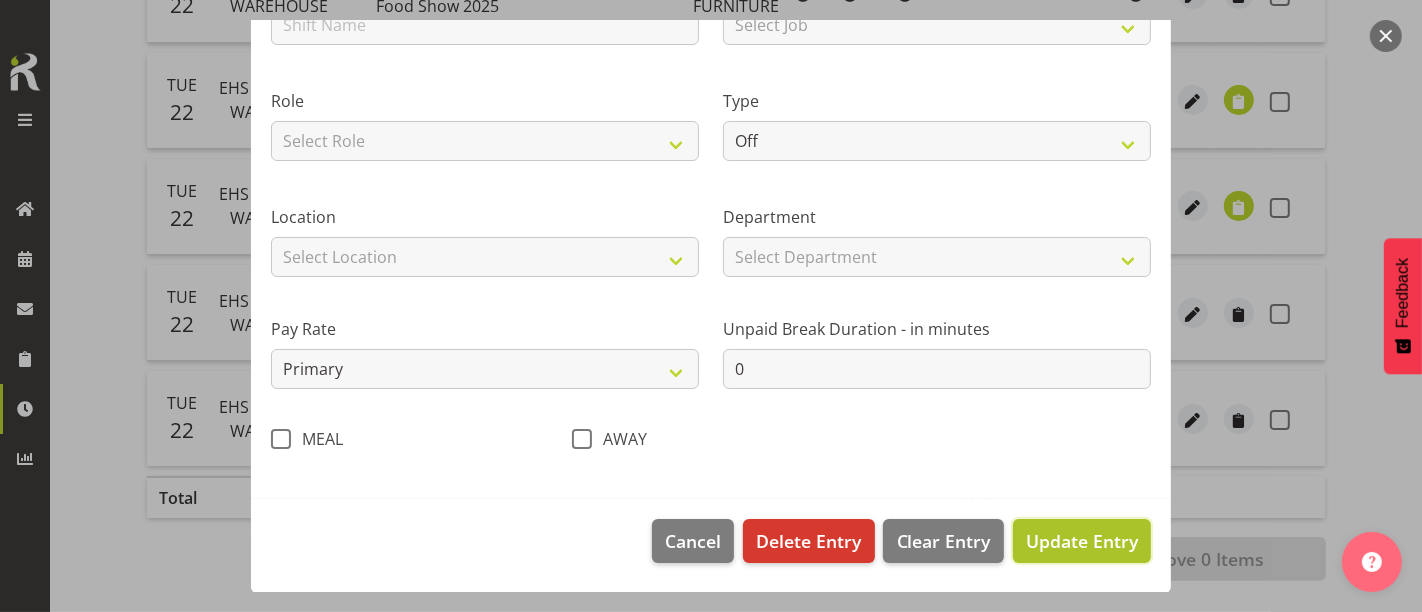 click on "Update Entry" at bounding box center (1082, 541) 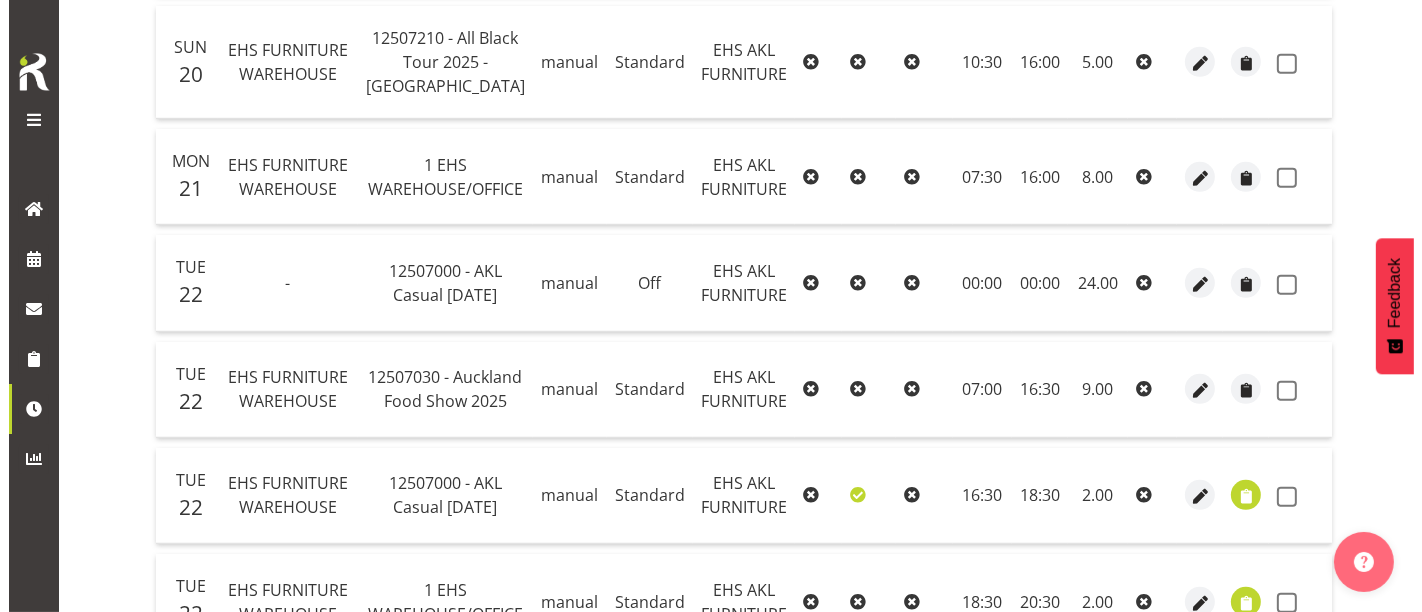 scroll, scrollTop: 1342, scrollLeft: 0, axis: vertical 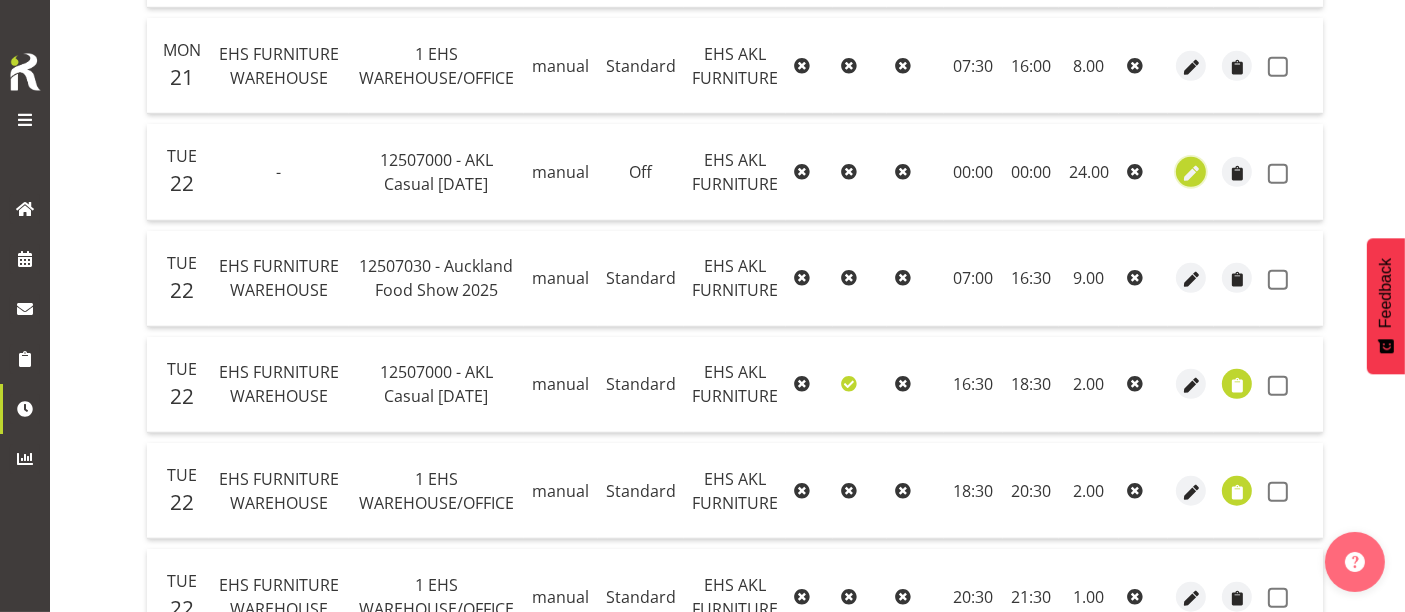 click at bounding box center (1191, 173) 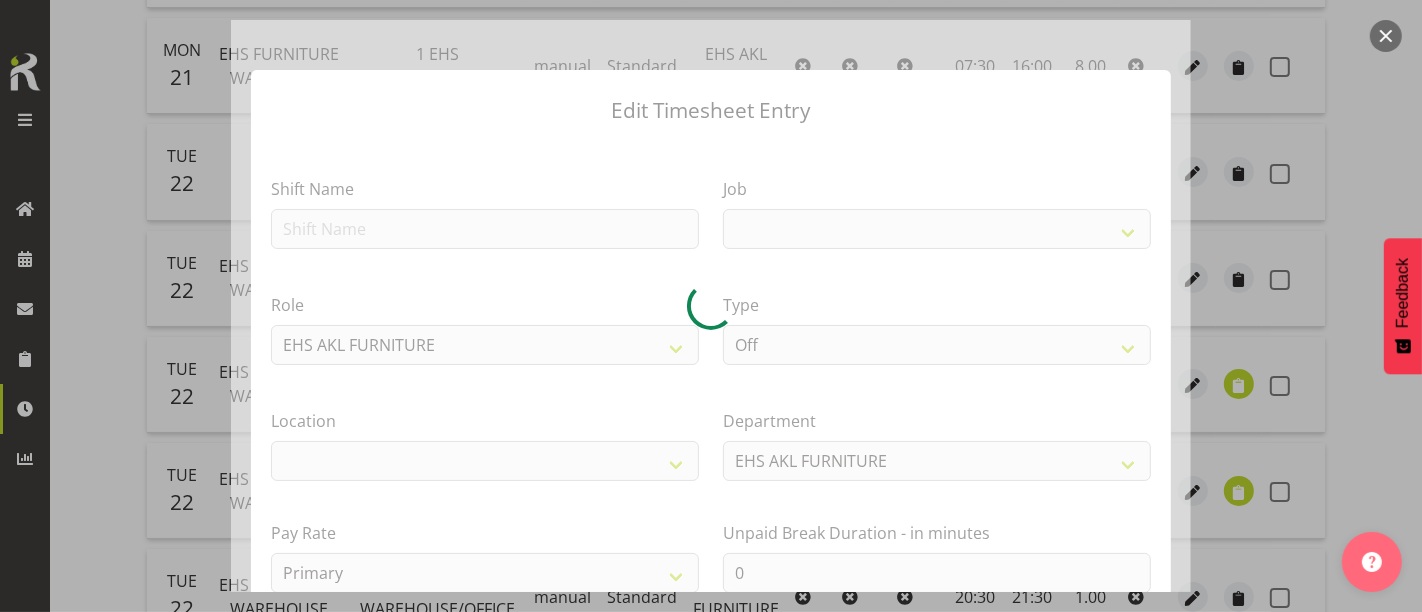 select 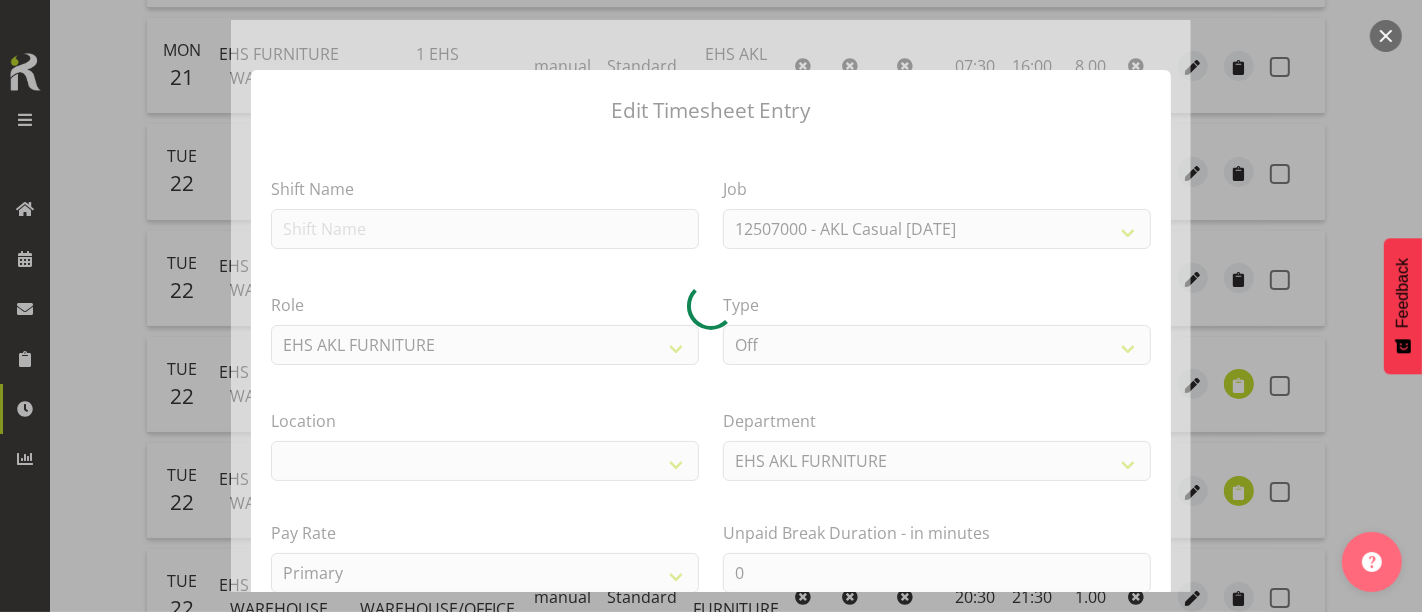 select on "35" 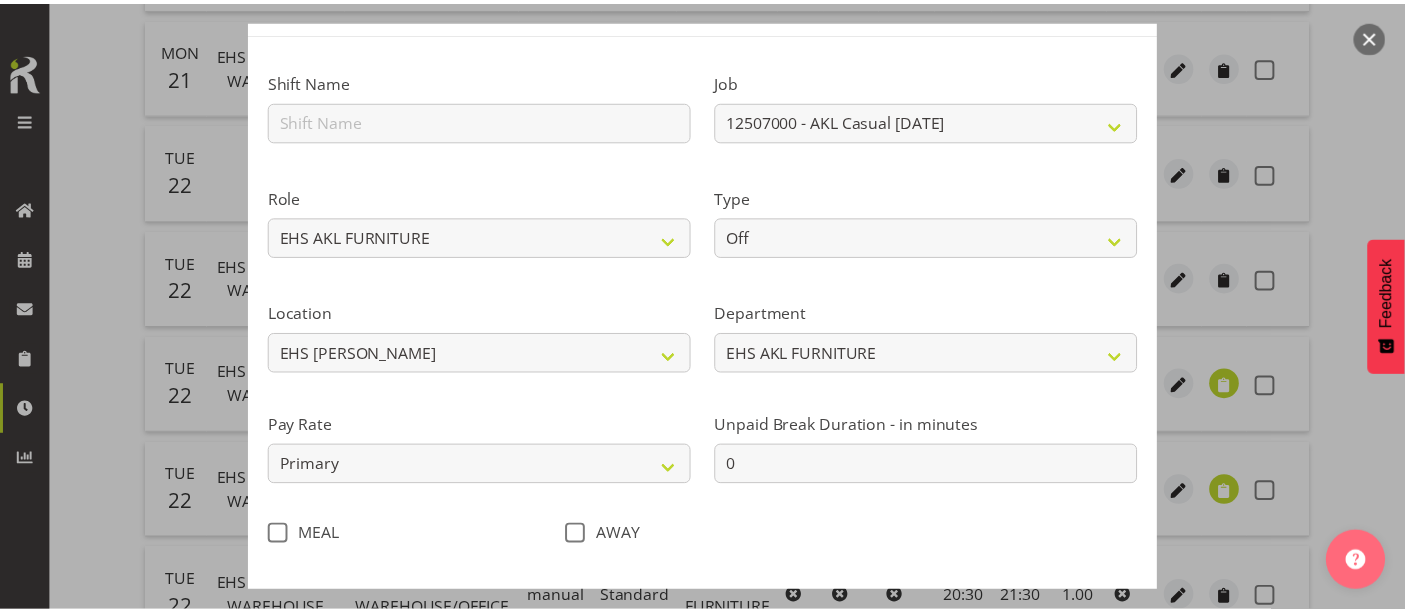 scroll, scrollTop: 204, scrollLeft: 0, axis: vertical 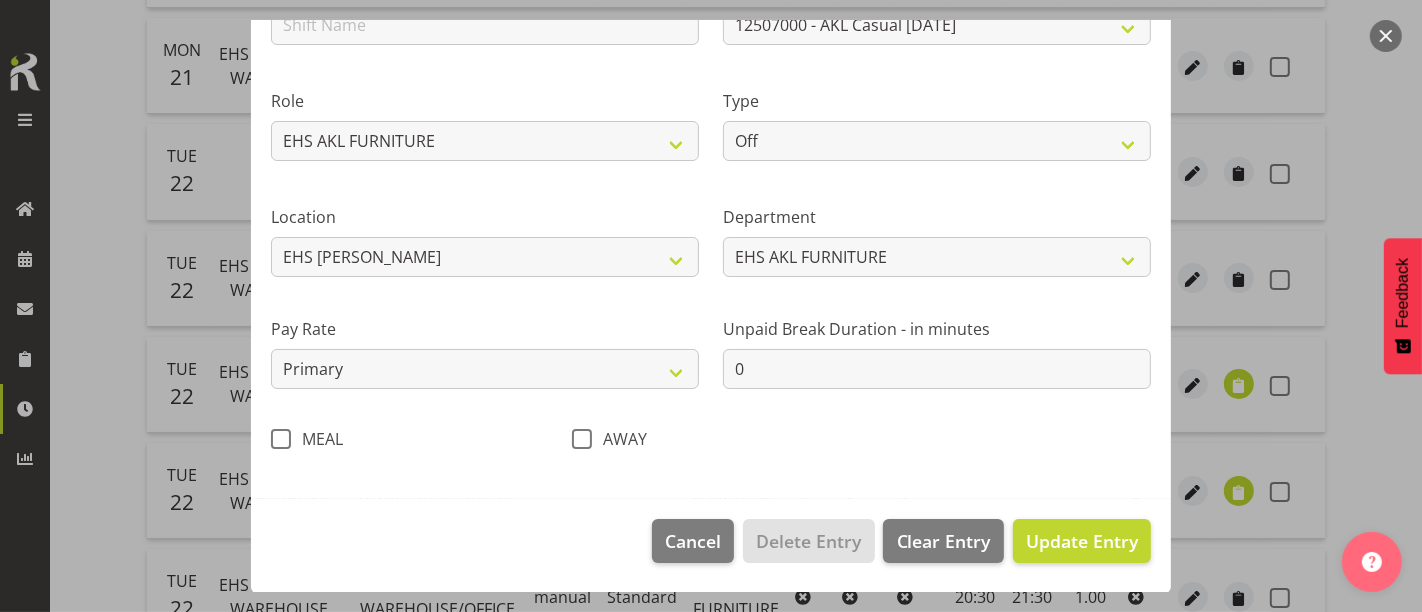 click at bounding box center (1386, 36) 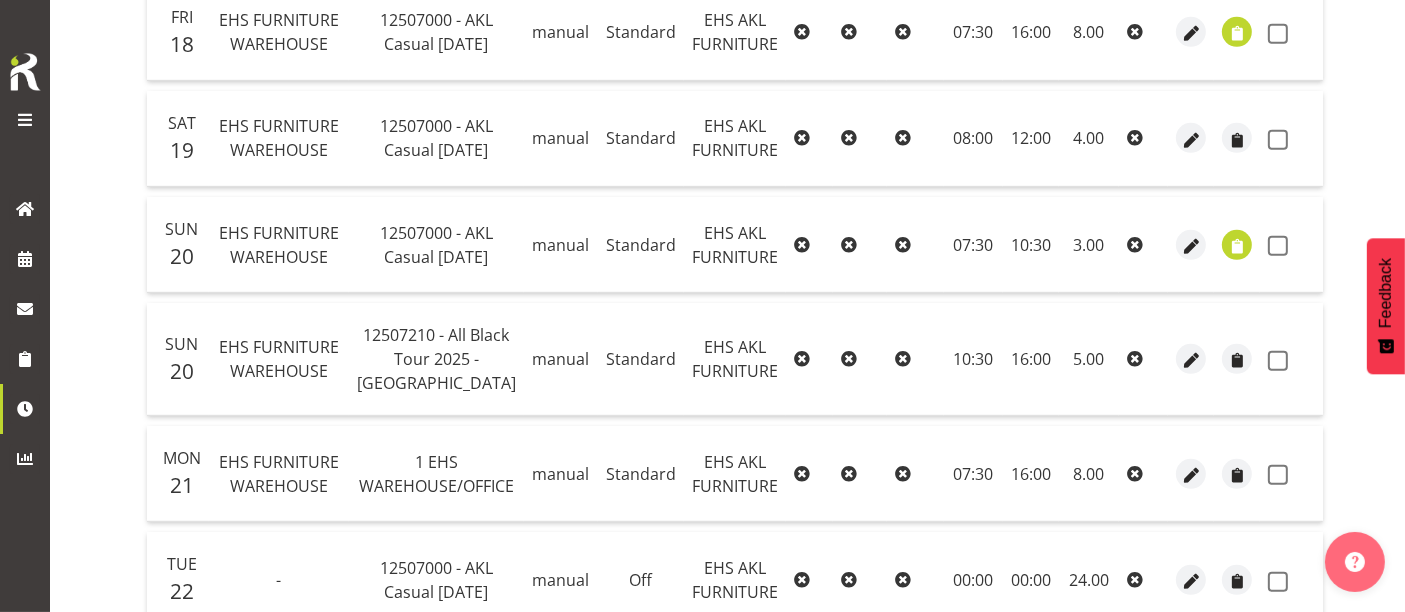 scroll, scrollTop: 1120, scrollLeft: 0, axis: vertical 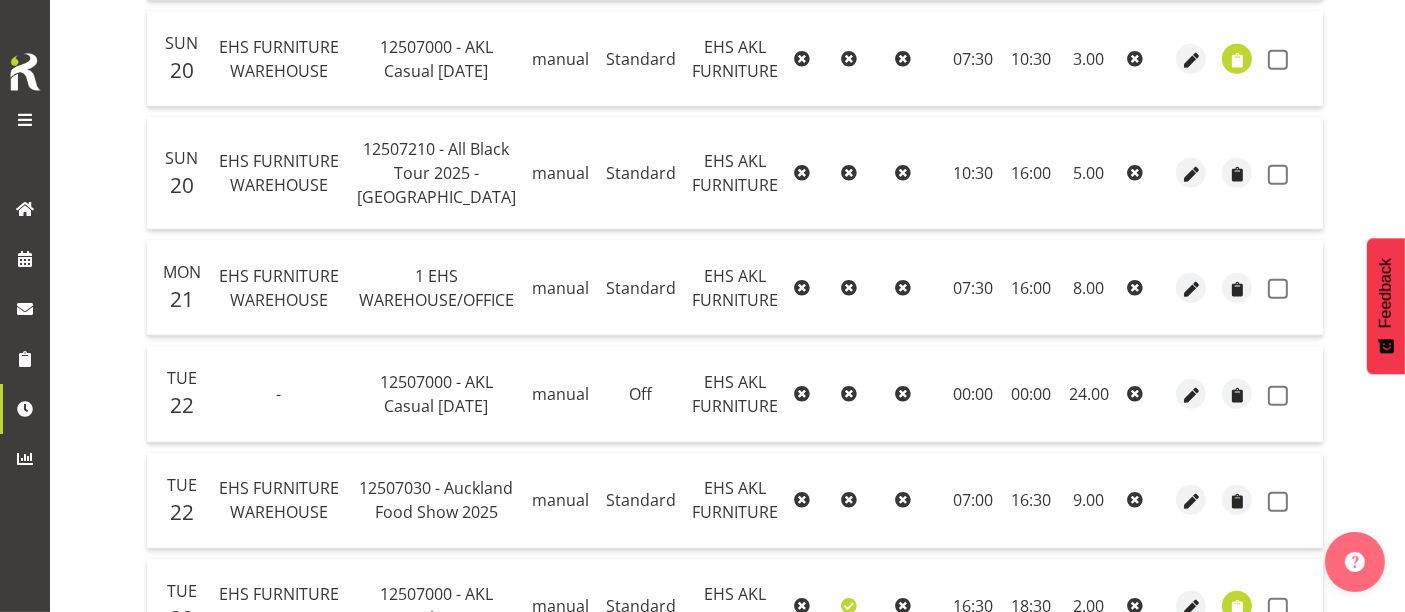 drag, startPoint x: 1289, startPoint y: 2, endPoint x: 952, endPoint y: 10, distance: 337.09494 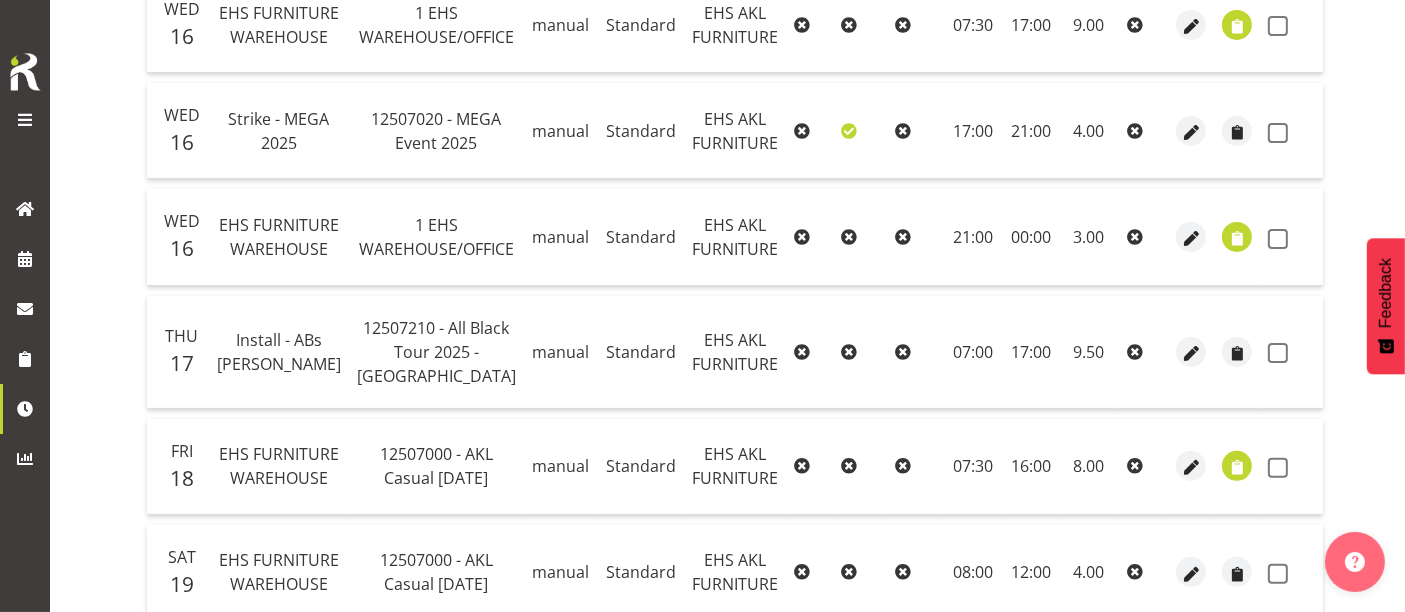 scroll, scrollTop: 120, scrollLeft: 0, axis: vertical 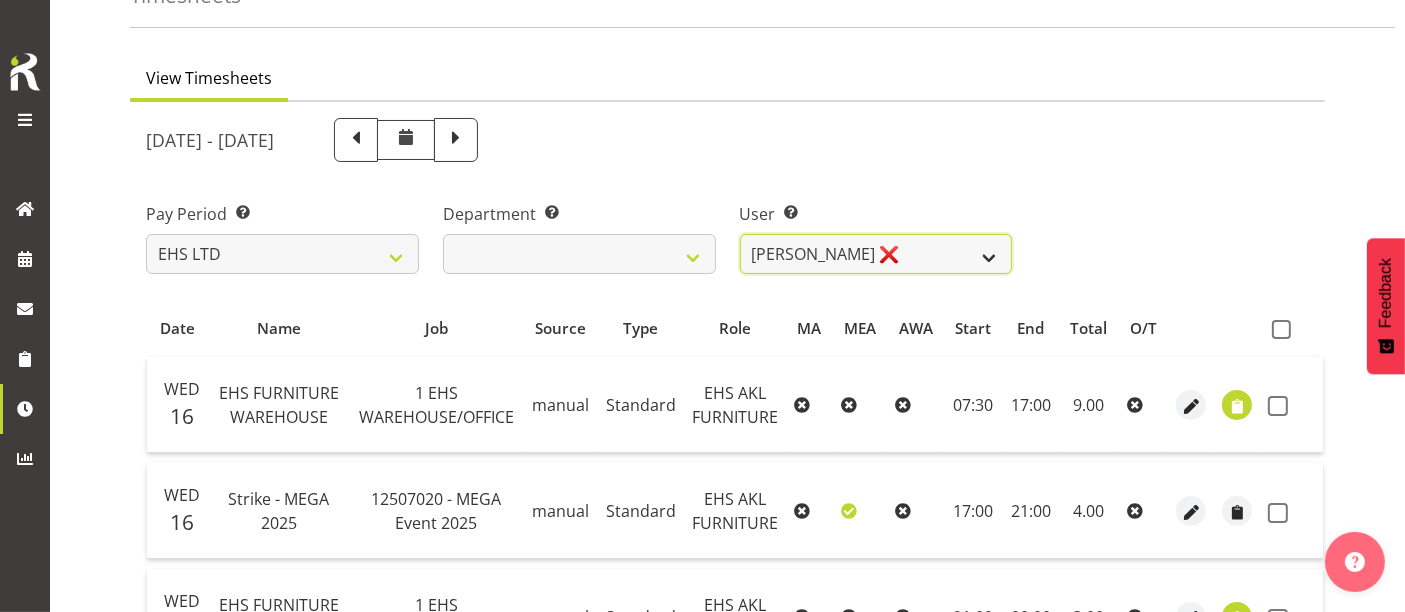 click on "[PERSON_NAME]
❌
[PERSON_NAME]
❌
[PERSON_NAME]
✔
[PERSON_NAME]
✔
[PERSON_NAME]
❌
[PERSON_NAME]
❌
Mua Autufuga
❌
Ngamata Upoko
❌
Panuwitch Pongsanusorn
❌
Pongpanot Pewklieng
❌
[PERSON_NAME]
❌
Sanong Phongam
❌
Sarayut Sahathanalatthakool
❌
Sivanila Sapati
❌" at bounding box center [876, 254] 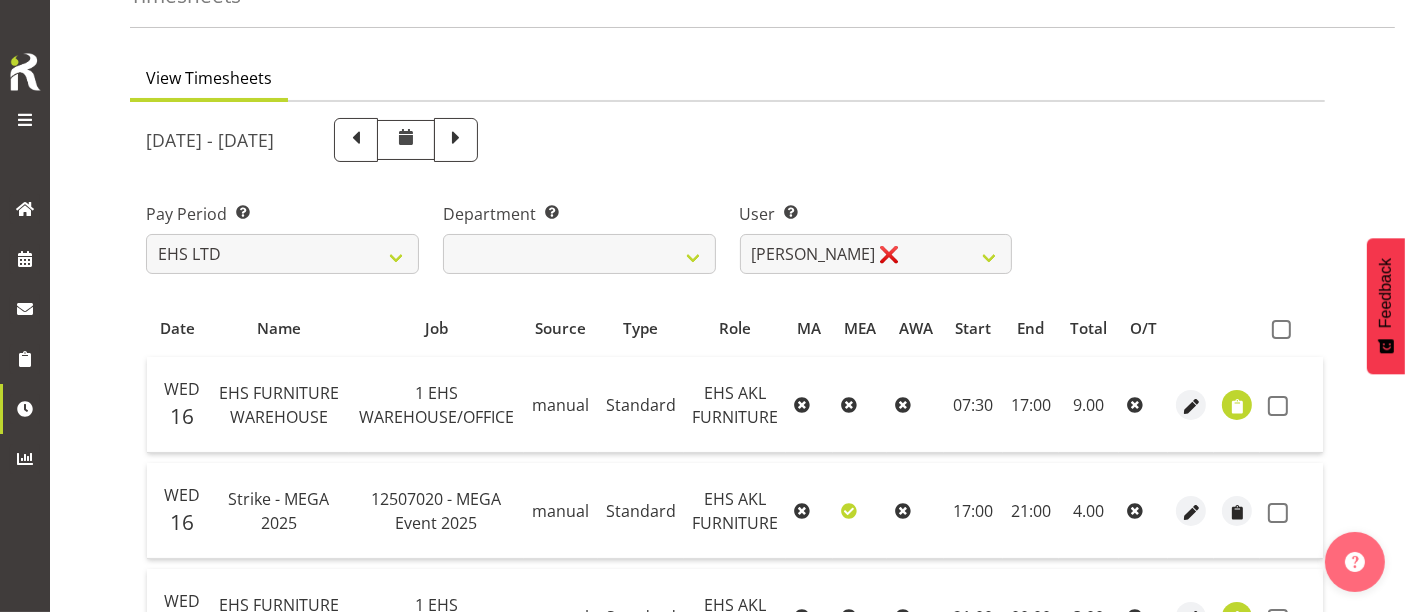 drag, startPoint x: 1334, startPoint y: 1, endPoint x: 959, endPoint y: 91, distance: 385.6488 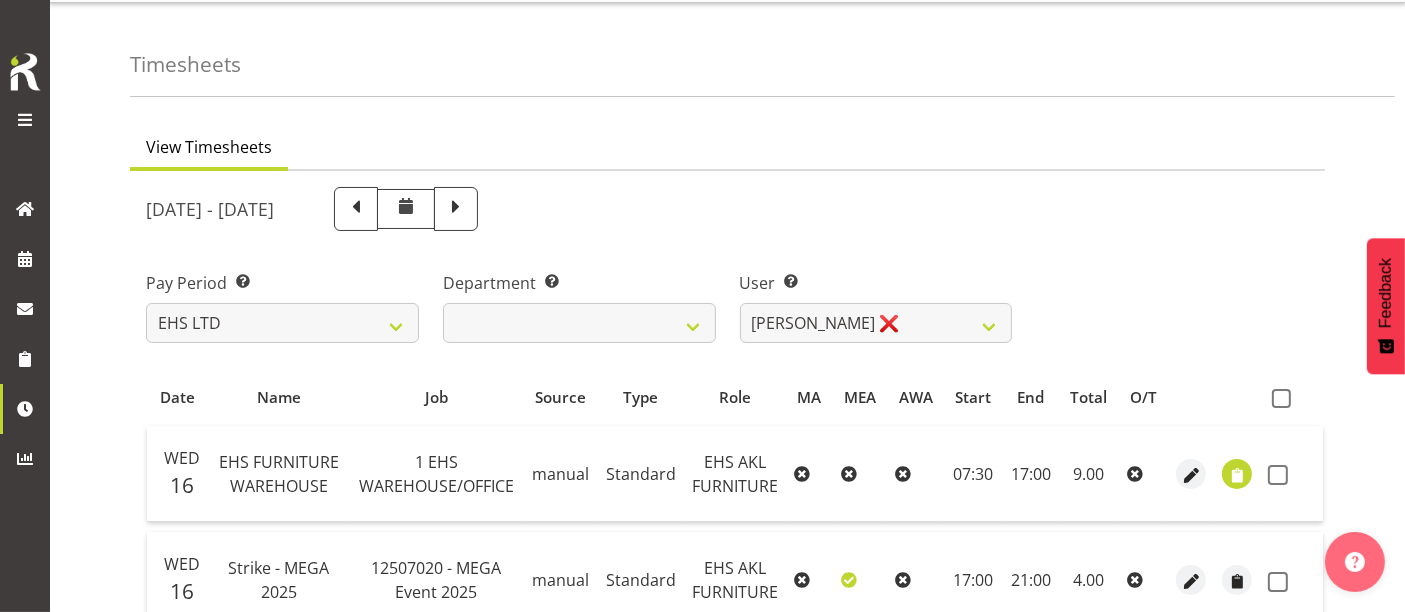 scroll, scrollTop: 0, scrollLeft: 0, axis: both 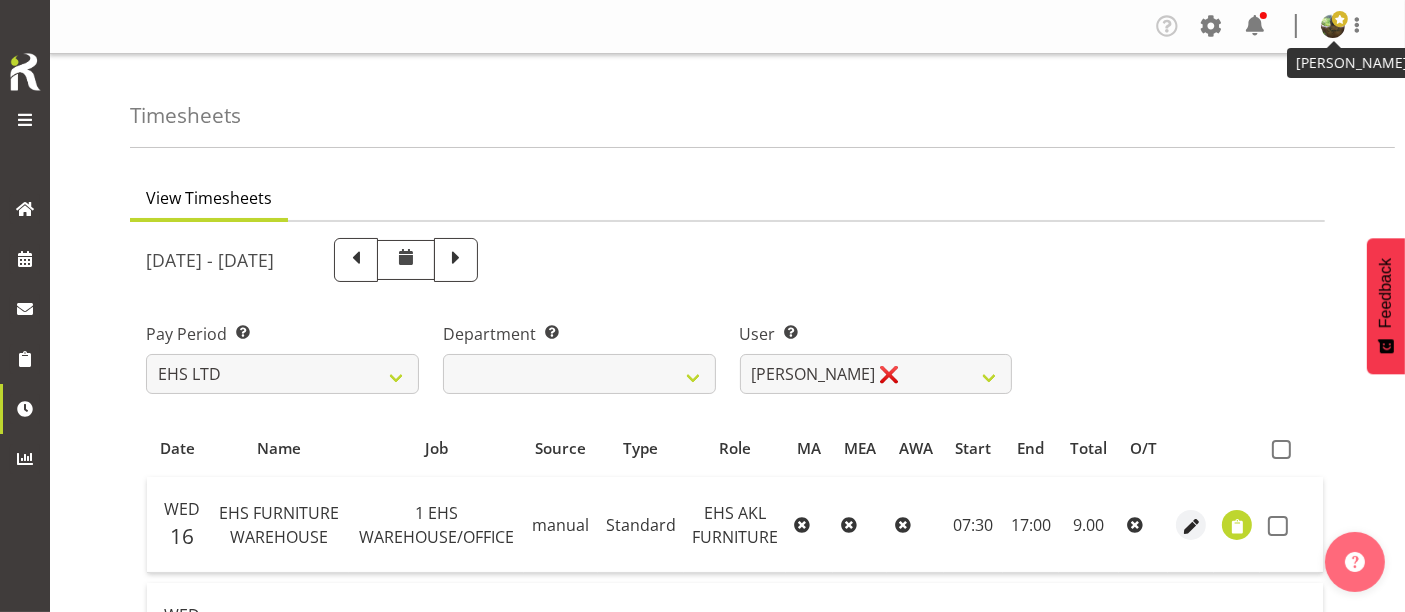 click at bounding box center [1333, 26] 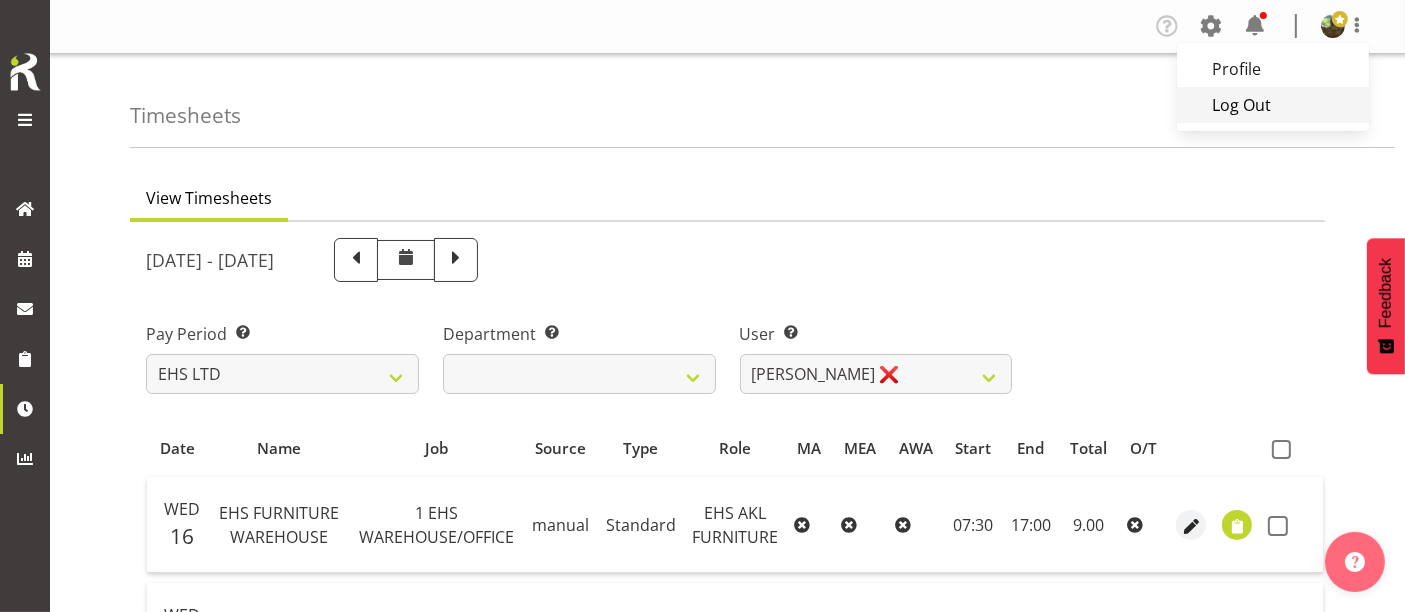 click on "Log Out" at bounding box center (1273, 105) 